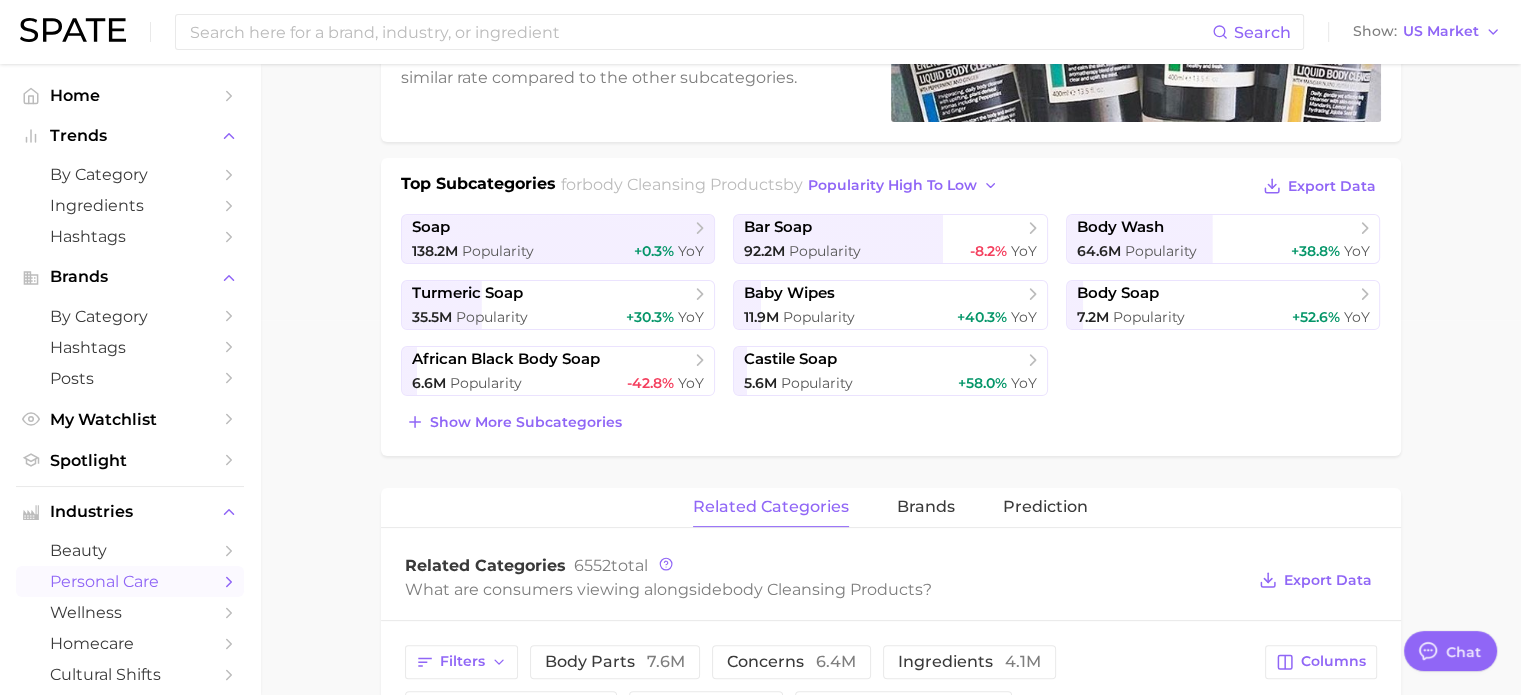 scroll, scrollTop: 600, scrollLeft: 0, axis: vertical 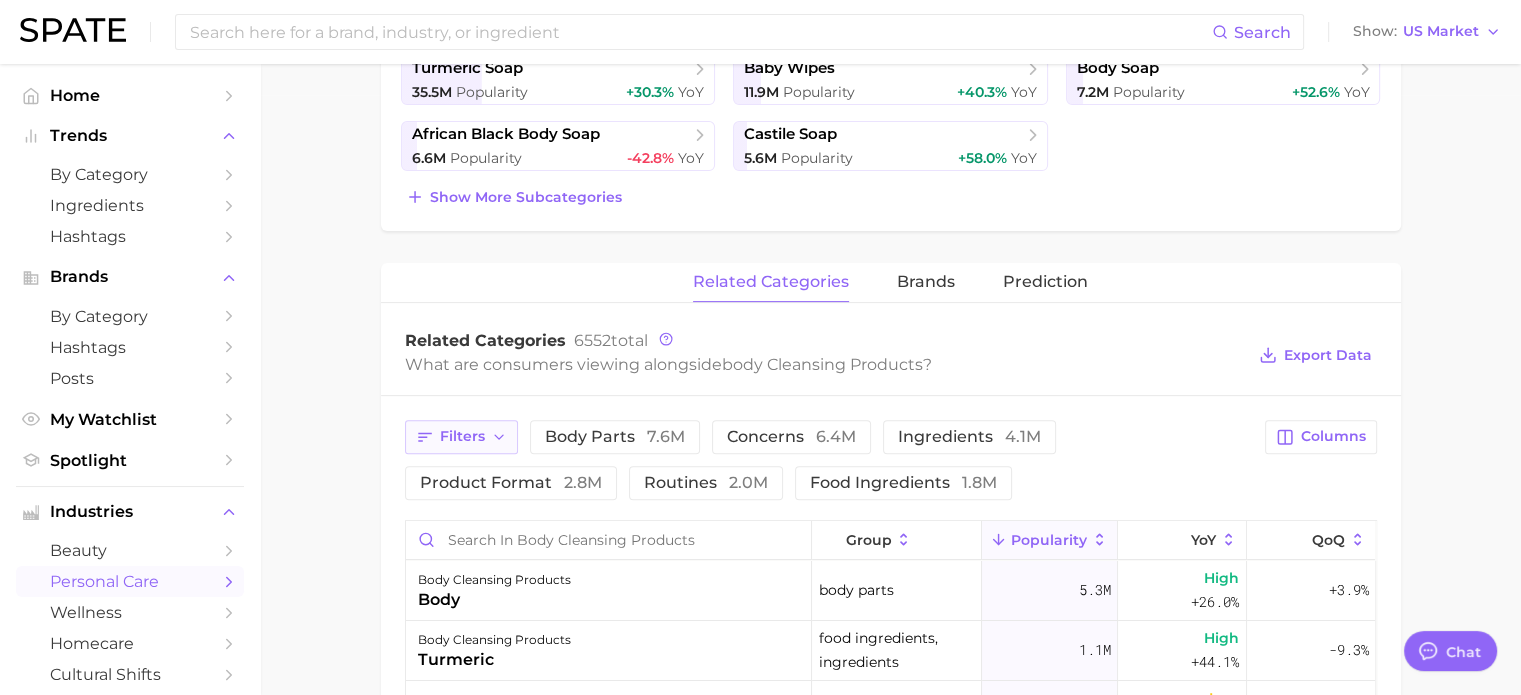 click on "Filters" at bounding box center (462, 436) 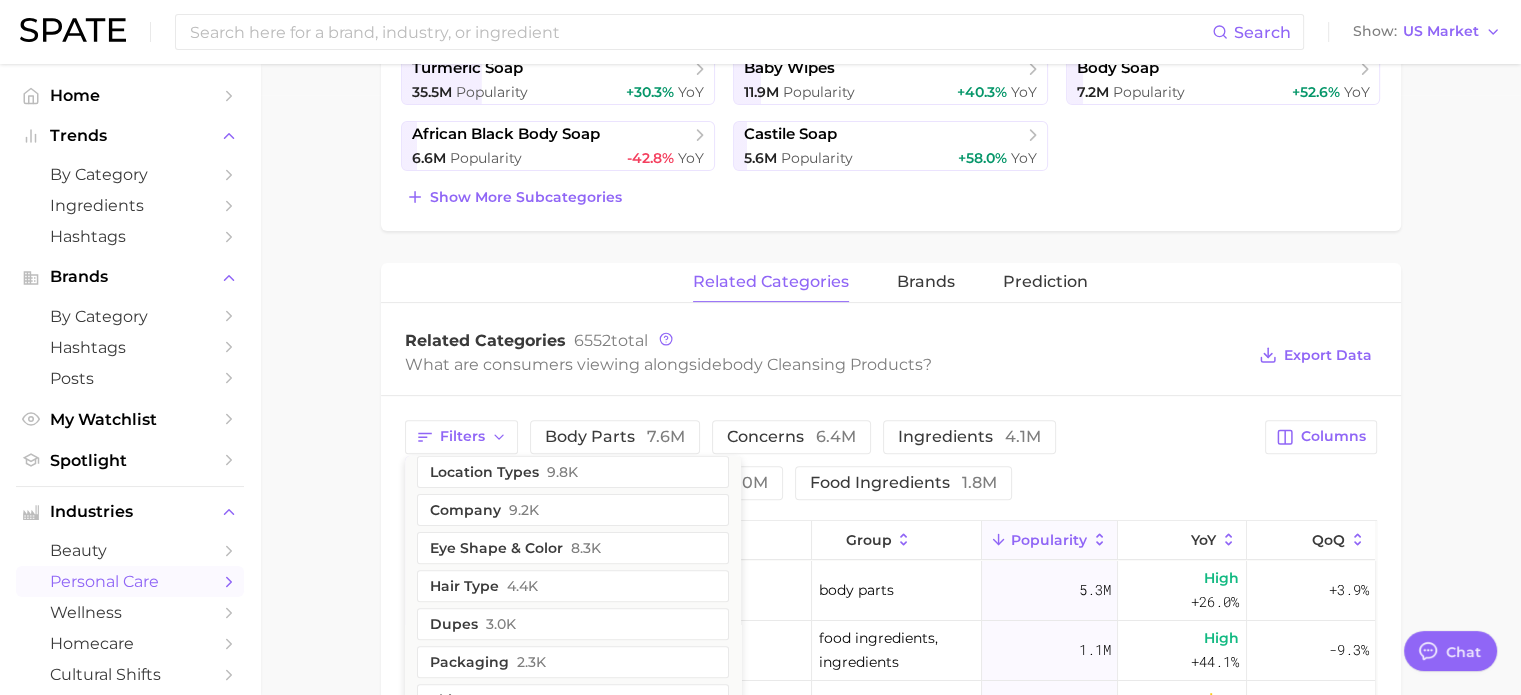 scroll, scrollTop: 892, scrollLeft: 0, axis: vertical 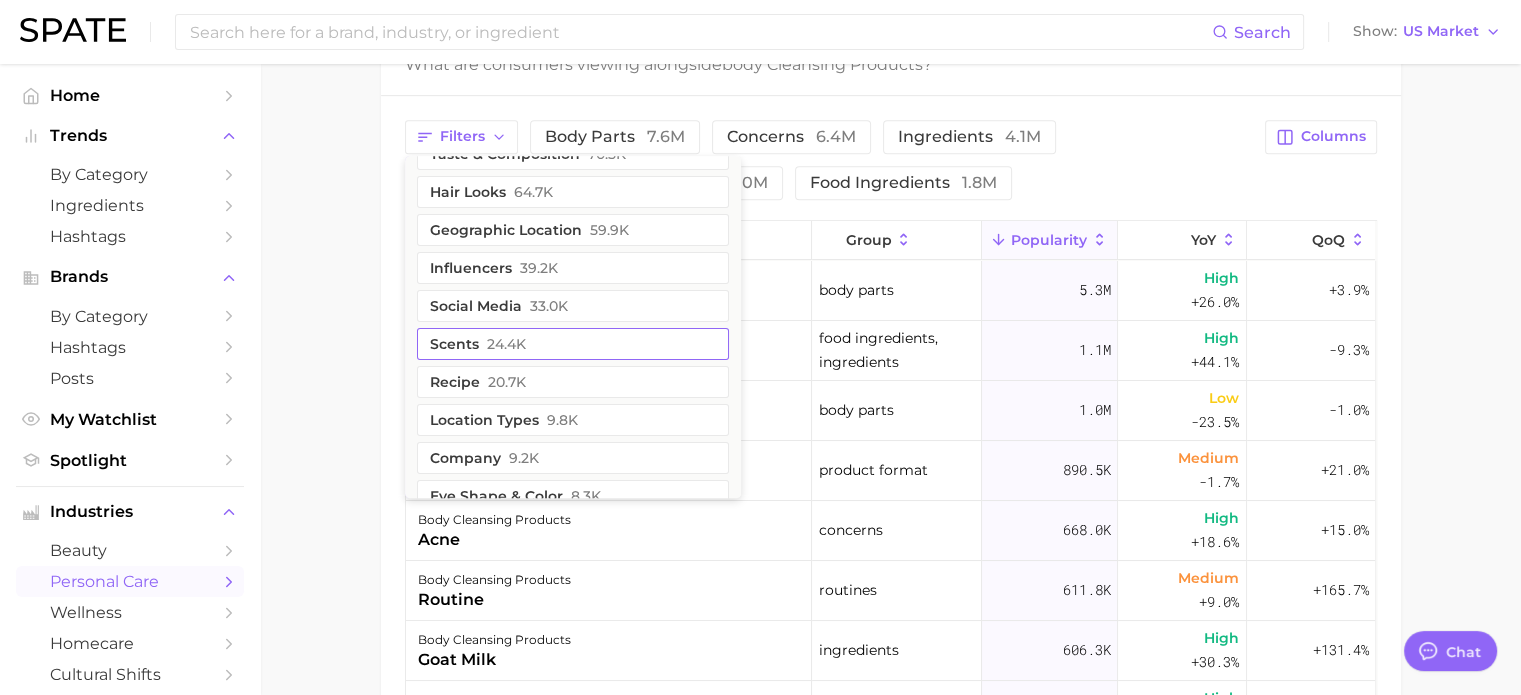 click on "scents   24.4k" at bounding box center [573, 344] 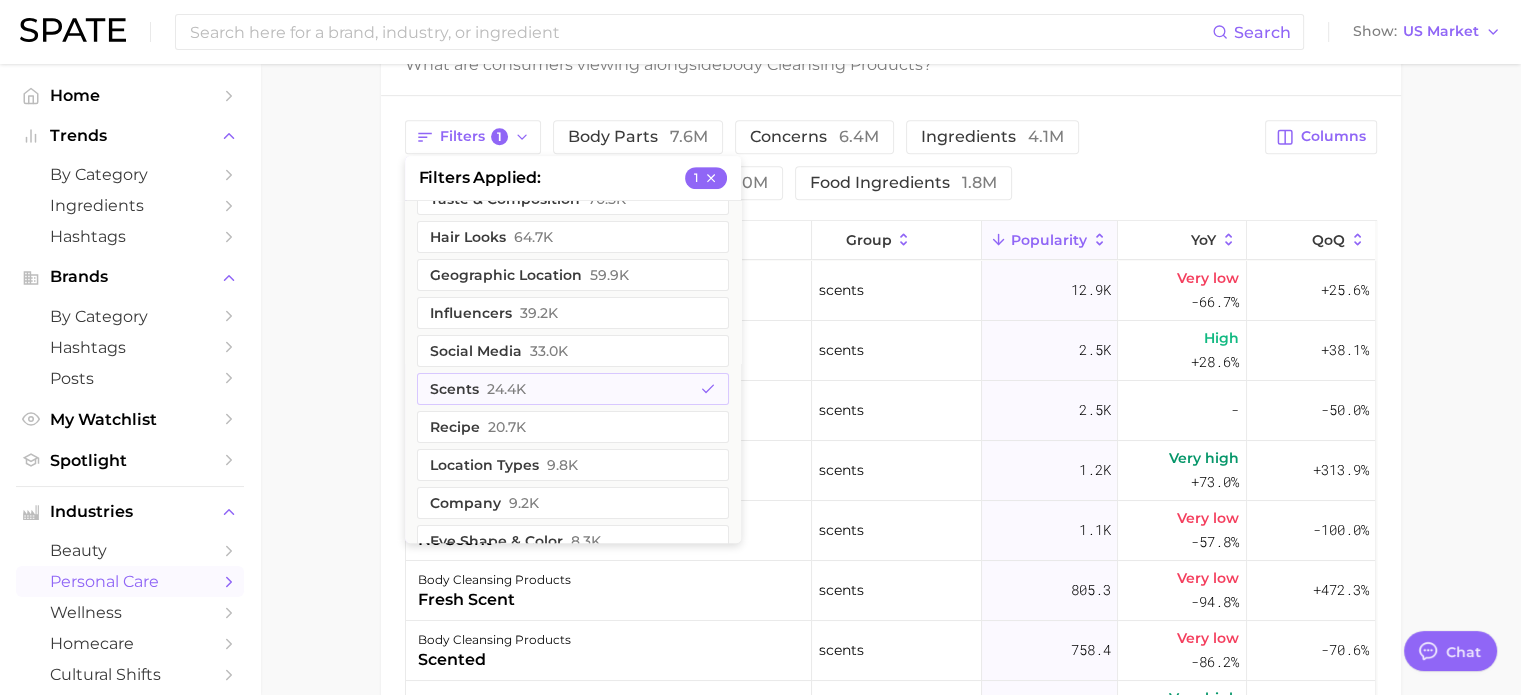 click on "1. bath & body 2. body care products 3. body cleansing products 4. Subcategory Overview Google TikTok Instagram Beta body cleansing products Popularity 373.5m YoY +6.0% cluster sustained riser Body cleansing products ranks #1 within the body care products category. This subcategory is growing at a similar rate compared to the other subcategories.  Top Subcategories for  body cleansing products  by  popularity high to low Export Data soap 138.2m   Popularity +0.3%   YoY bar soap 92.2m   Popularity -8.2%   YoY body wash 64.6m   Popularity +38.8%   YoY turmeric soap 35.5m   Popularity +30.3%   YoY baby wipes 11.9m   Popularity +40.3%   YoY body soap 7.2m   Popularity +52.6%   YoY african black body soap 6.6m   Popularity -42.8%   YoY castile soap 5.6m   Popularity +58.0%   YoY Show more subcategories related categories brands Prediction Related Categories 6552  total What are consumers viewing alongside  body cleansing products ? Export Data Filters 1 filters applied 1 benefits   832.5k   455.0k" at bounding box center (890, 101) 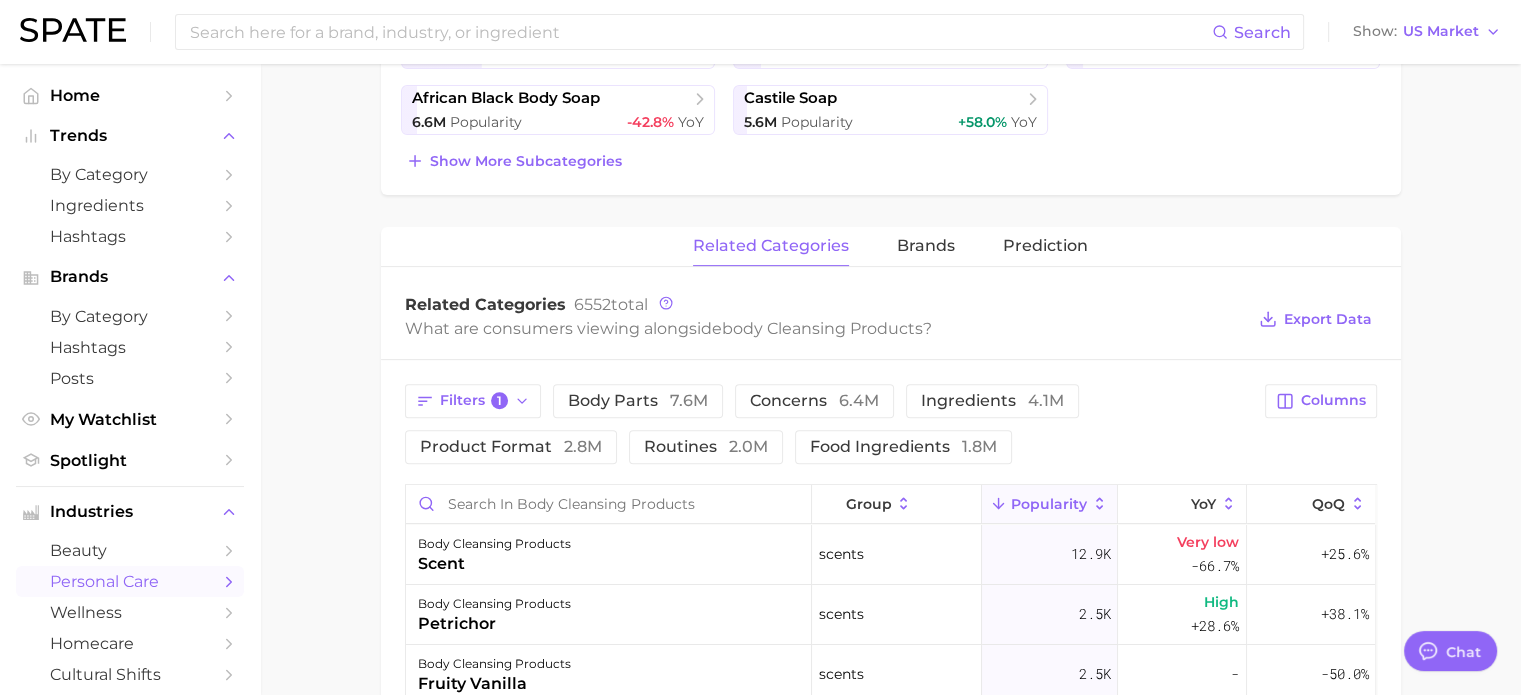 scroll, scrollTop: 500, scrollLeft: 0, axis: vertical 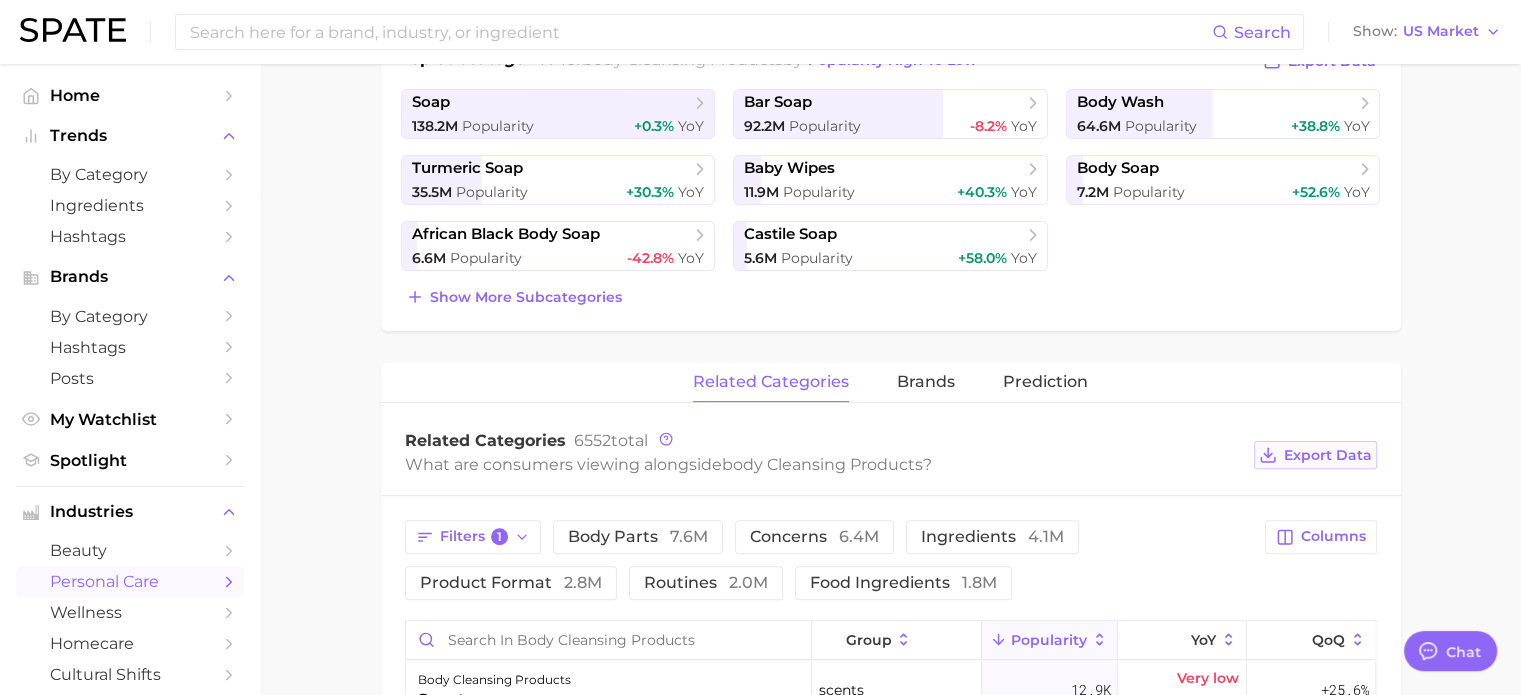 click on "Export Data" at bounding box center (1328, 455) 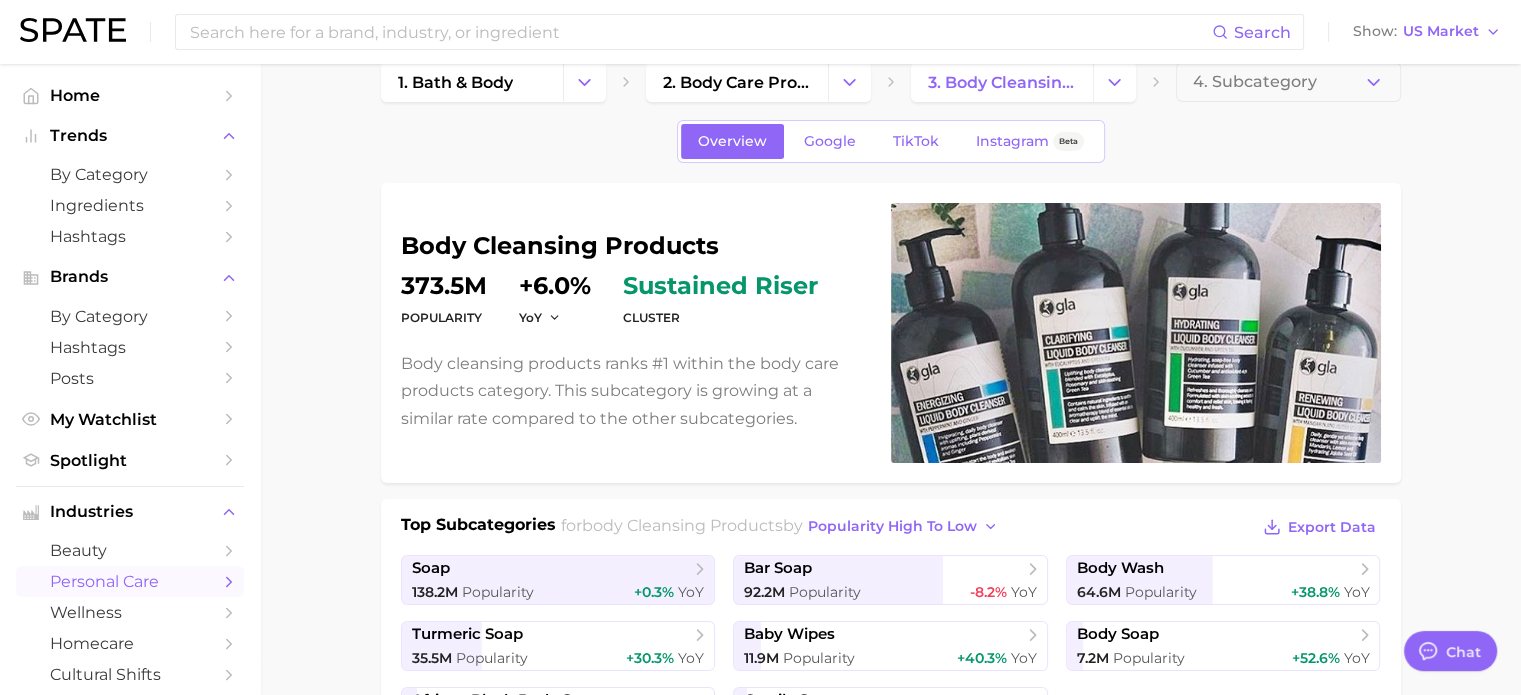 scroll, scrollTop: 0, scrollLeft: 0, axis: both 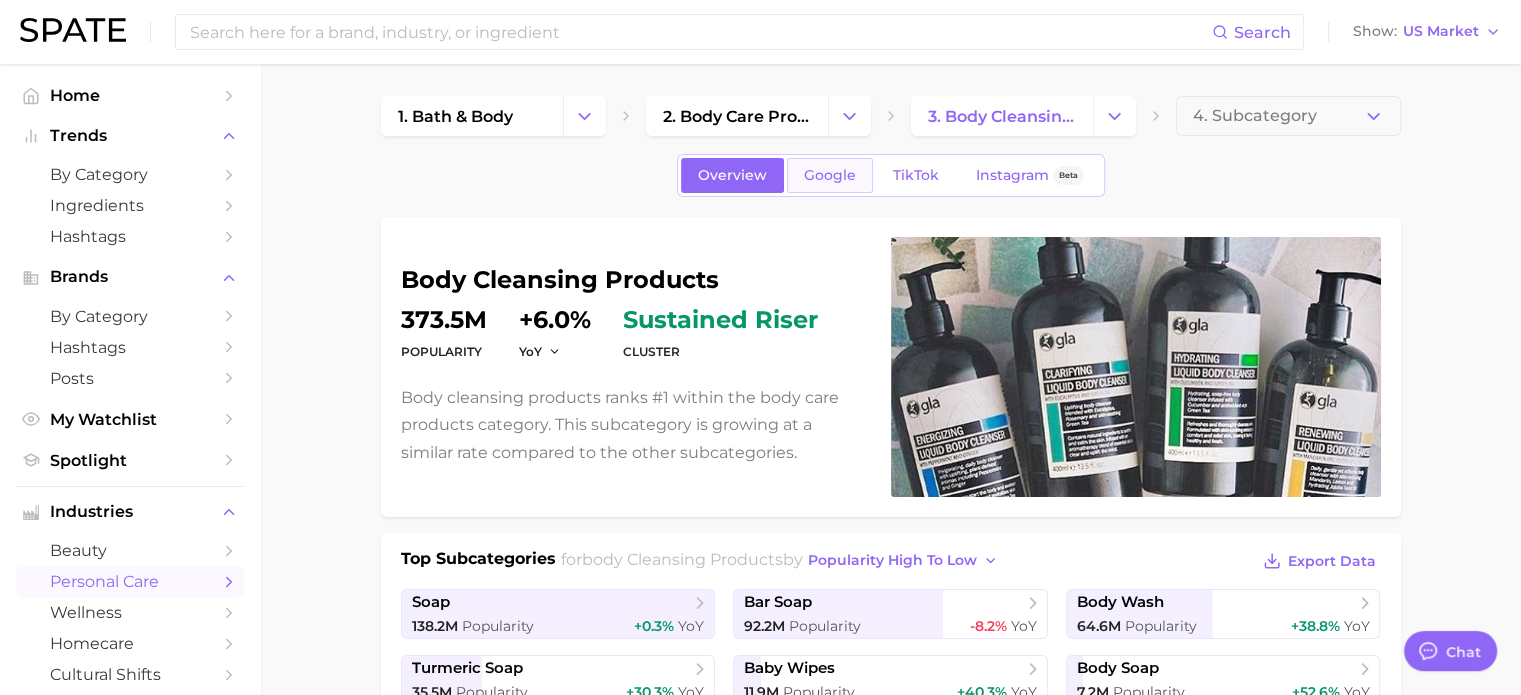 click on "Google" at bounding box center (830, 175) 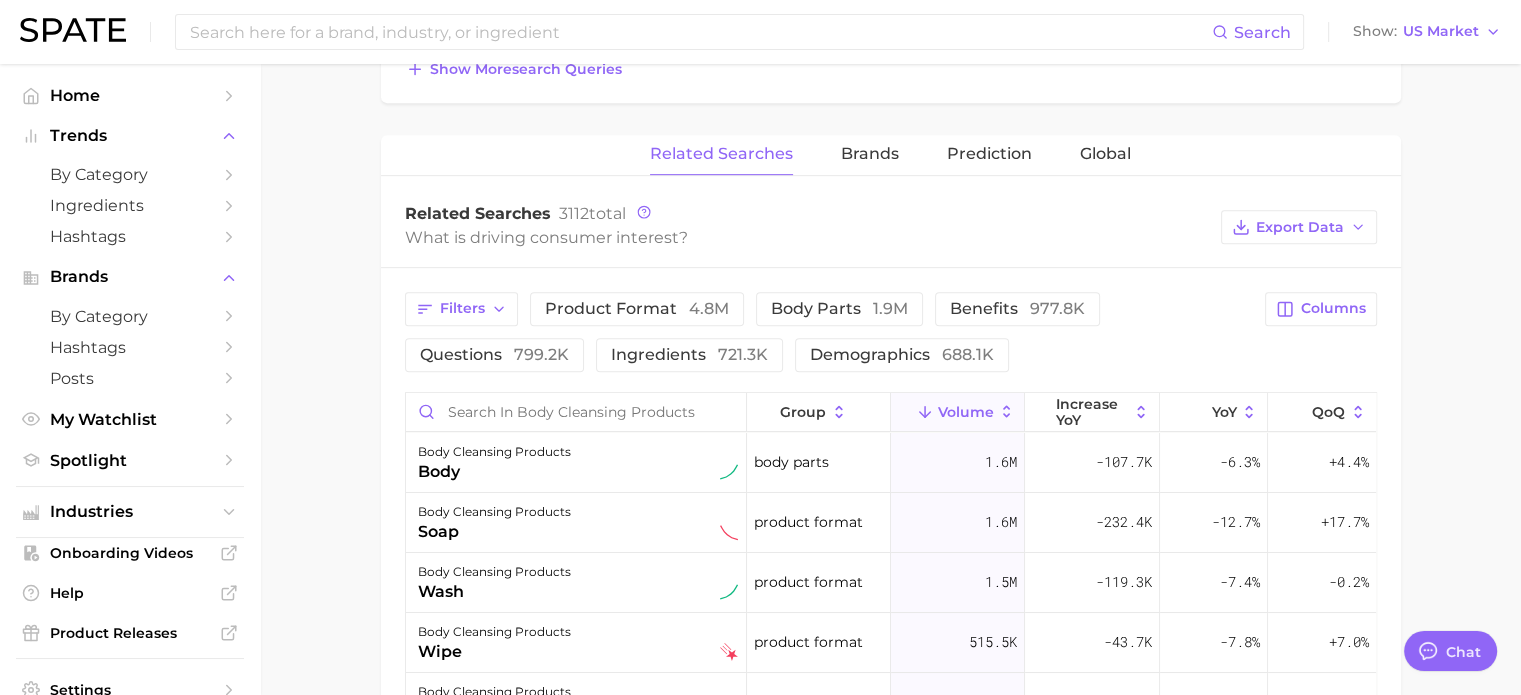 scroll, scrollTop: 900, scrollLeft: 0, axis: vertical 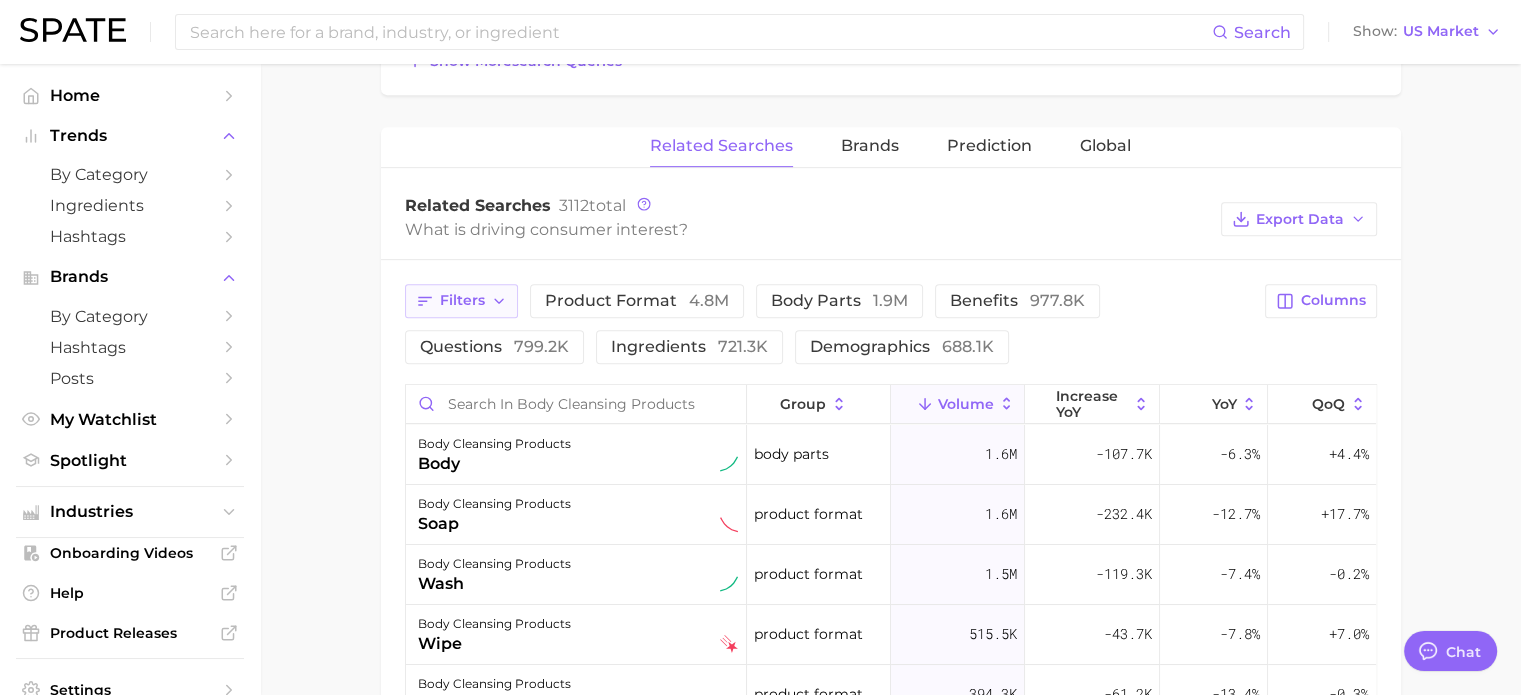 click on "Filters" at bounding box center [462, 300] 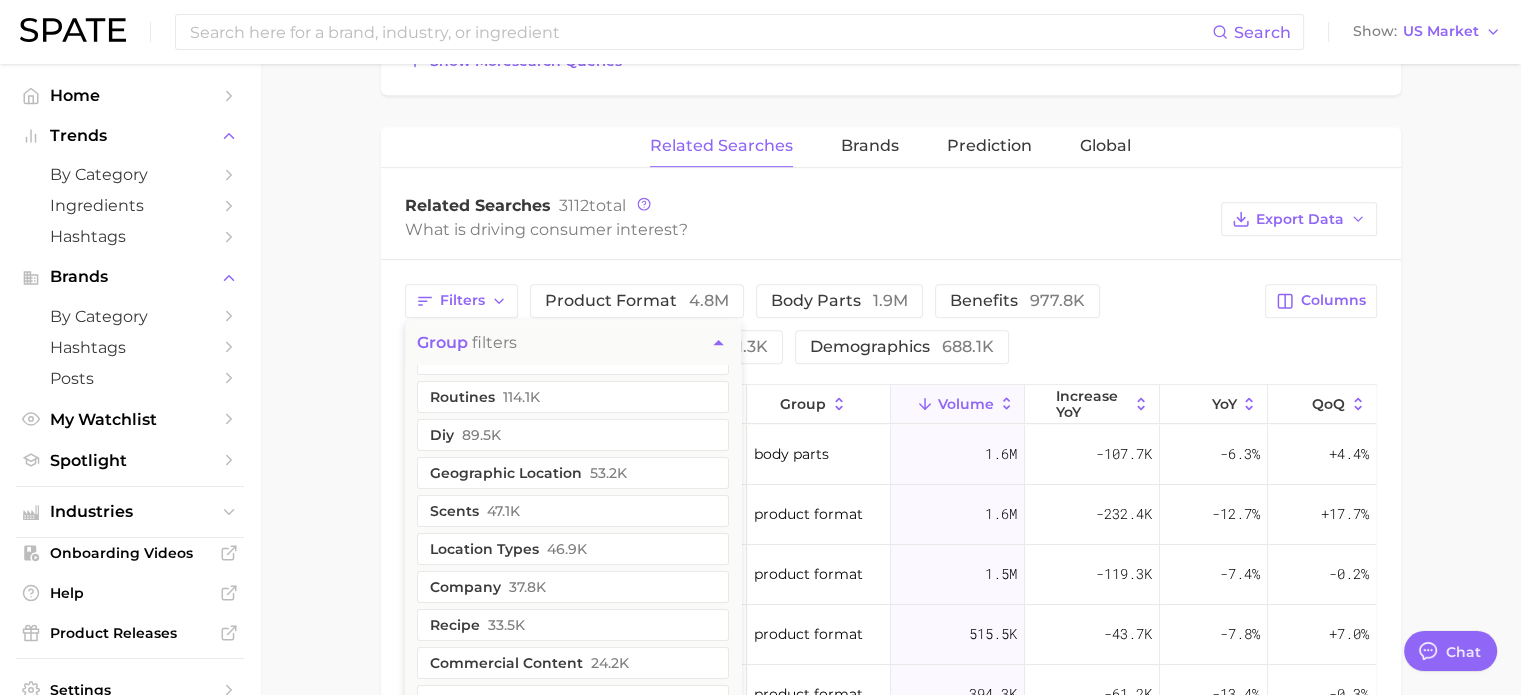 scroll, scrollTop: 400, scrollLeft: 0, axis: vertical 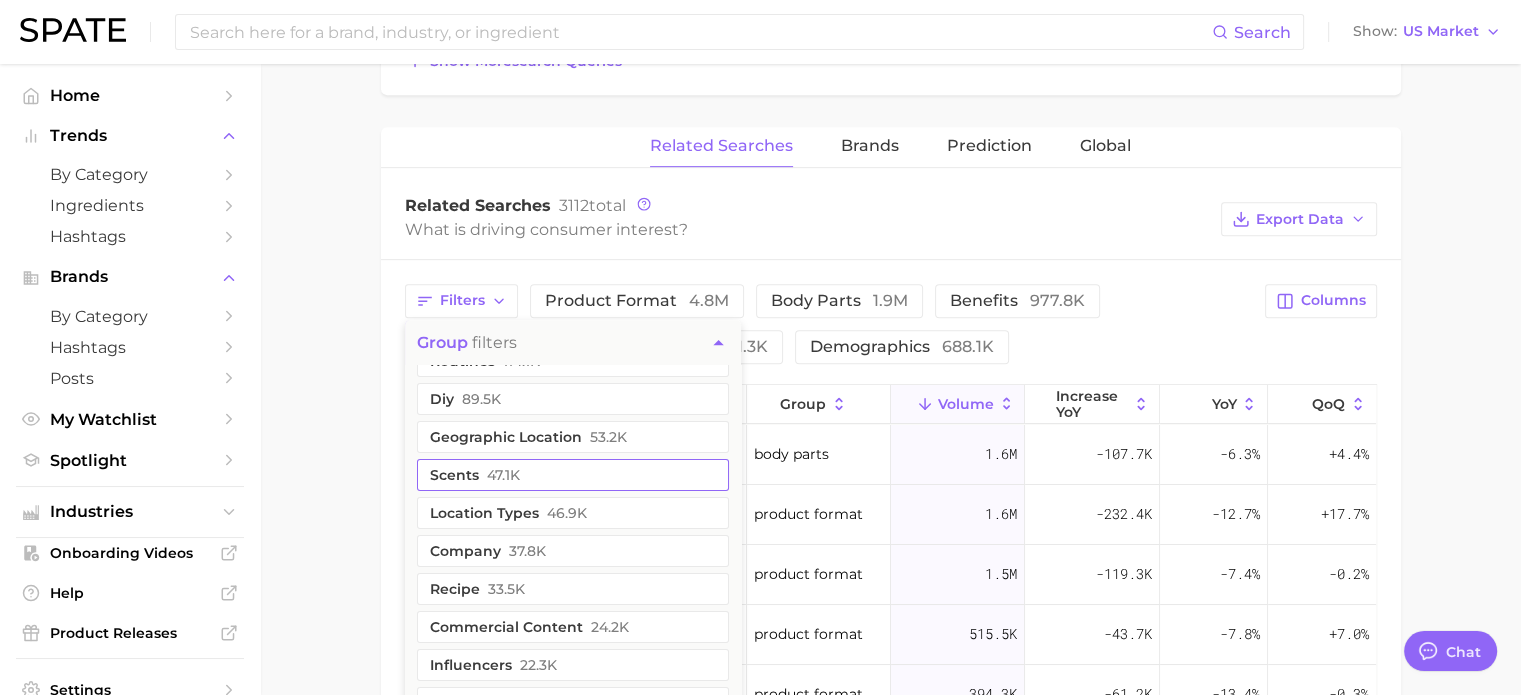 click on "47.1k" at bounding box center [503, 475] 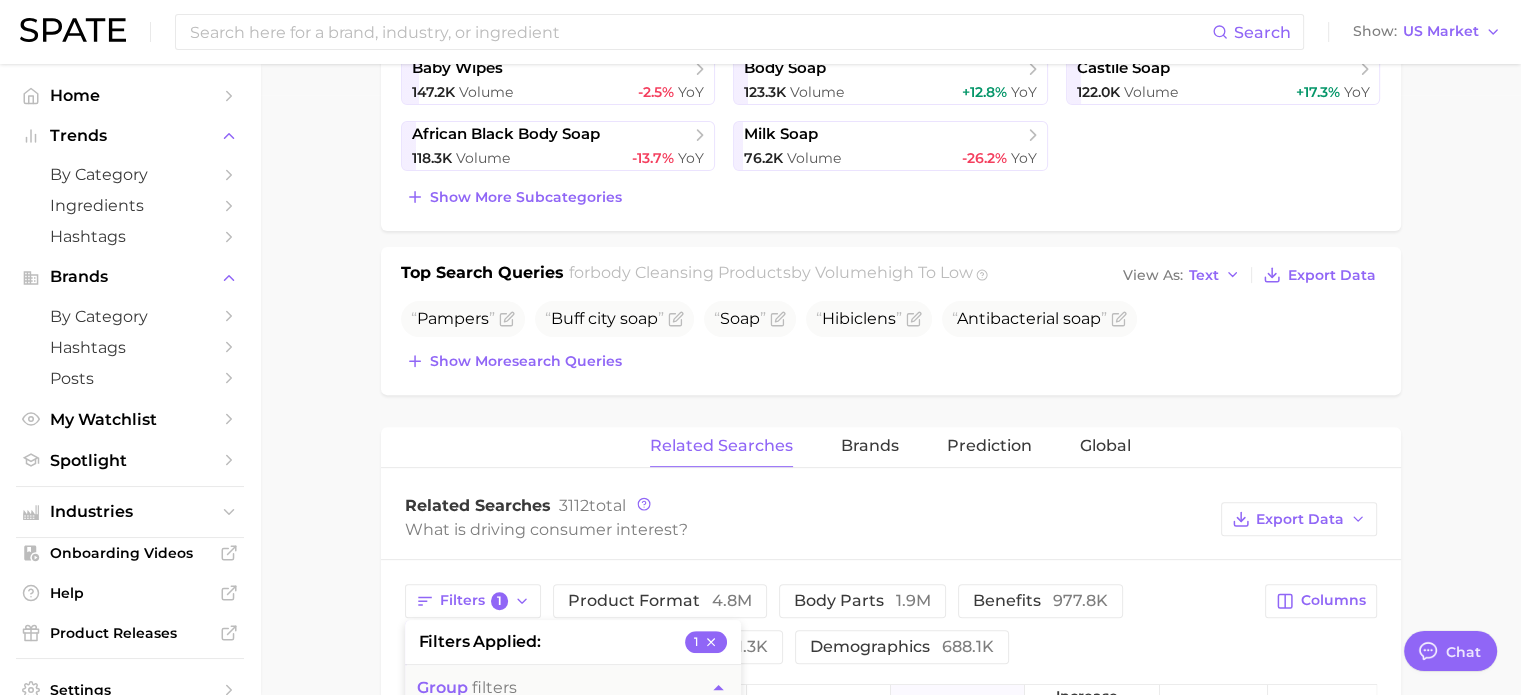 scroll, scrollTop: 800, scrollLeft: 0, axis: vertical 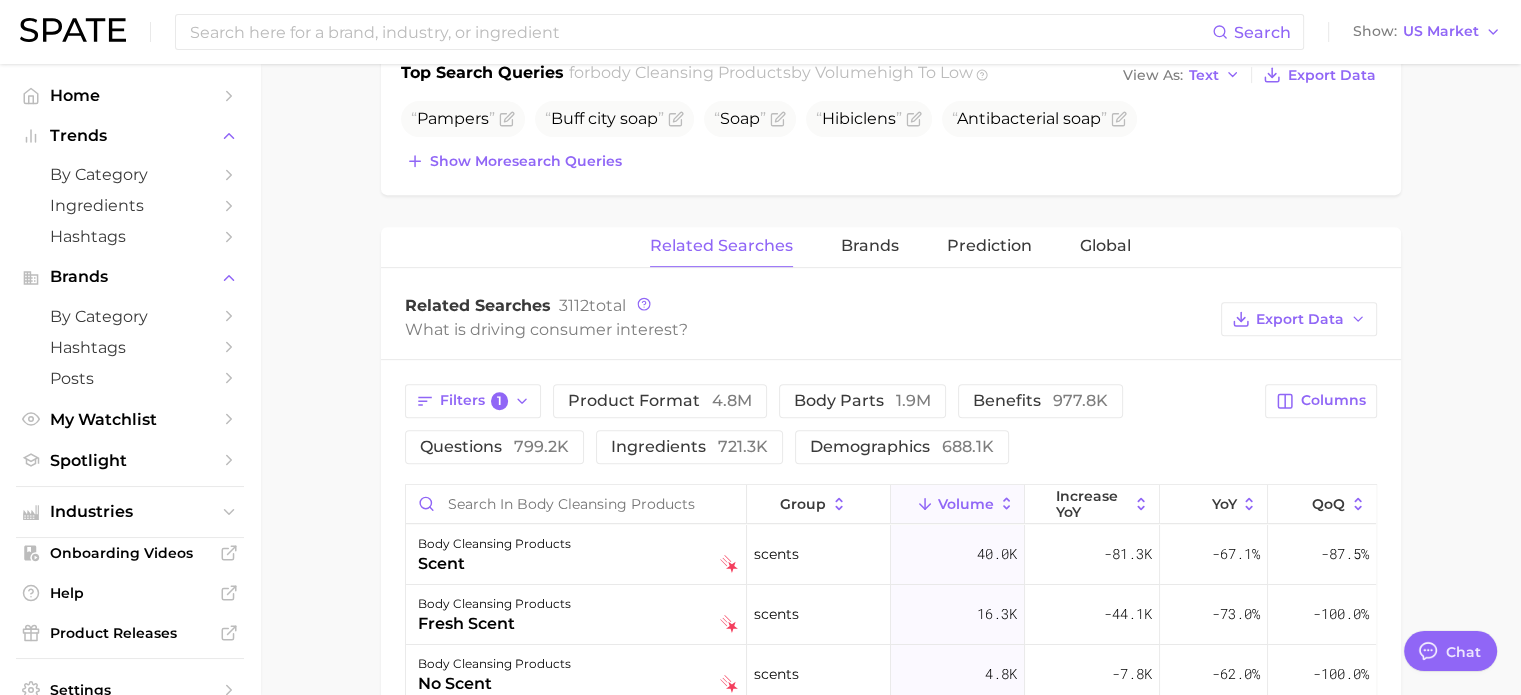 click on "Filters 1 product format   4.8m body parts   1.9m benefits   977.8k questions   799.2k ingredients   721.3k demographics   688.1k" at bounding box center (829, 424) 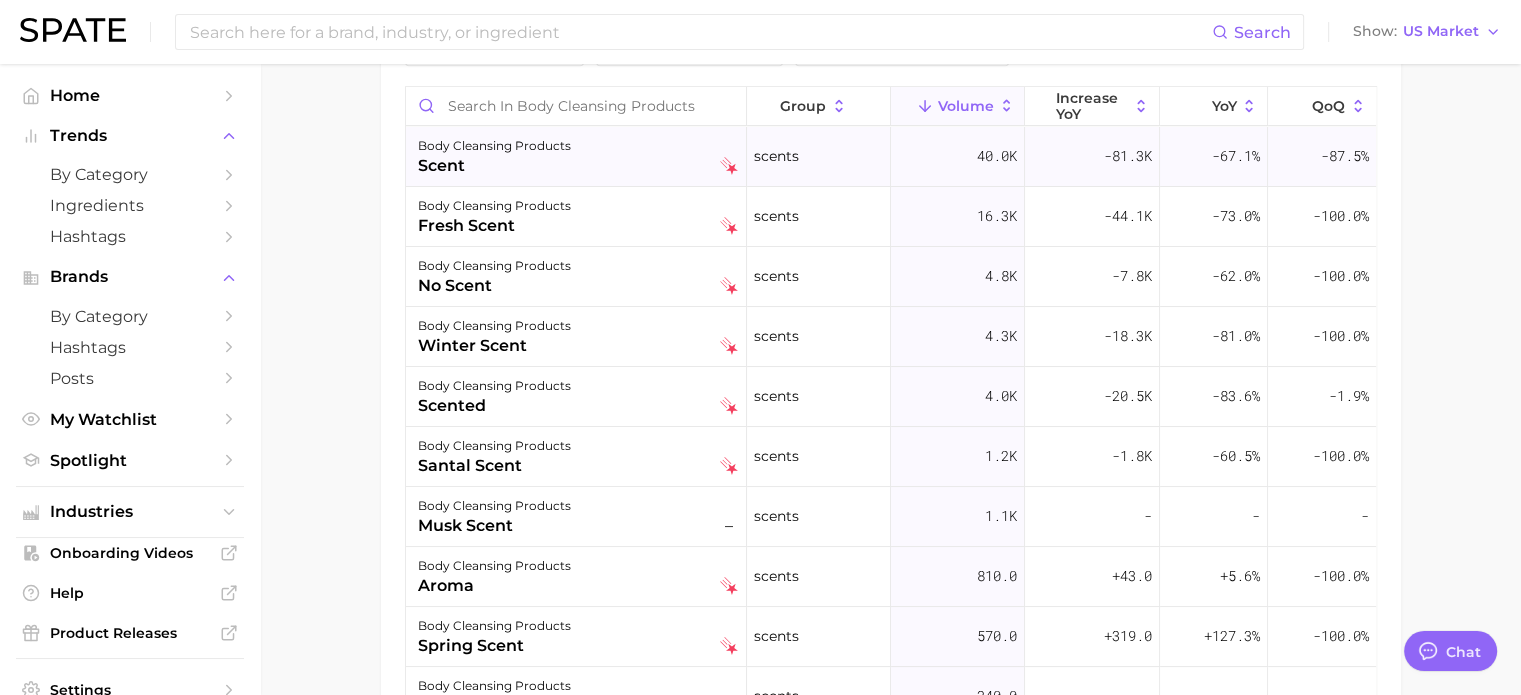 scroll, scrollTop: 1200, scrollLeft: 0, axis: vertical 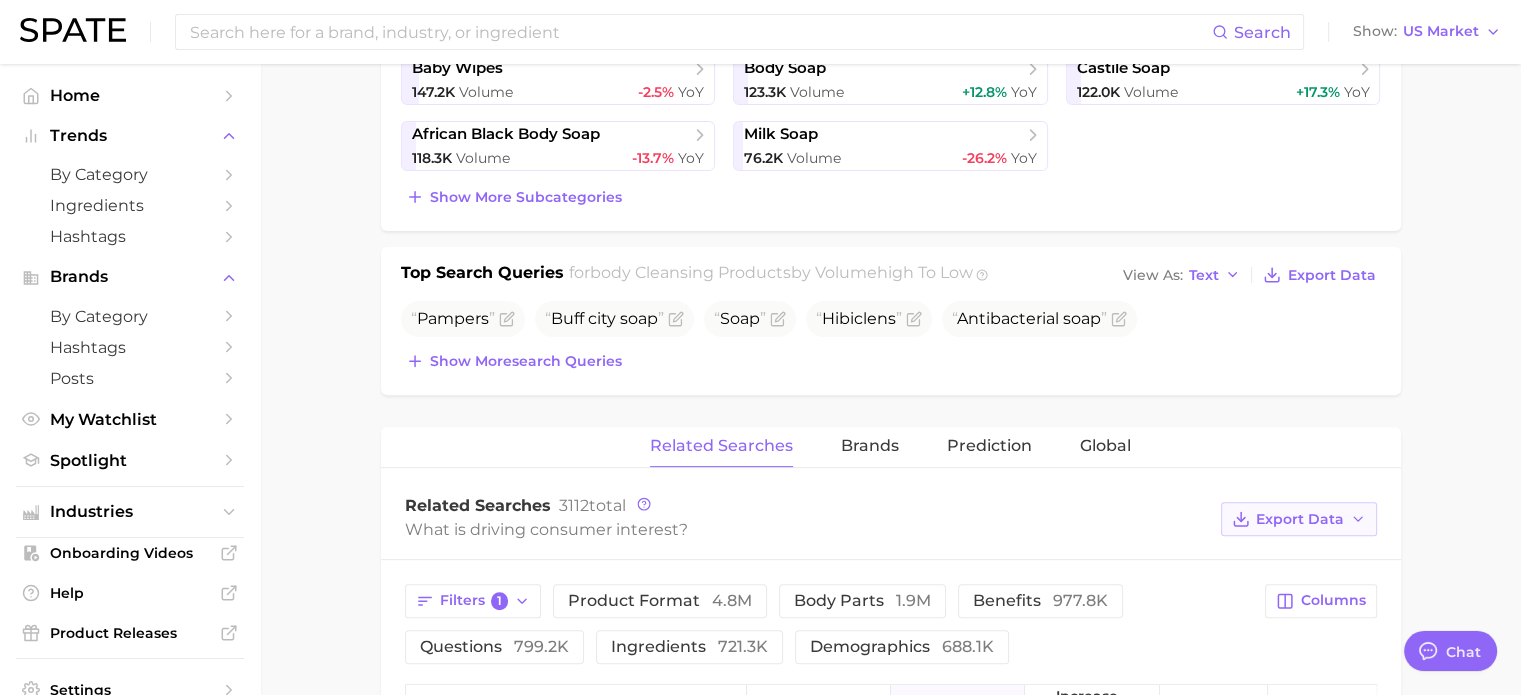 click on "Export Data" at bounding box center (1300, 519) 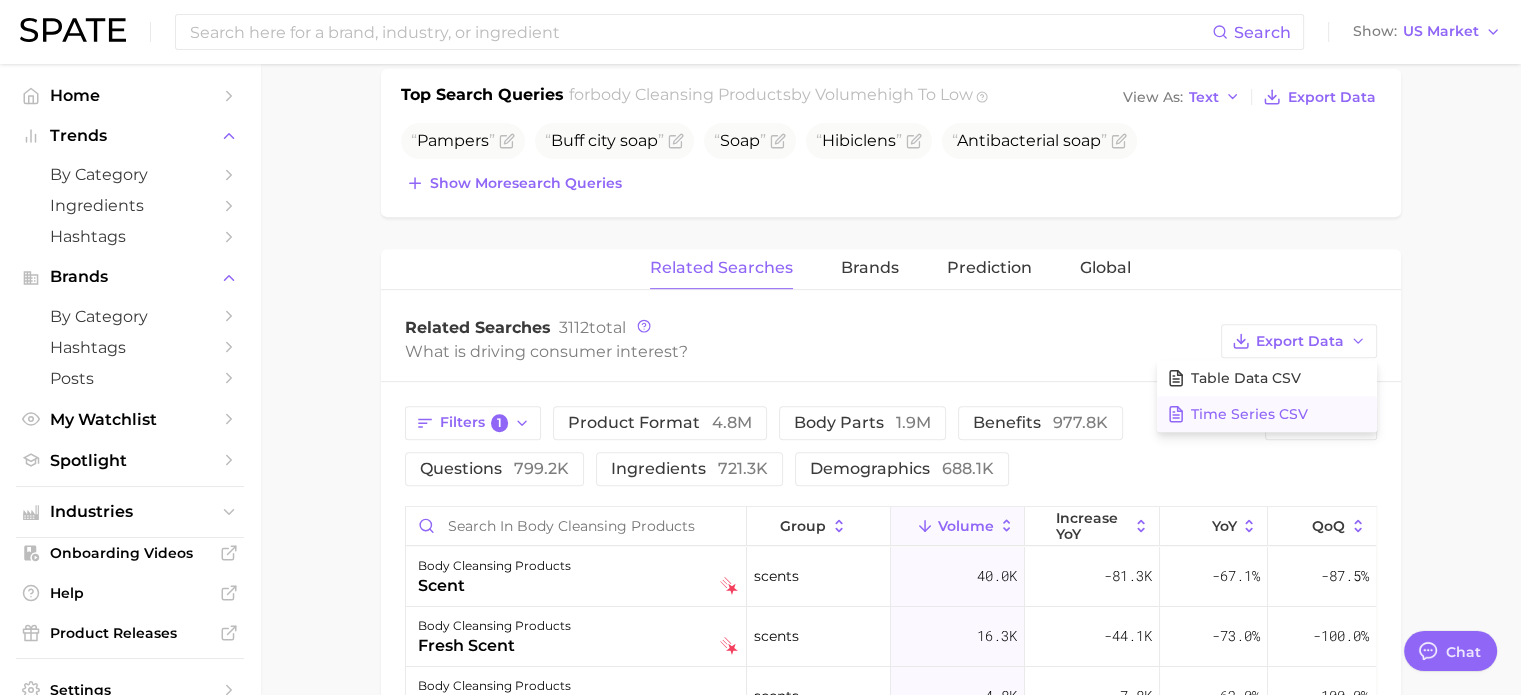 scroll, scrollTop: 900, scrollLeft: 0, axis: vertical 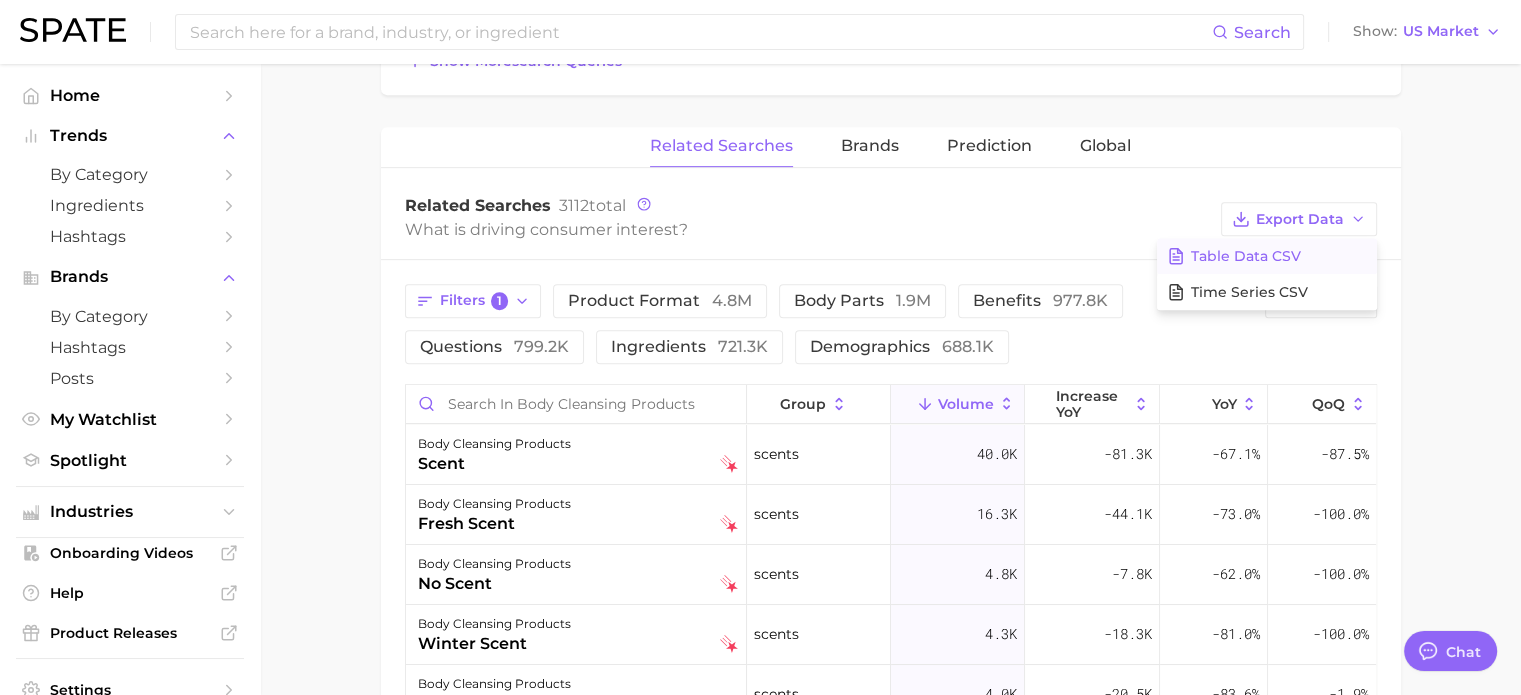 click on "Table Data CSV" at bounding box center [1246, 256] 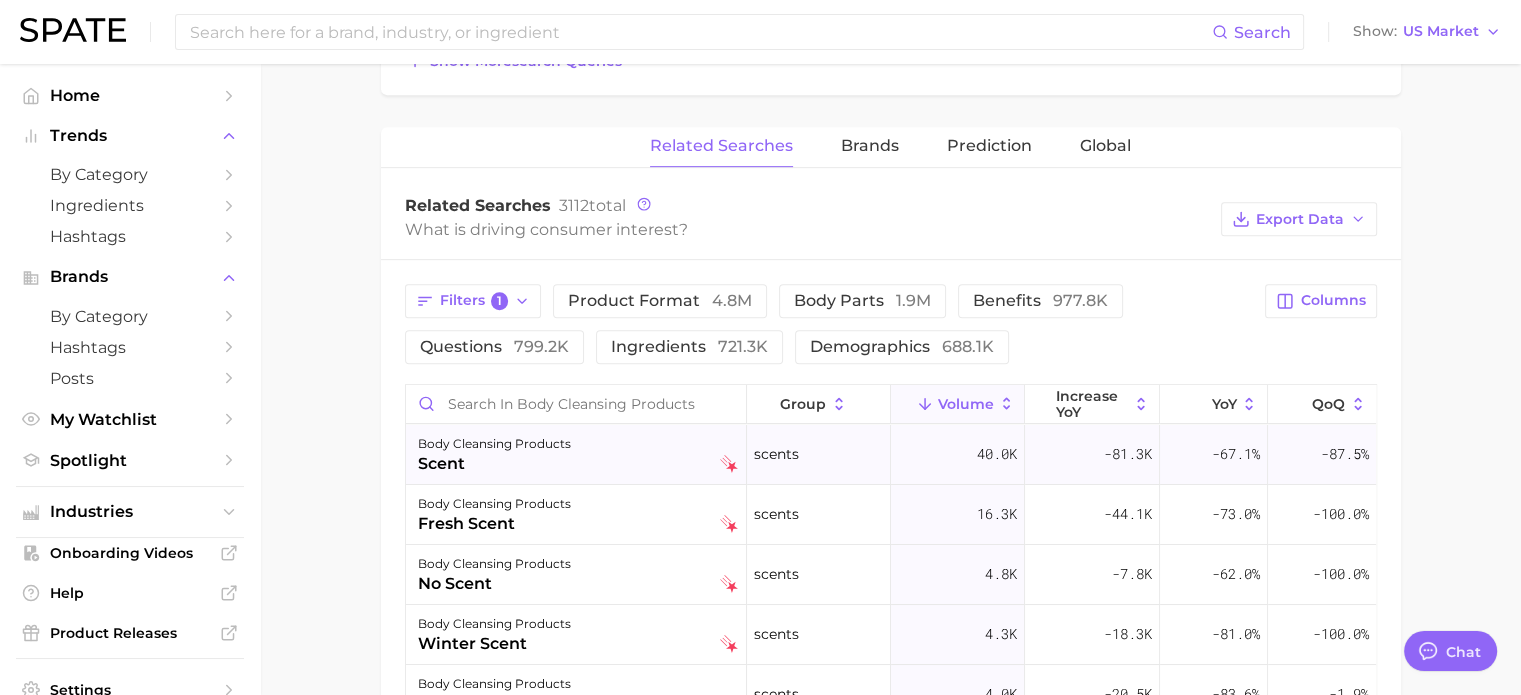 scroll, scrollTop: 0, scrollLeft: 0, axis: both 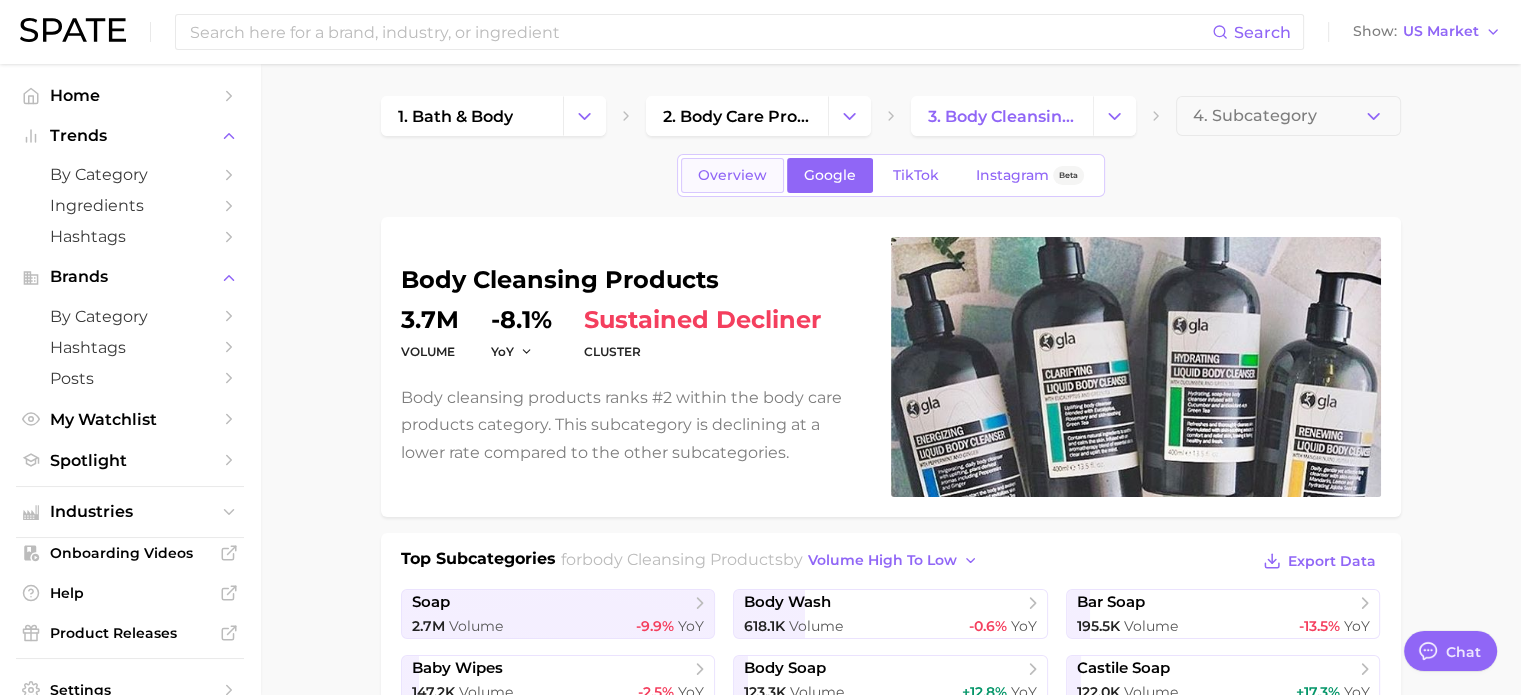 click on "Overview" at bounding box center [732, 175] 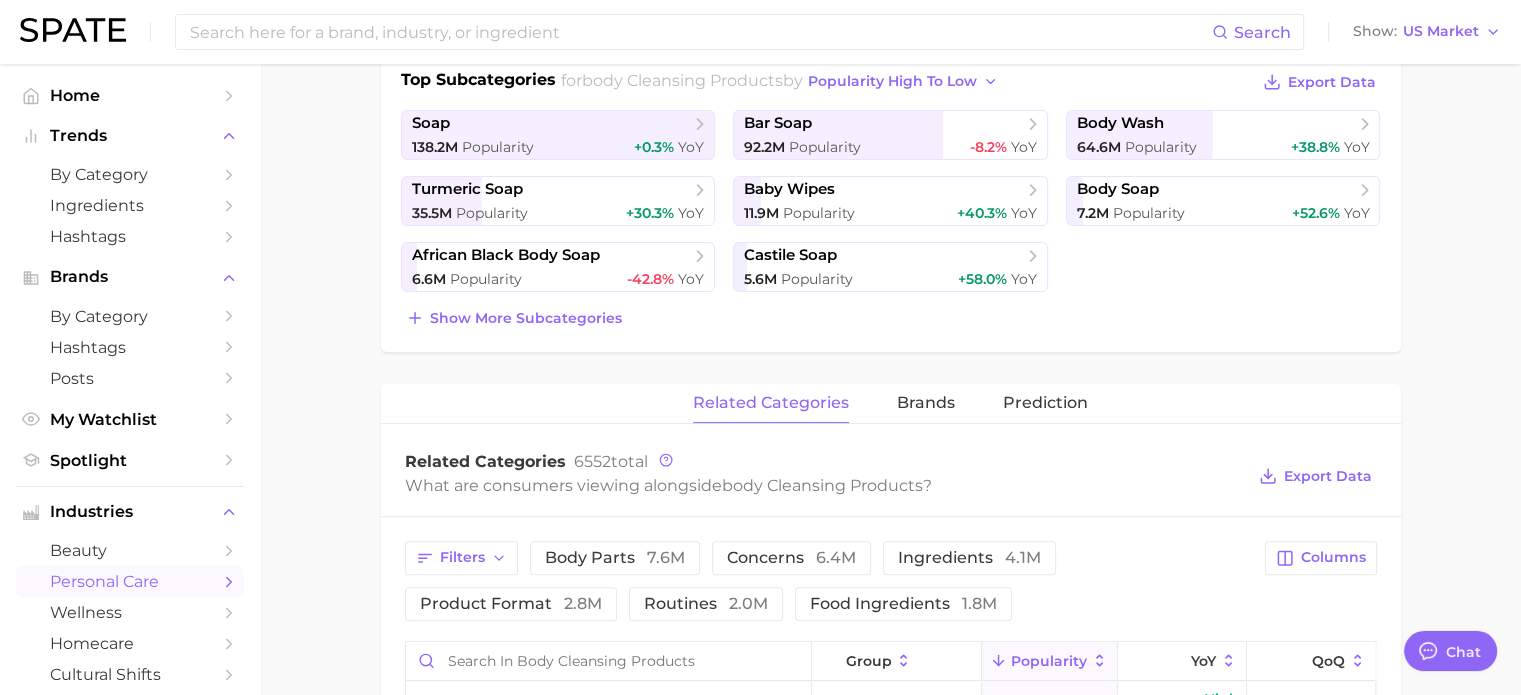 scroll, scrollTop: 700, scrollLeft: 0, axis: vertical 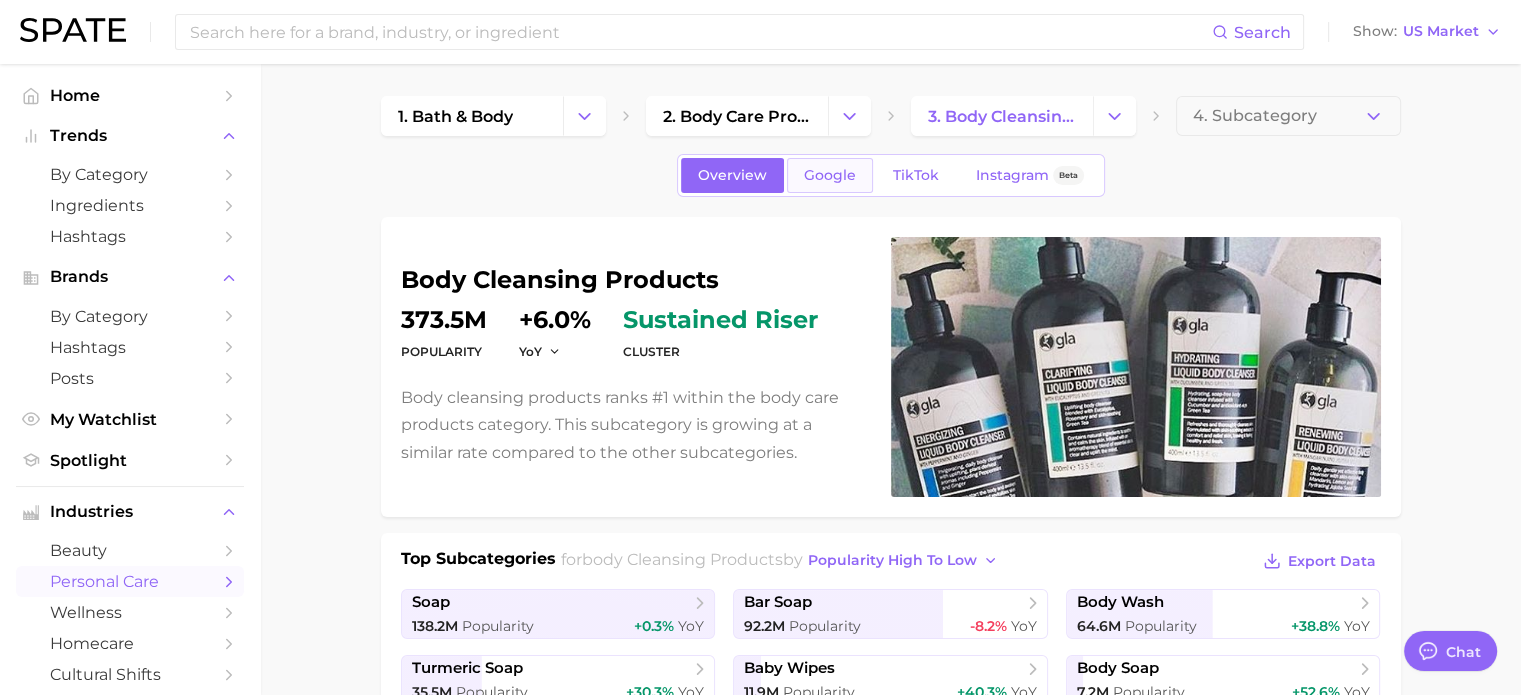 click on "Google" at bounding box center (830, 175) 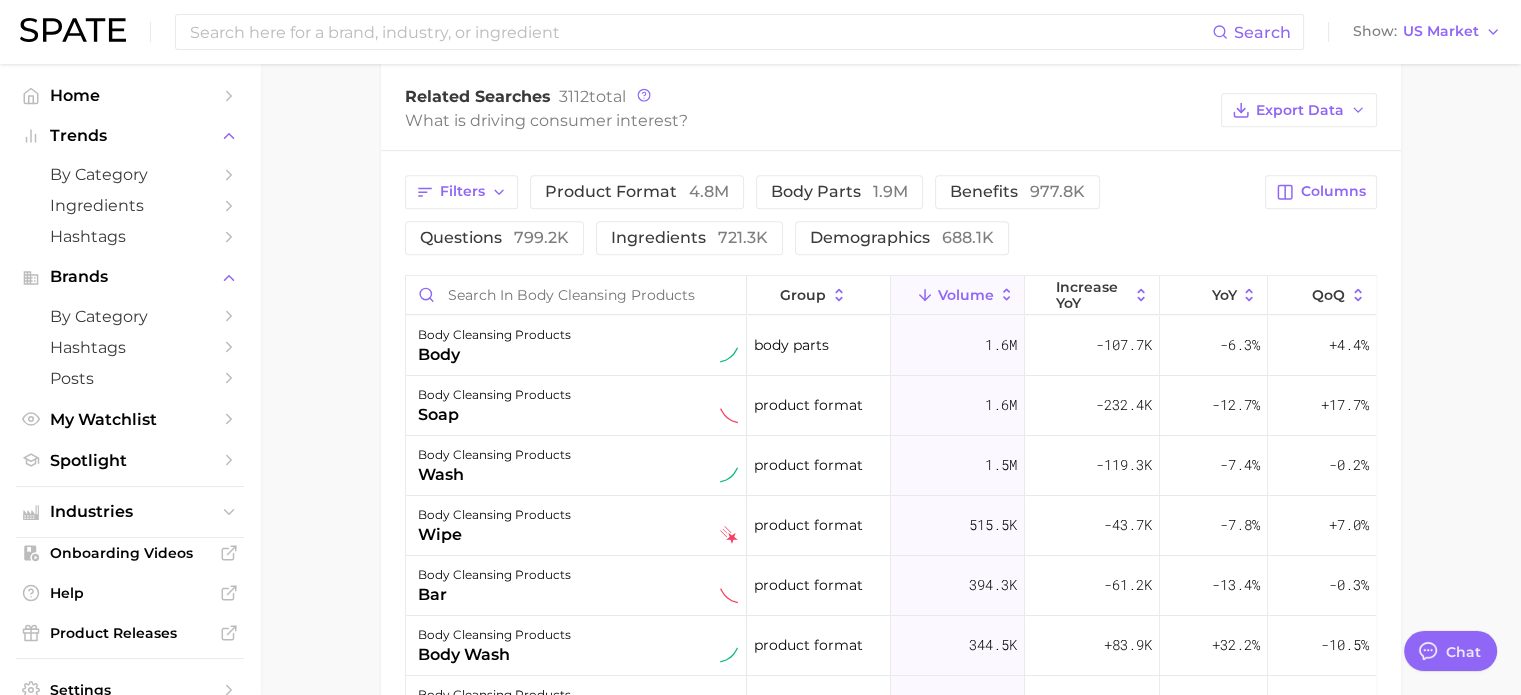 scroll, scrollTop: 700, scrollLeft: 0, axis: vertical 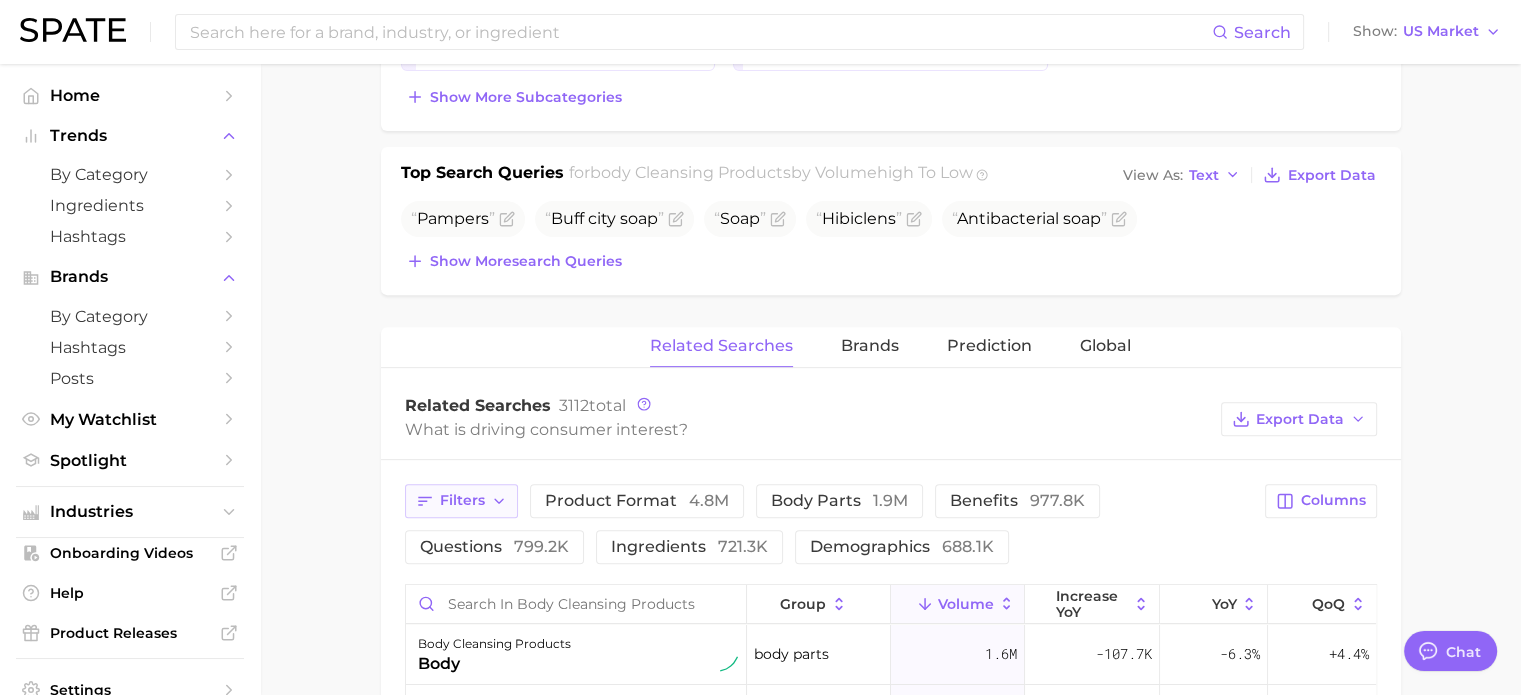 click 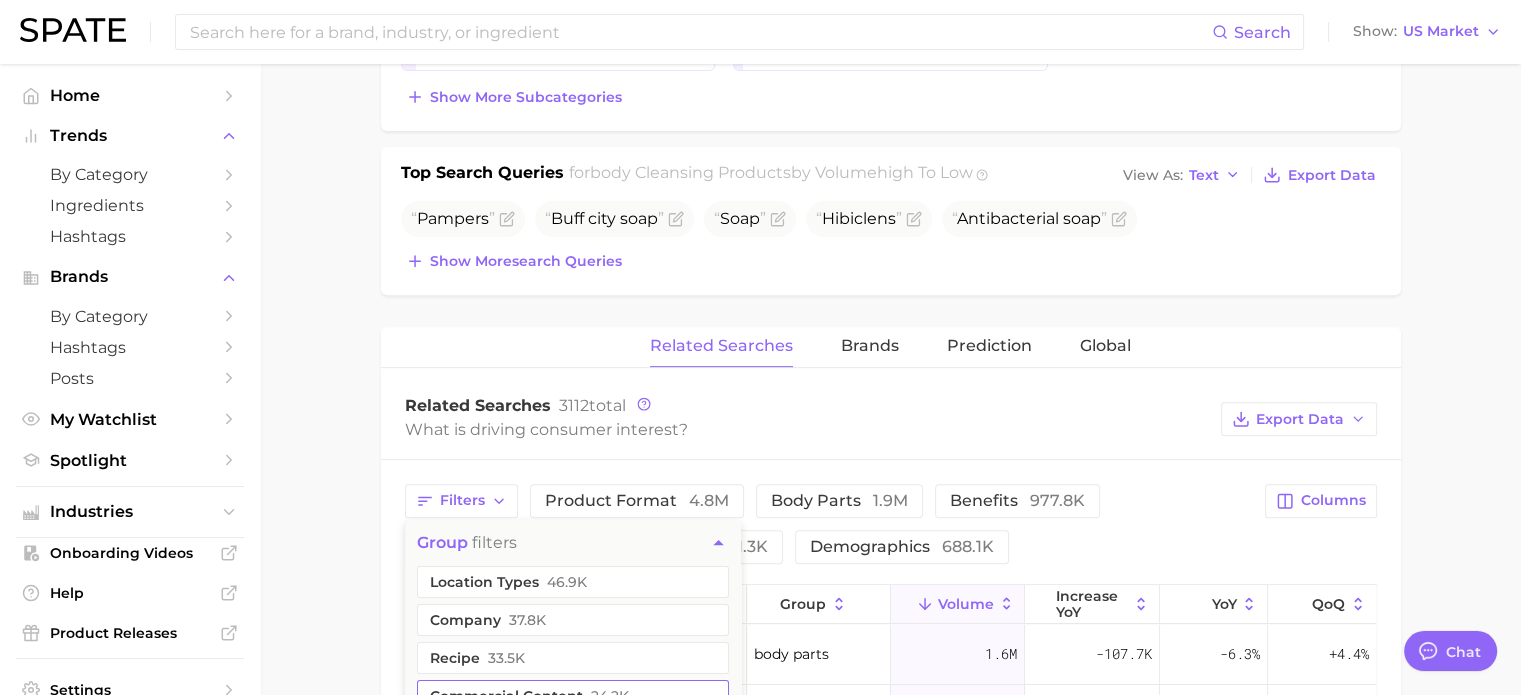 scroll, scrollTop: 500, scrollLeft: 0, axis: vertical 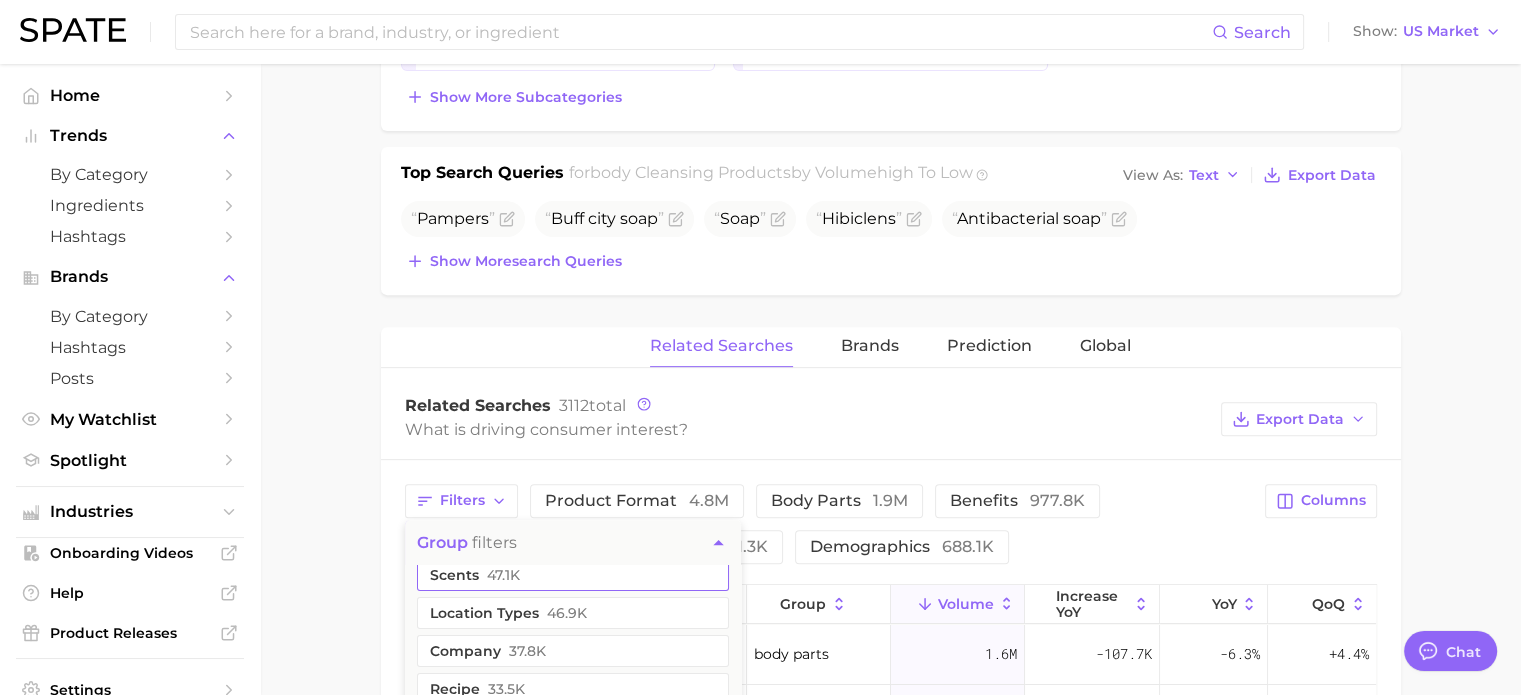 click on "scents   47.1k" at bounding box center (573, 575) 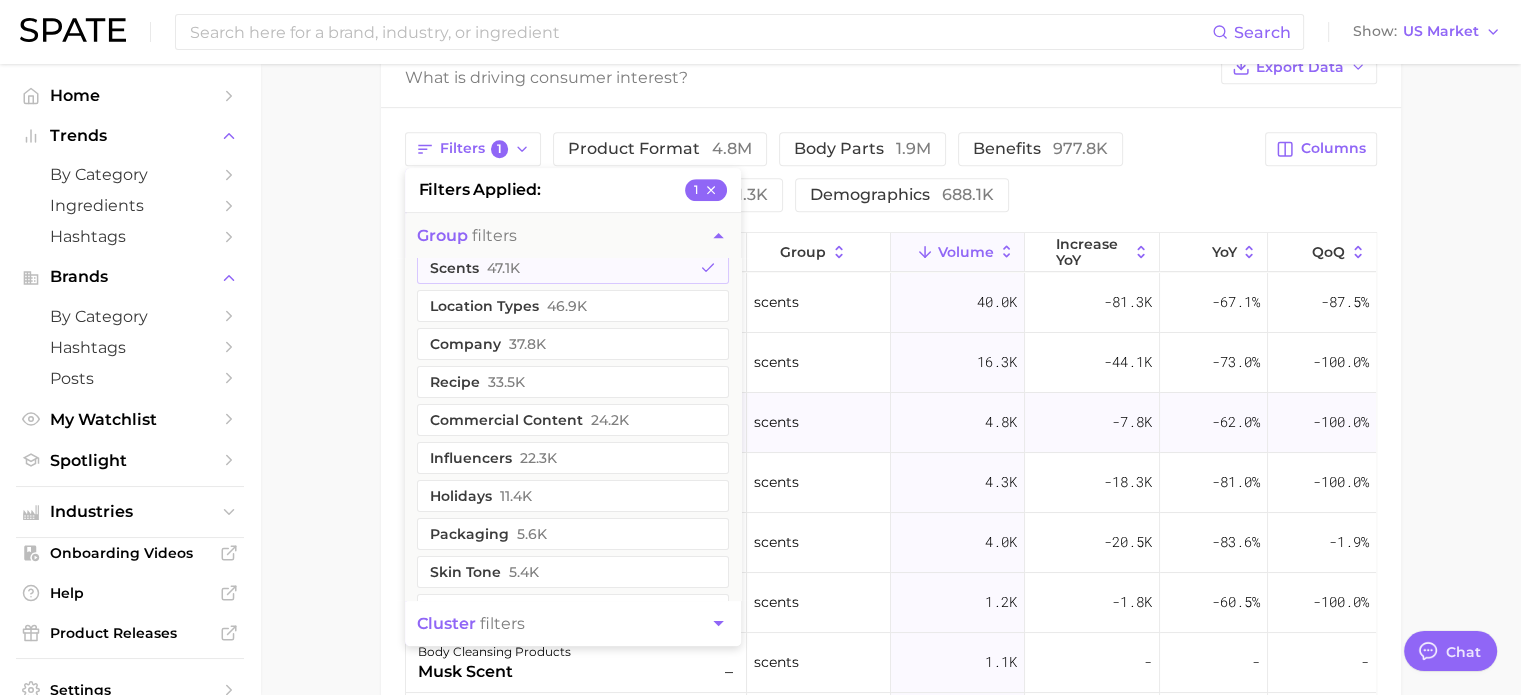 scroll, scrollTop: 1100, scrollLeft: 0, axis: vertical 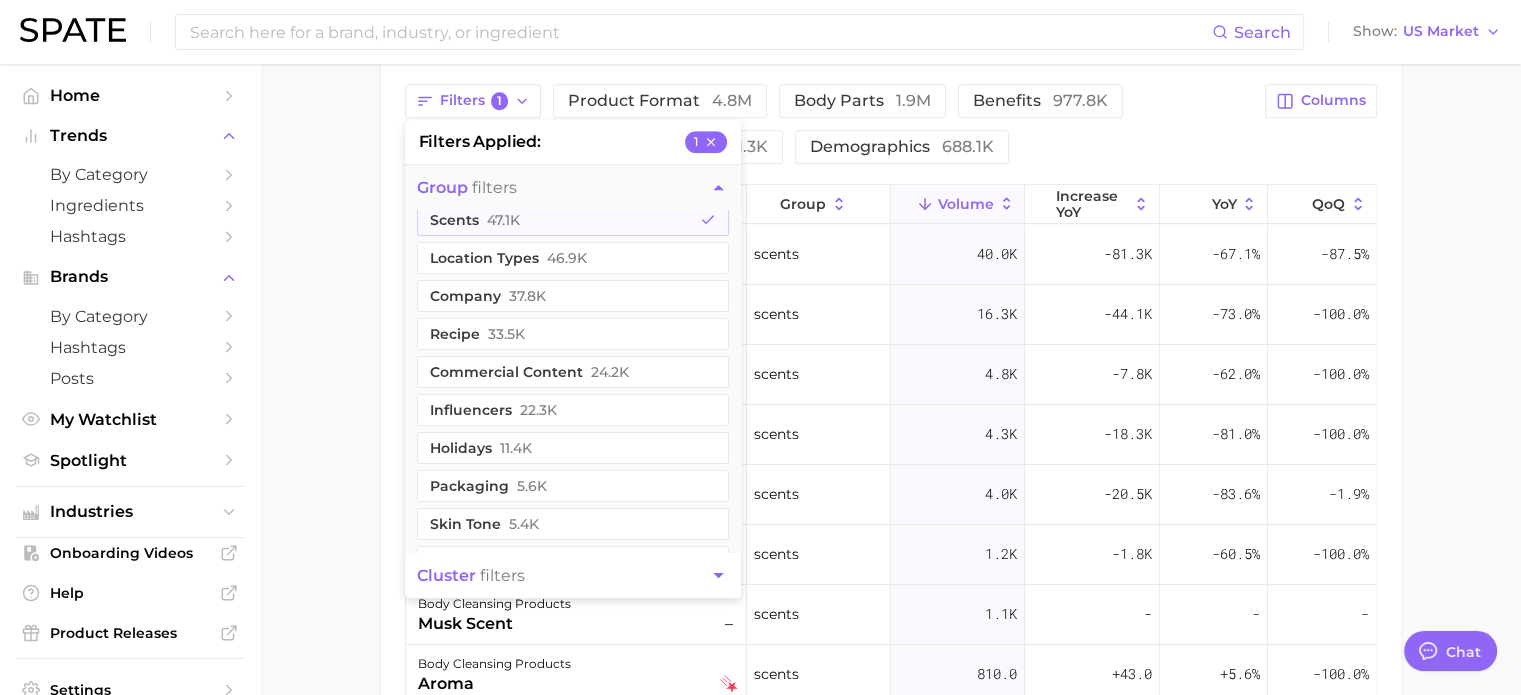 click on "Filters 1 filters applied 1 group   filters colors & prints   398.5k concerns   392.8k clean beauty   289.7k purchases   243.5k food ingredients   206.1k retailers   171.3k taste & composition   162.0k sentiment   127.7k theme   120.2k creator content   115.6k routines   114.1k diy   89.5k geographic location   53.2k scents   47.1k location types   46.9k company   37.8k recipe   33.5k commercial content   24.2k influencers   22.3k holidays   11.4k packaging   5.6k skin tone   5.4k social media   3.9k dupes   2.0k beauty trends   1.8k hair looks   970.0 hair type   520.0 experts & advisers   250.0 skin type   90.0 cluster   filters product format   4.8m body parts   1.9m benefits   977.8k questions   799.2k ingredients   721.3k demographics   688.1k" at bounding box center (829, 124) 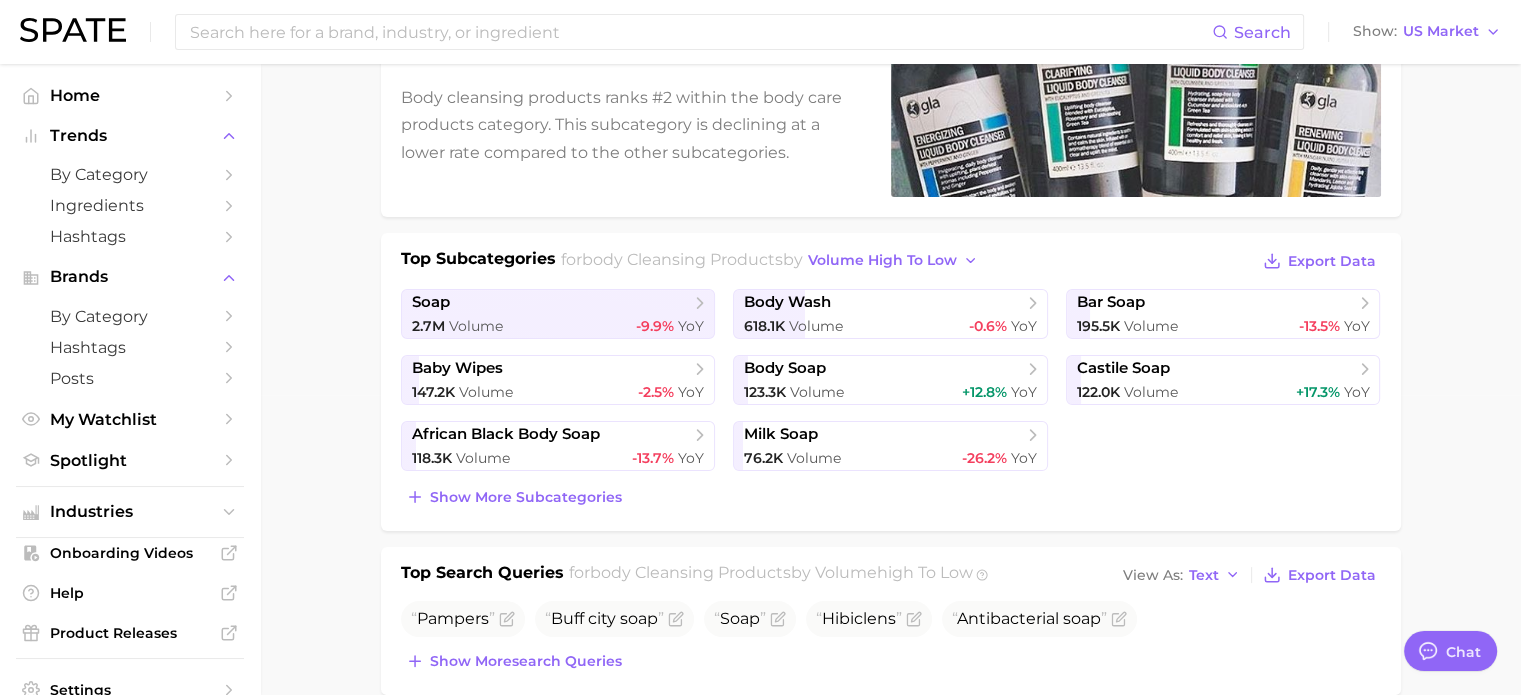 scroll, scrollTop: 0, scrollLeft: 0, axis: both 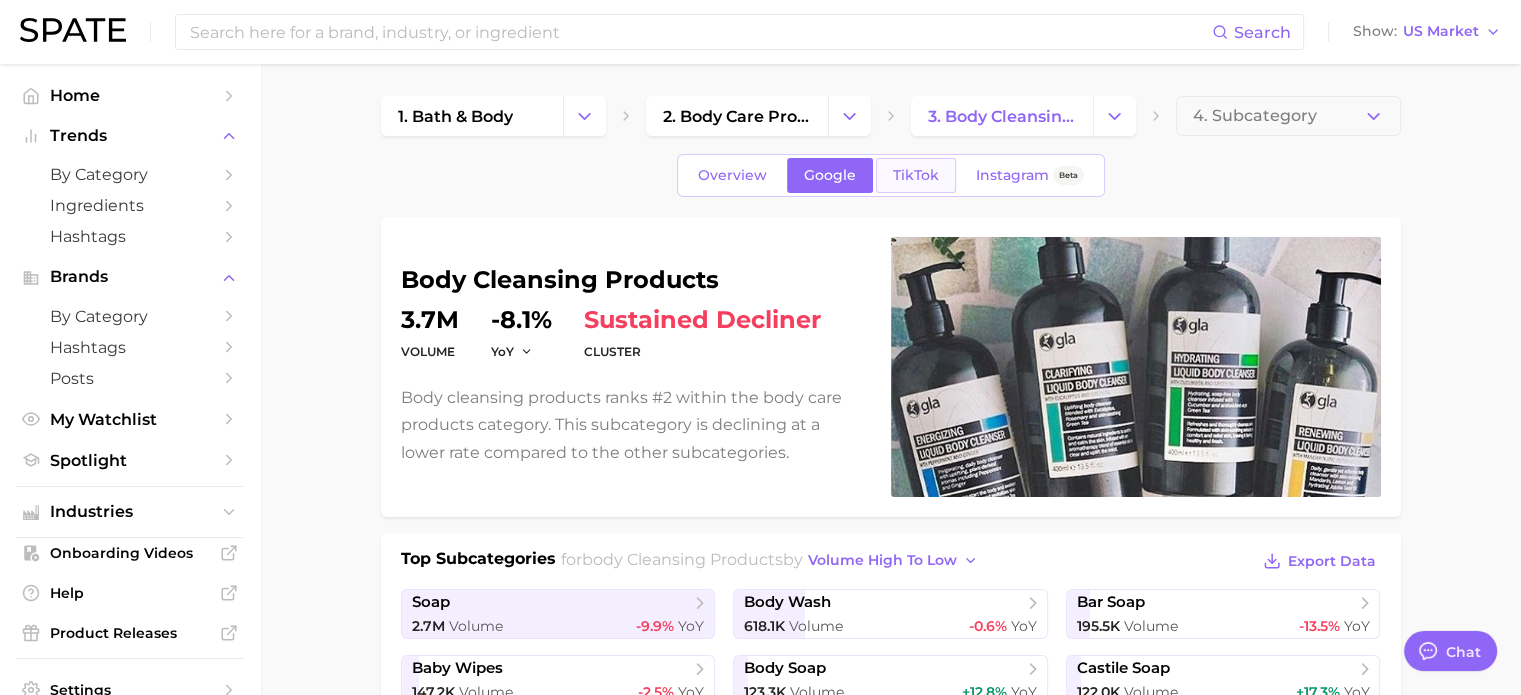 click on "TikTok" at bounding box center [916, 175] 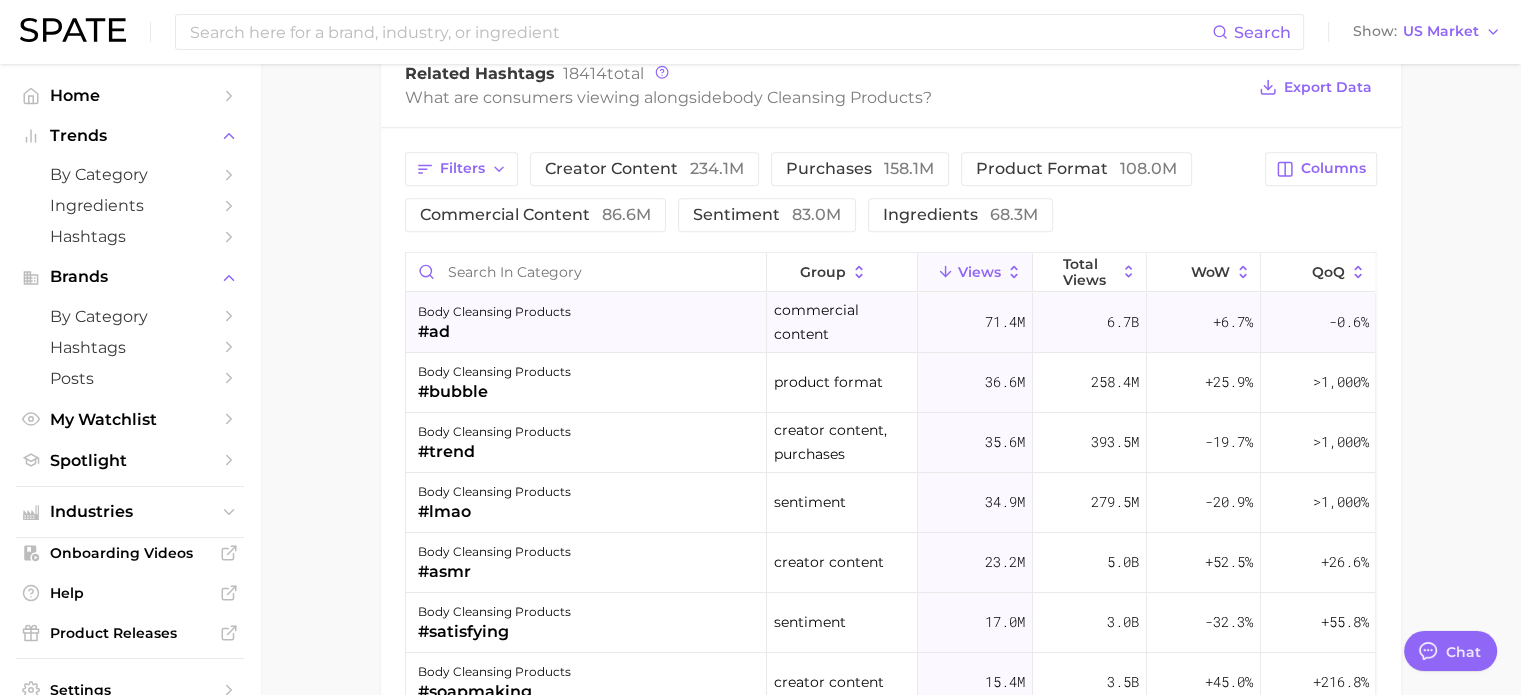 scroll, scrollTop: 1500, scrollLeft: 0, axis: vertical 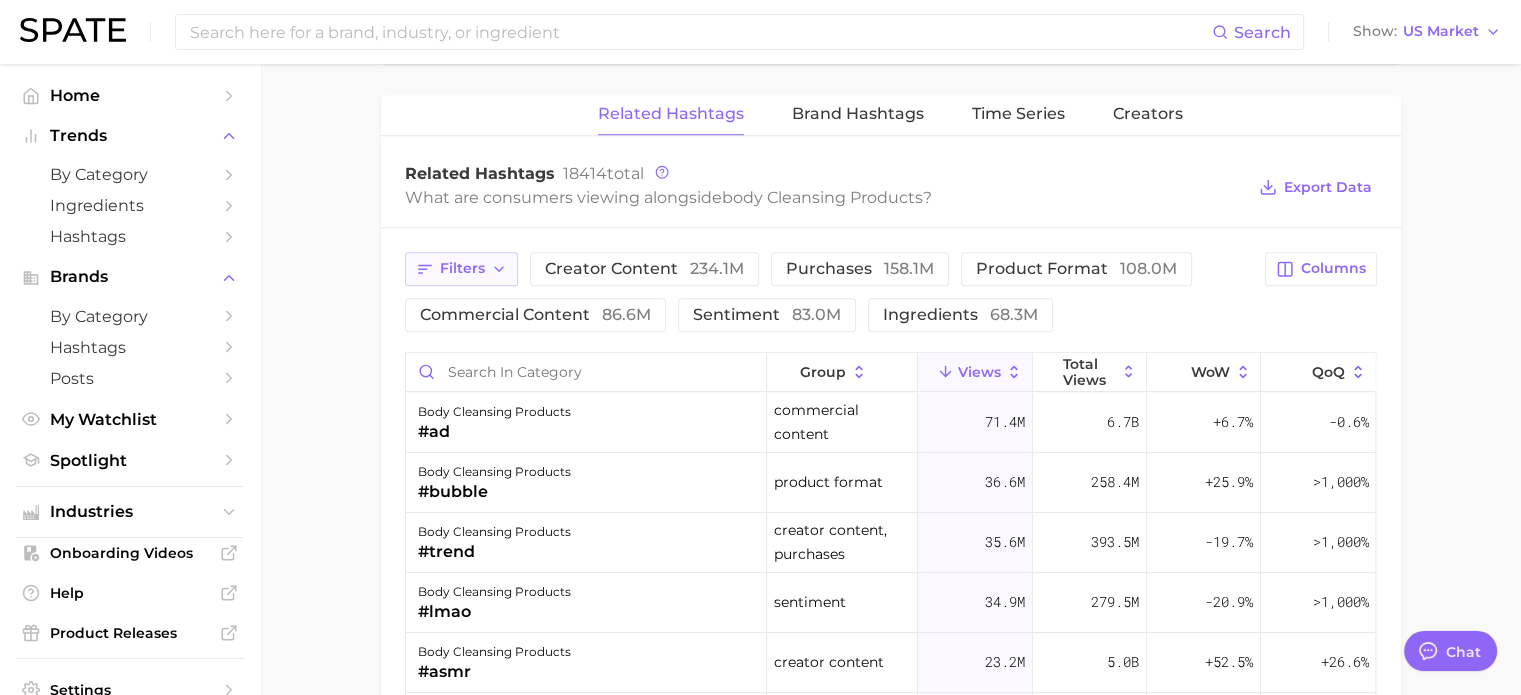 click 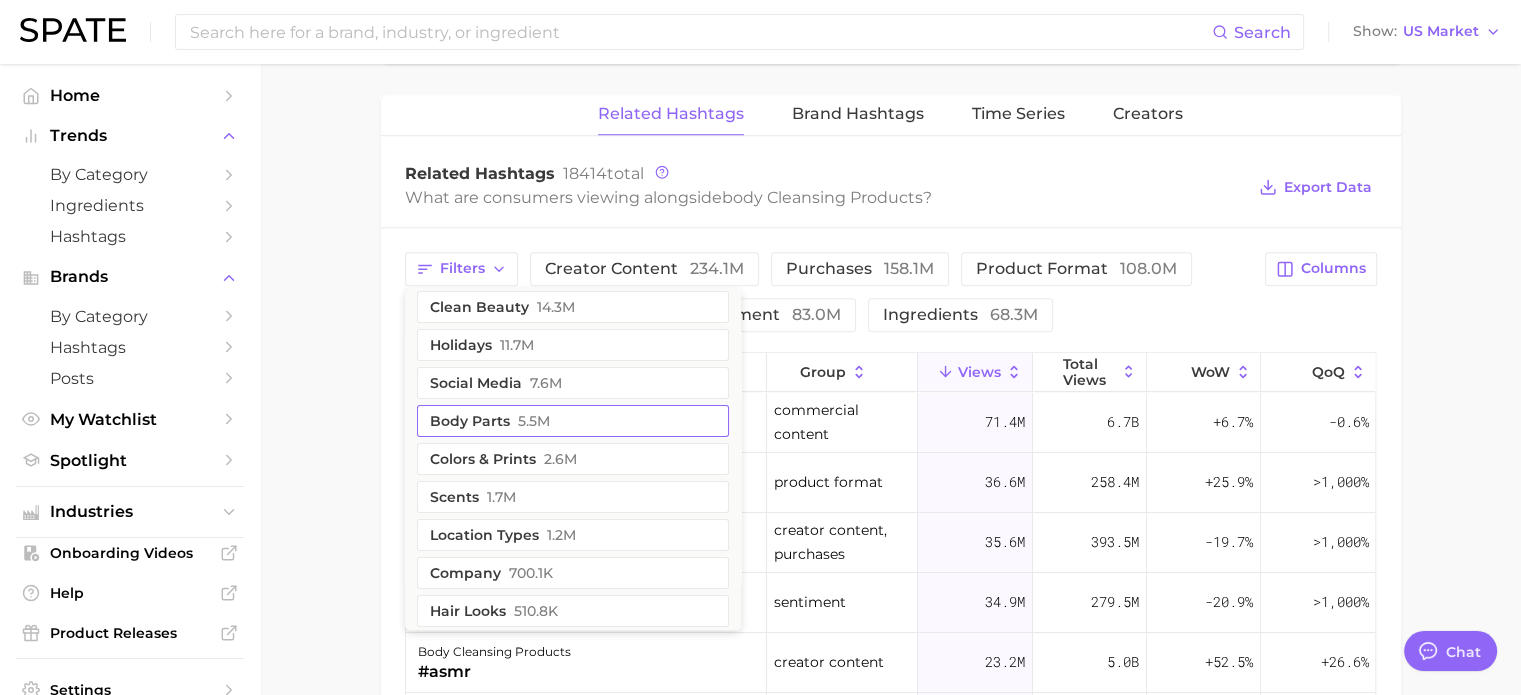 scroll, scrollTop: 500, scrollLeft: 0, axis: vertical 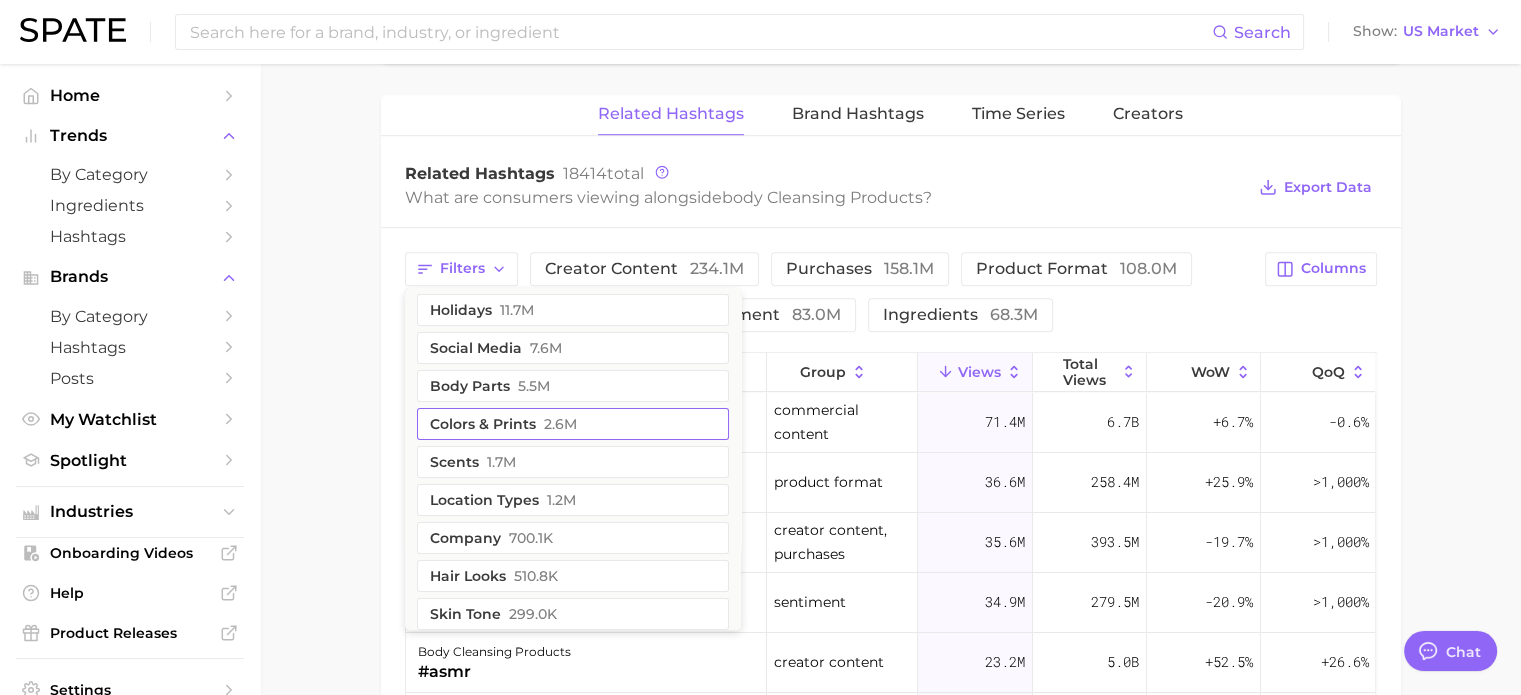 click on "scents   1.7m" at bounding box center [573, 462] 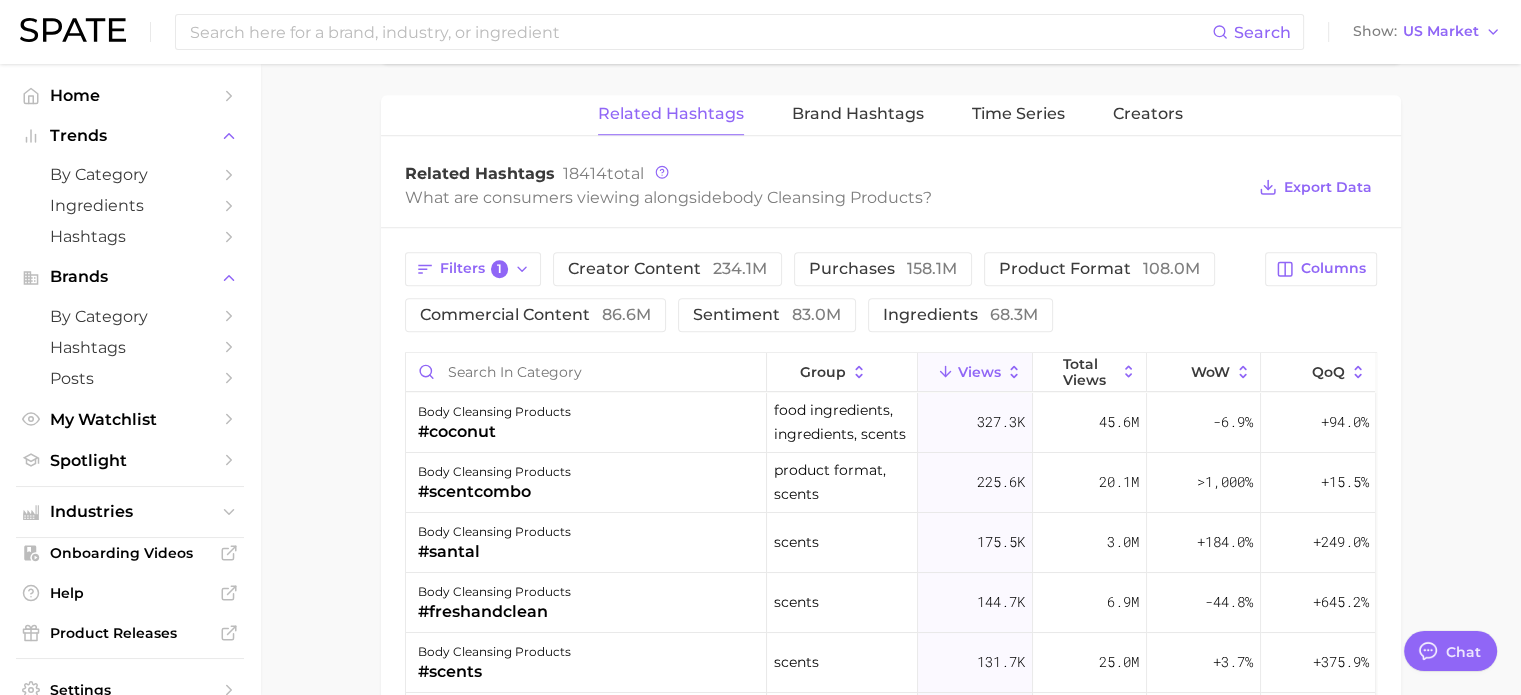 click on "Related Hashtags 18414  total" at bounding box center (825, 174) 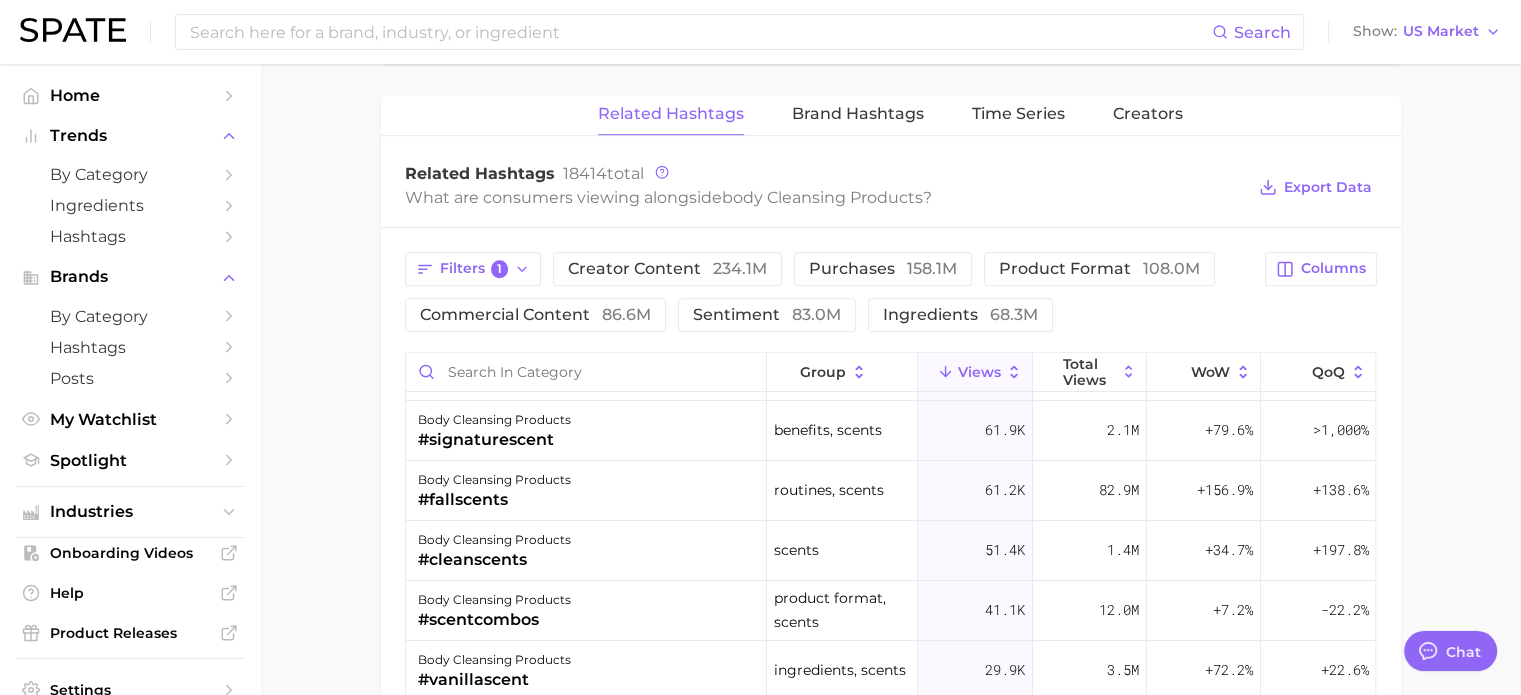 scroll, scrollTop: 0, scrollLeft: 0, axis: both 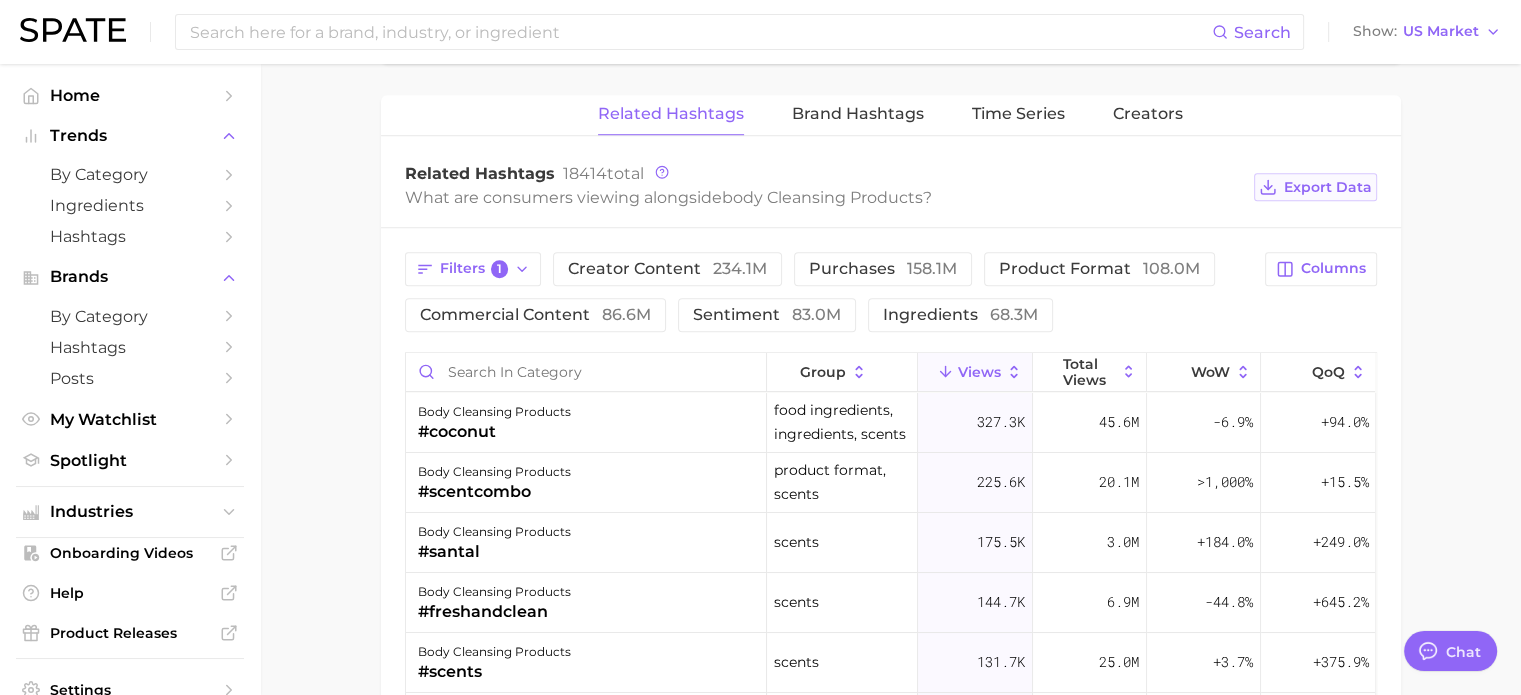 click on "Export Data" at bounding box center [1328, 187] 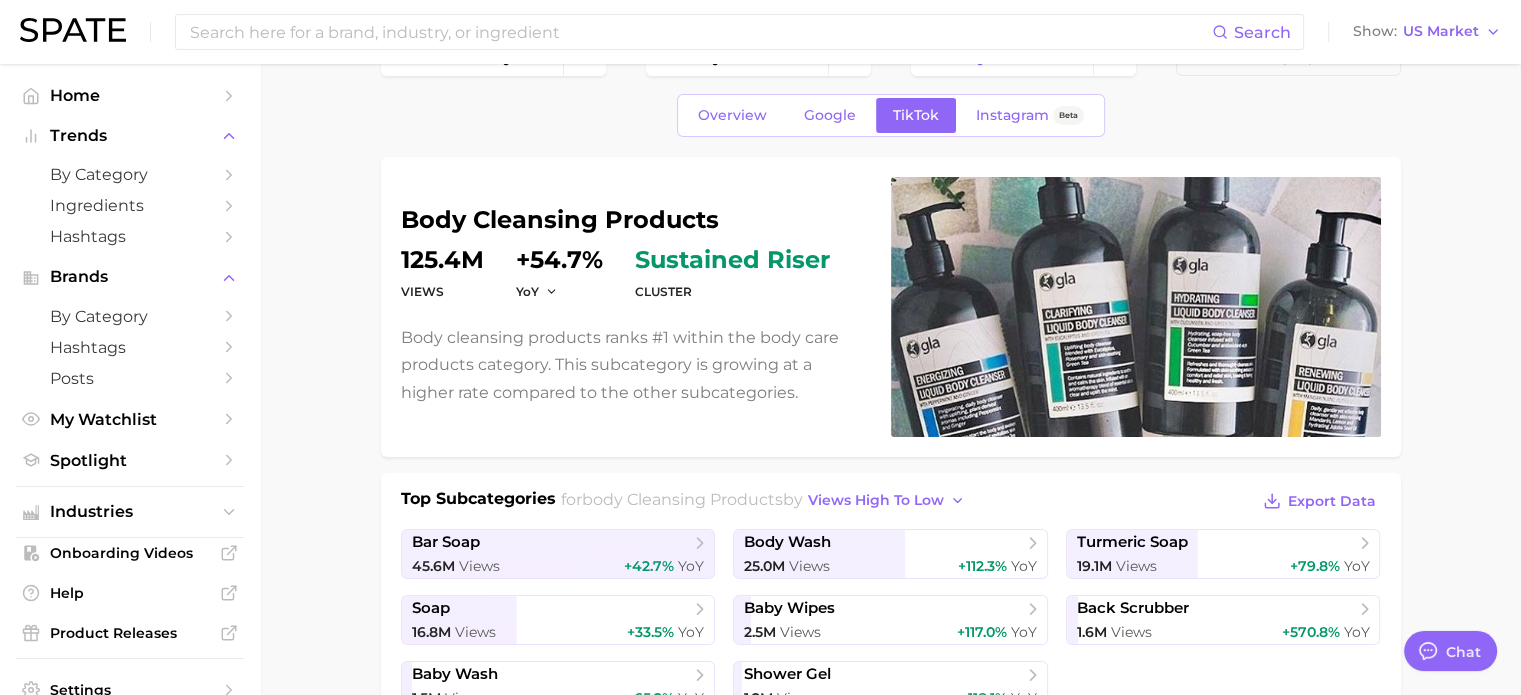 scroll, scrollTop: 0, scrollLeft: 0, axis: both 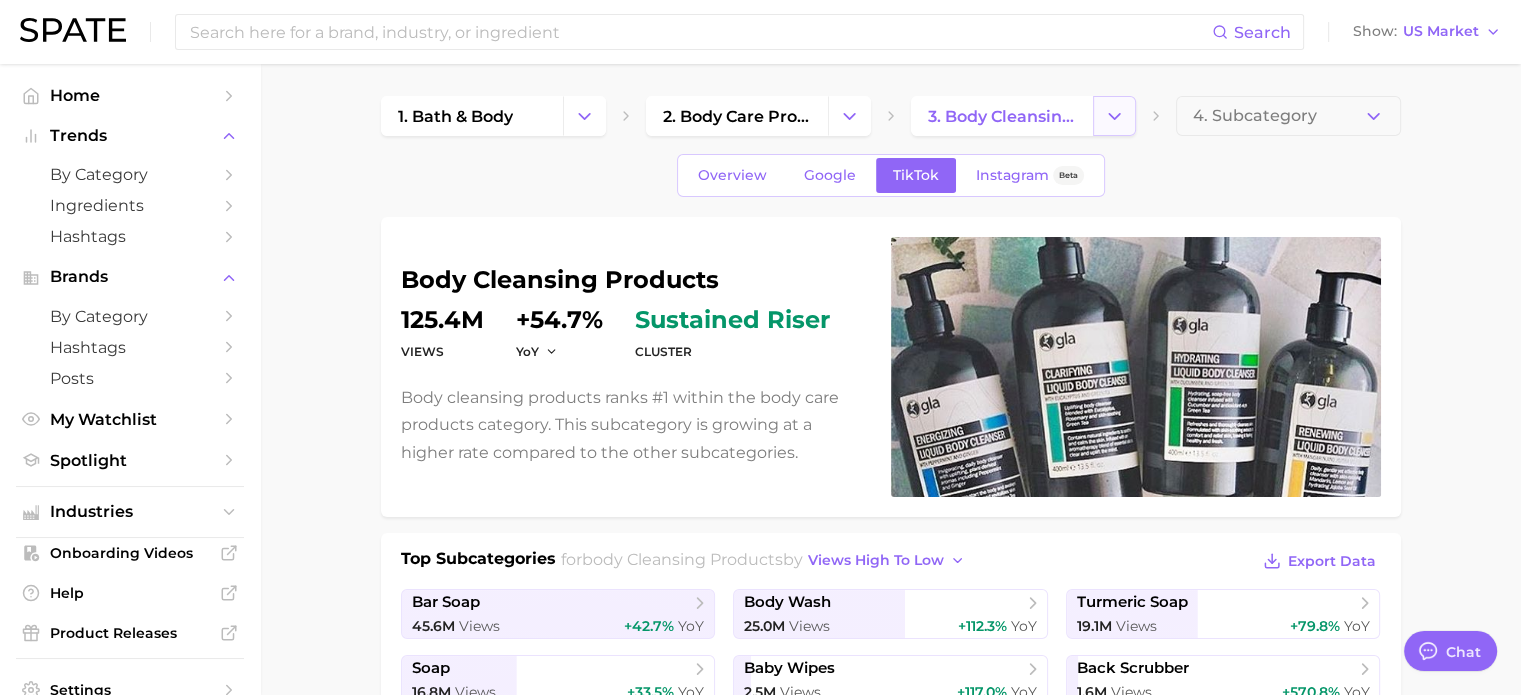 click 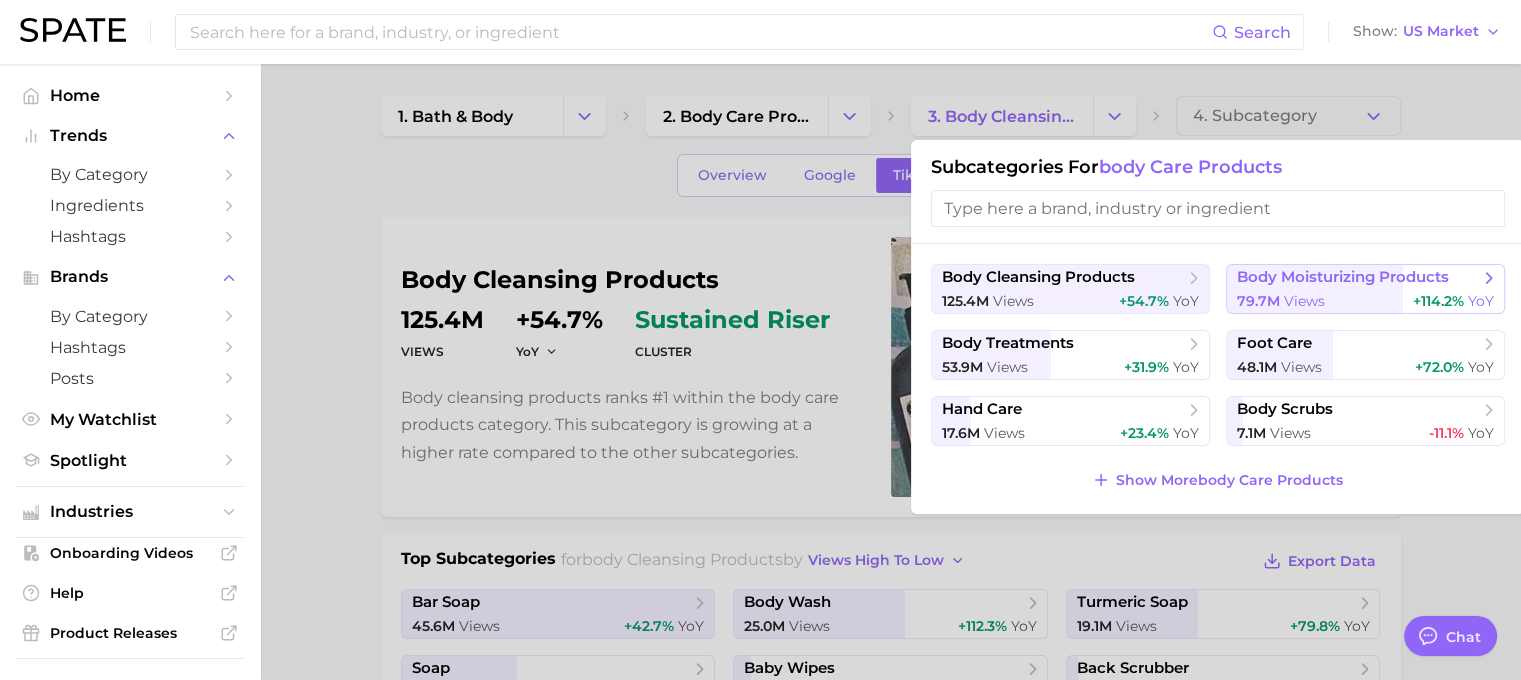 click on "body moisturizing products" at bounding box center (1343, 277) 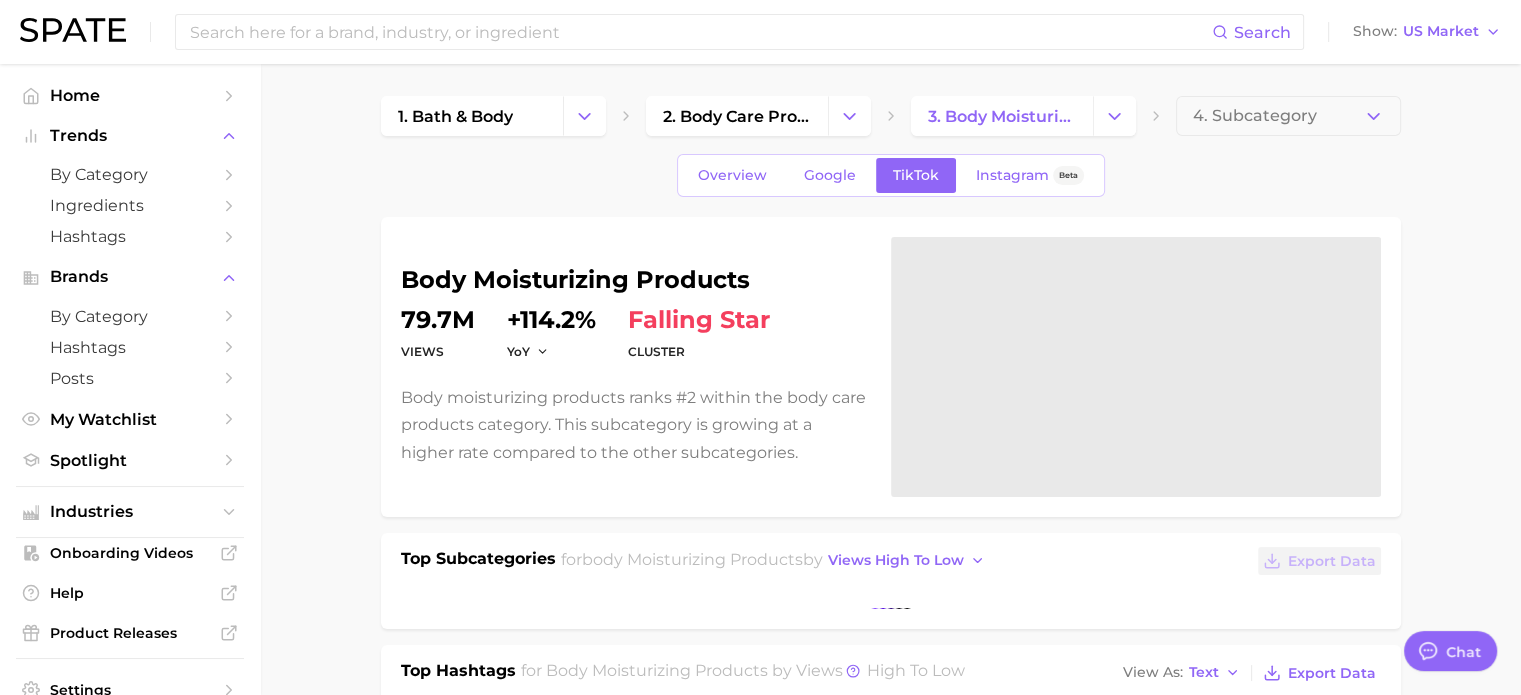 scroll, scrollTop: 0, scrollLeft: 0, axis: both 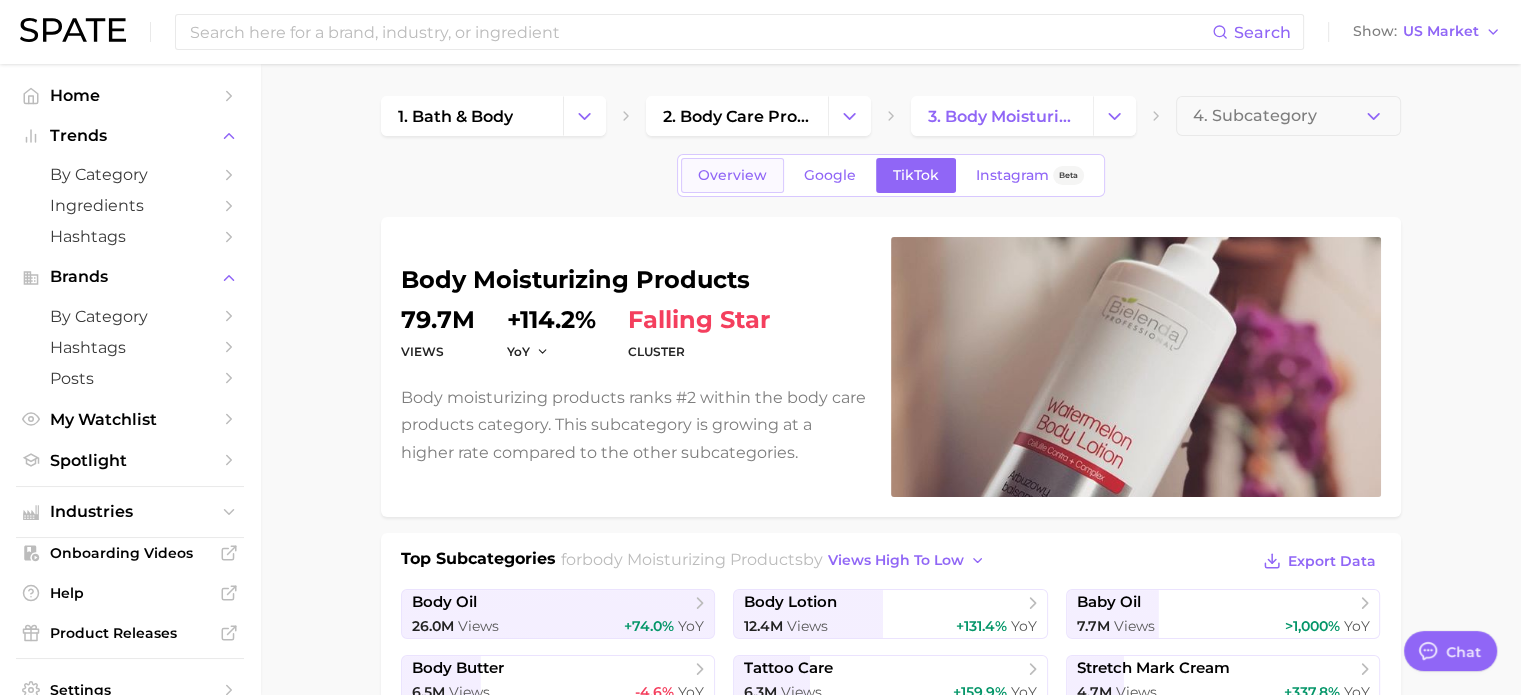 click on "Overview" at bounding box center [732, 175] 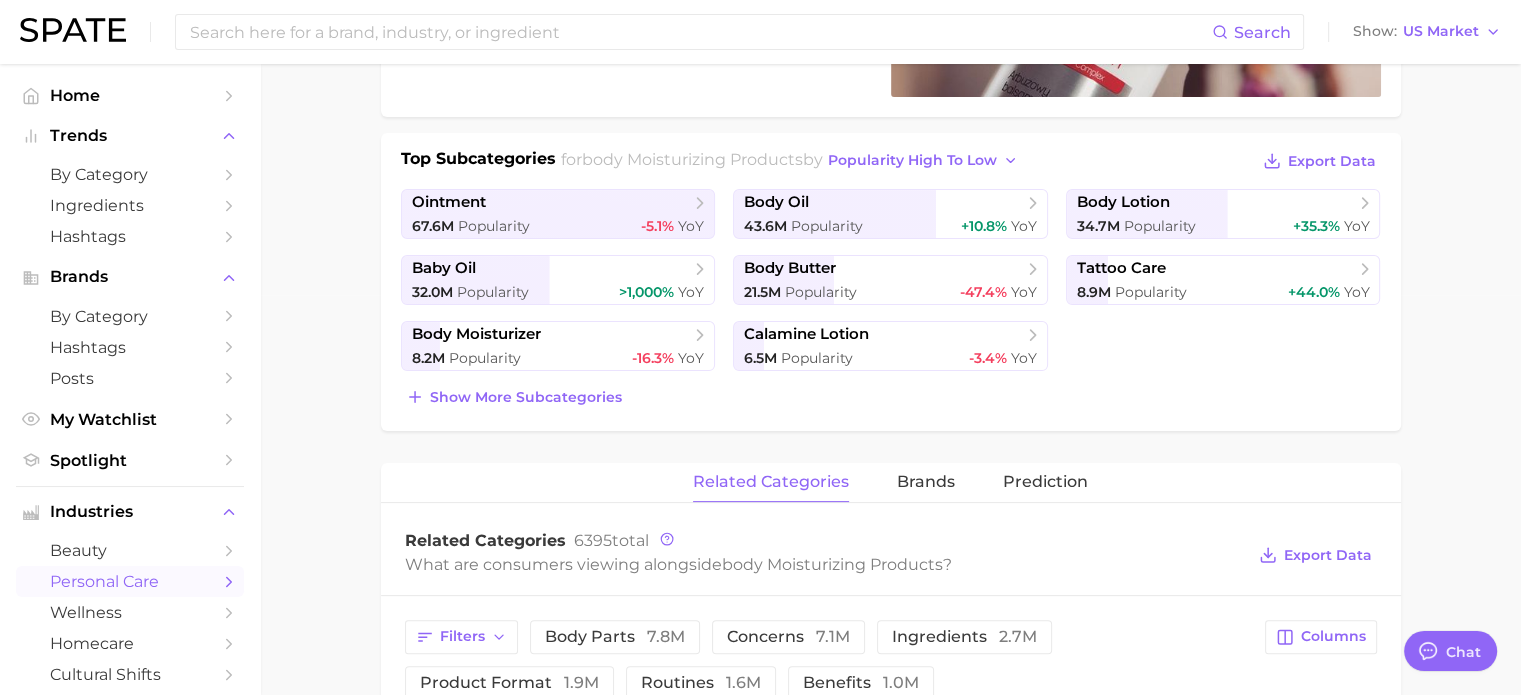 scroll, scrollTop: 500, scrollLeft: 0, axis: vertical 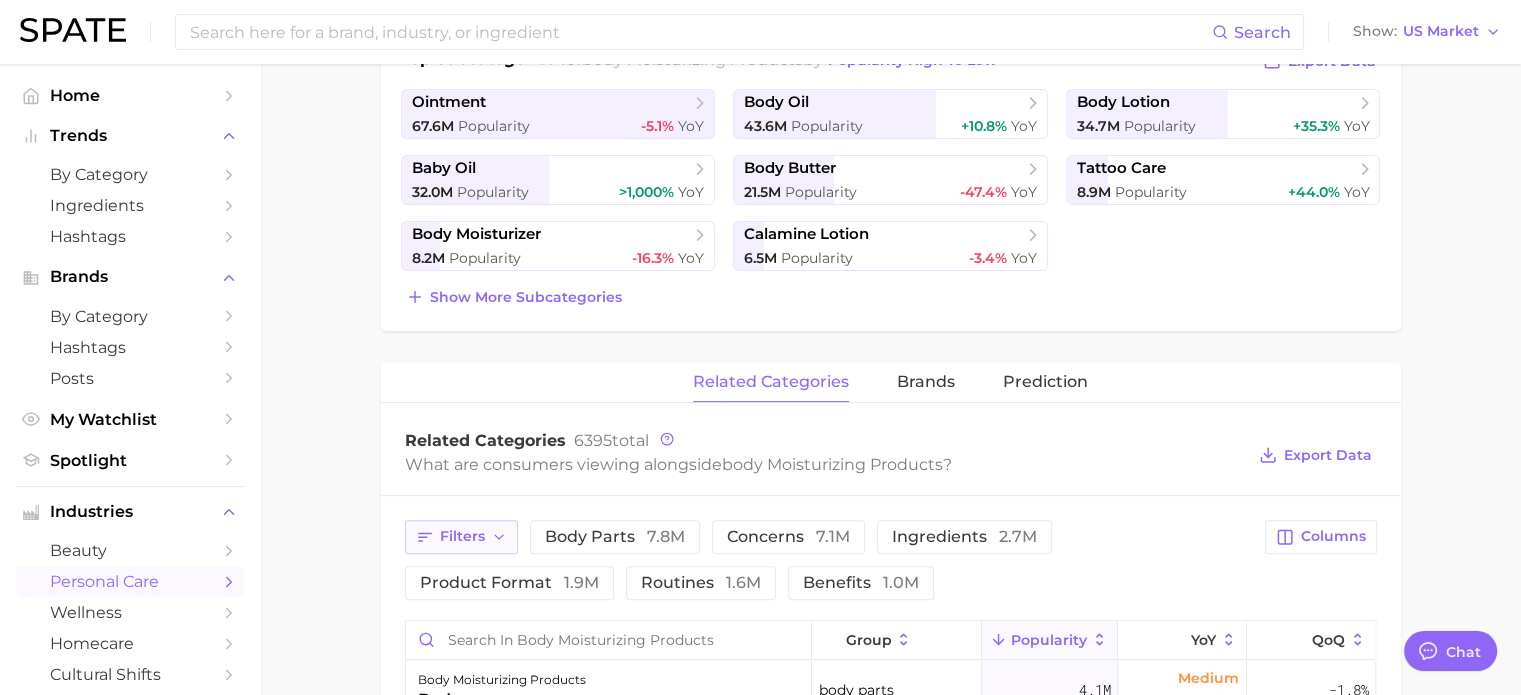 click 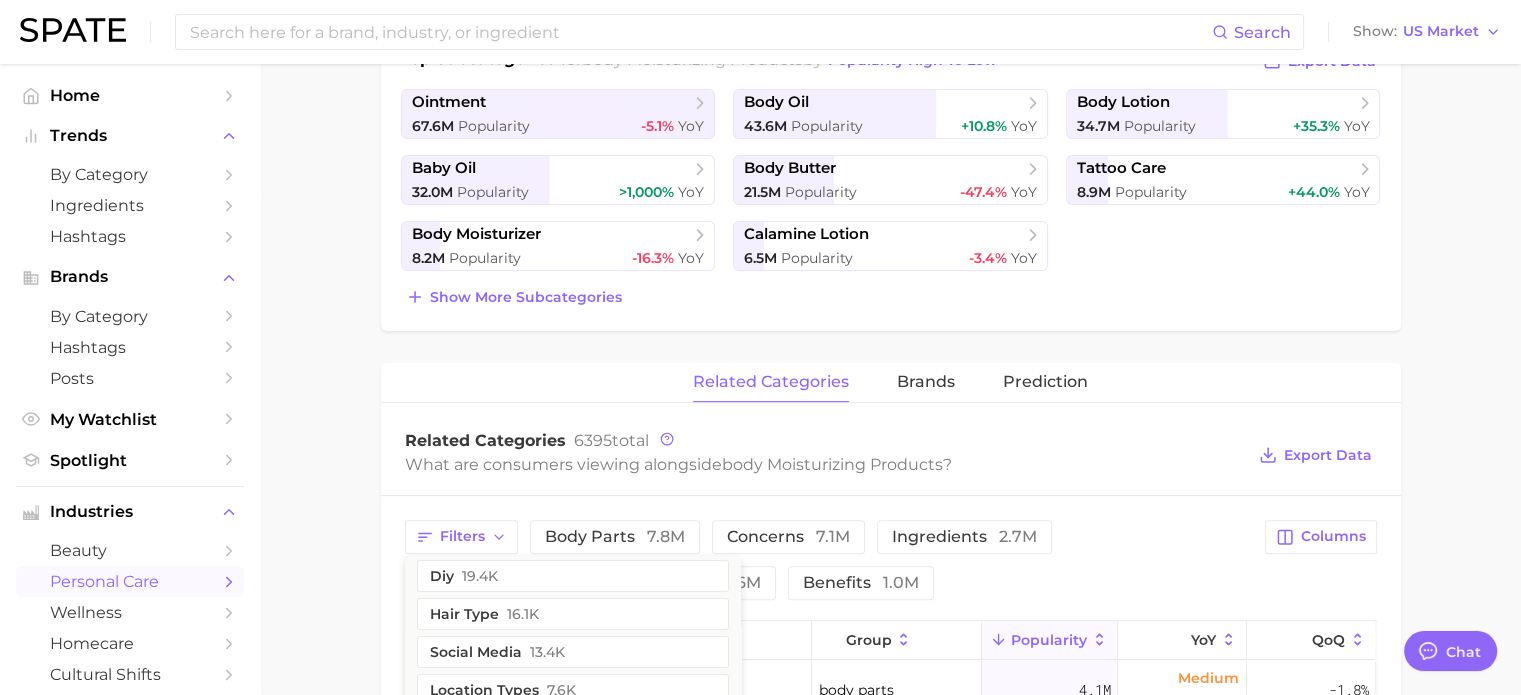 scroll, scrollTop: 592, scrollLeft: 0, axis: vertical 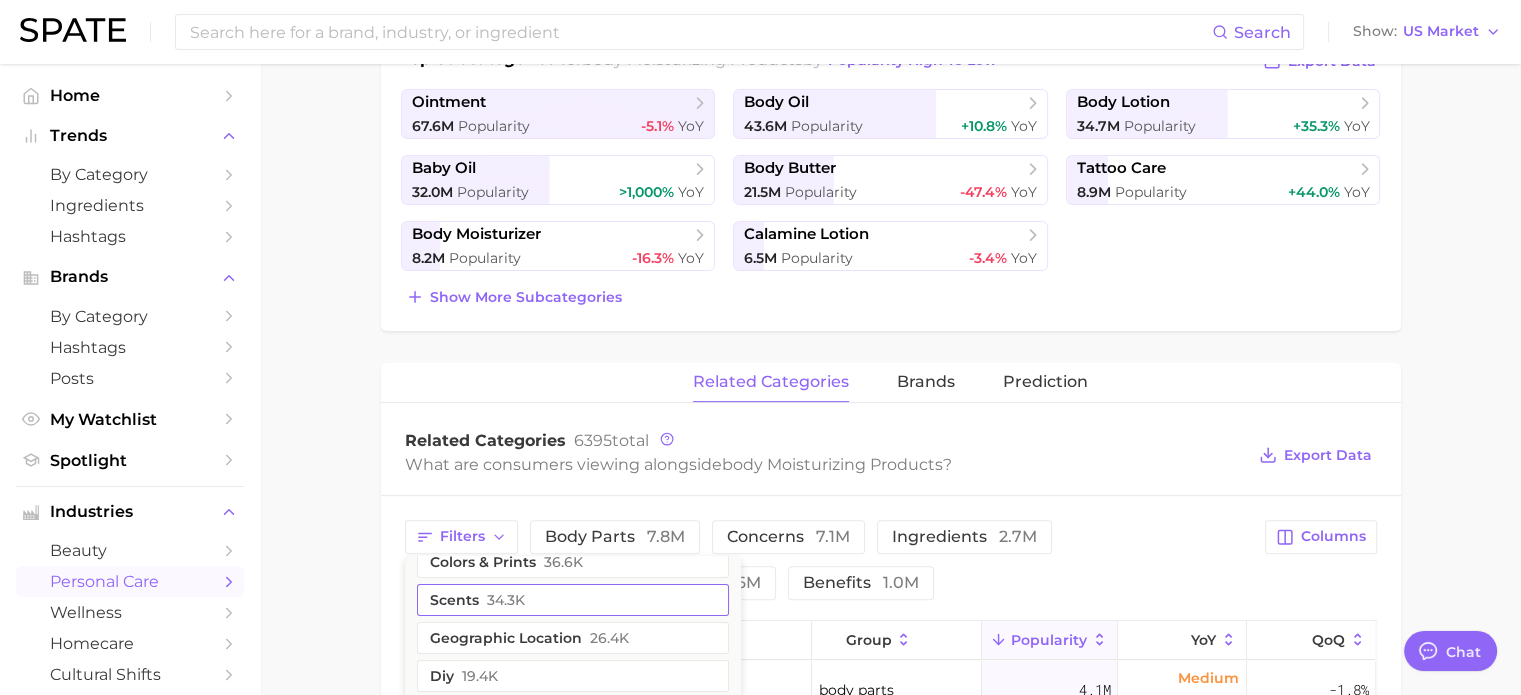 click on "scents   34.3k" at bounding box center (573, 600) 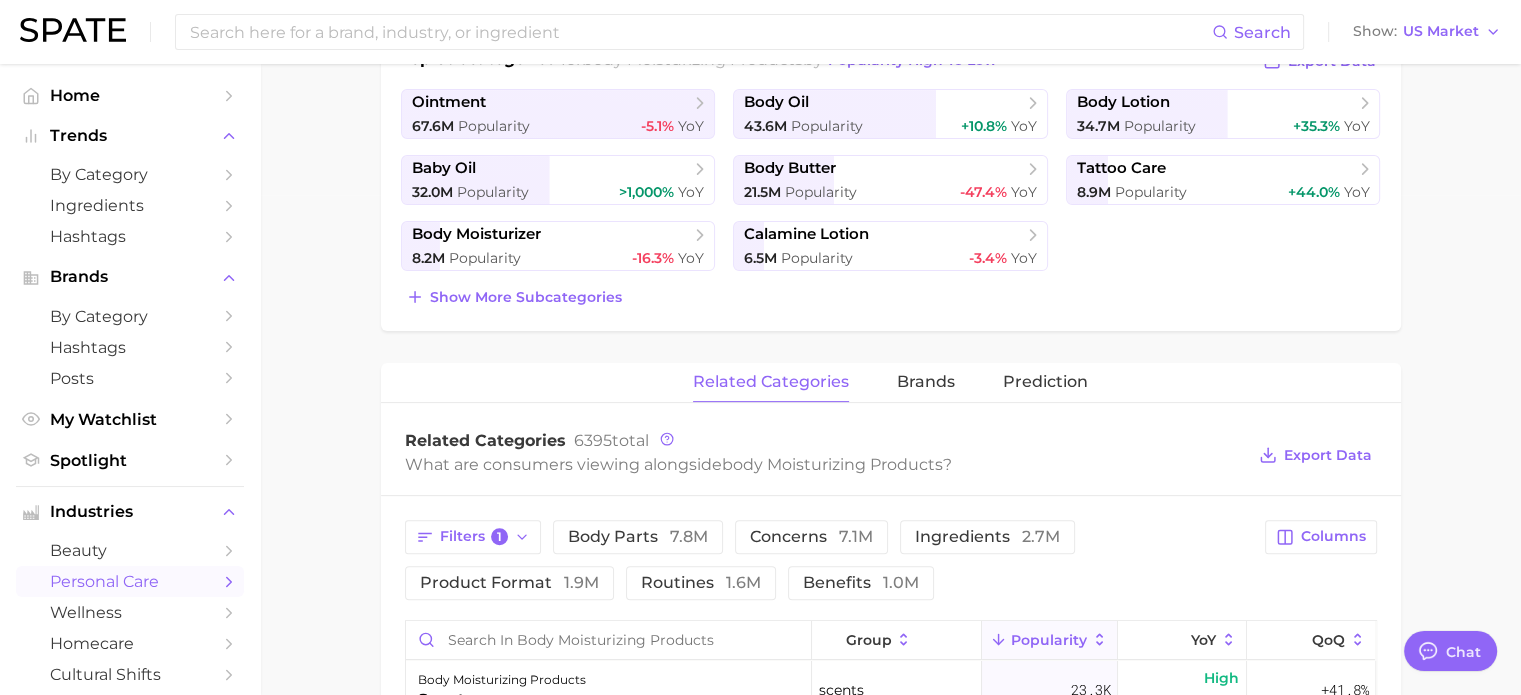 click on "What are consumers viewing alongside  body moisturizing products ?" at bounding box center (825, 464) 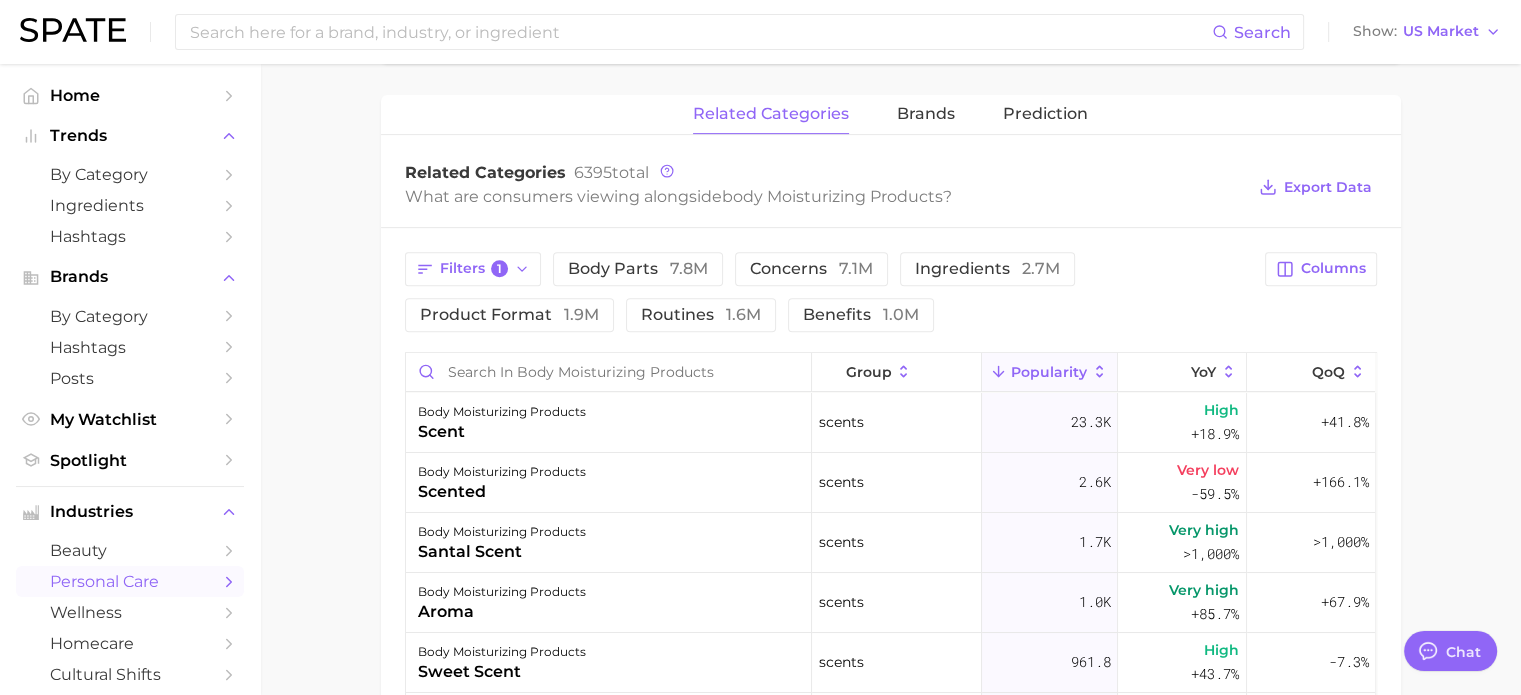 scroll, scrollTop: 800, scrollLeft: 0, axis: vertical 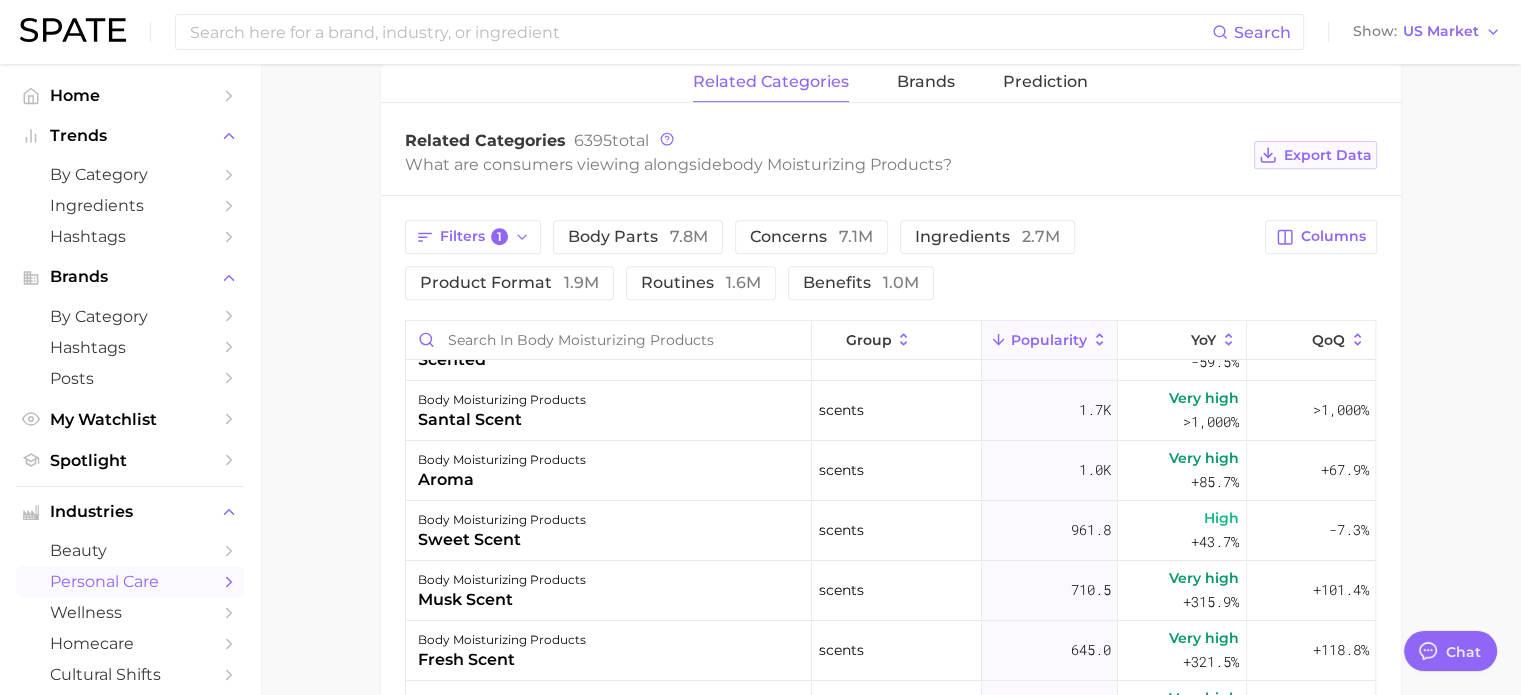 click on "Export Data" at bounding box center (1328, 155) 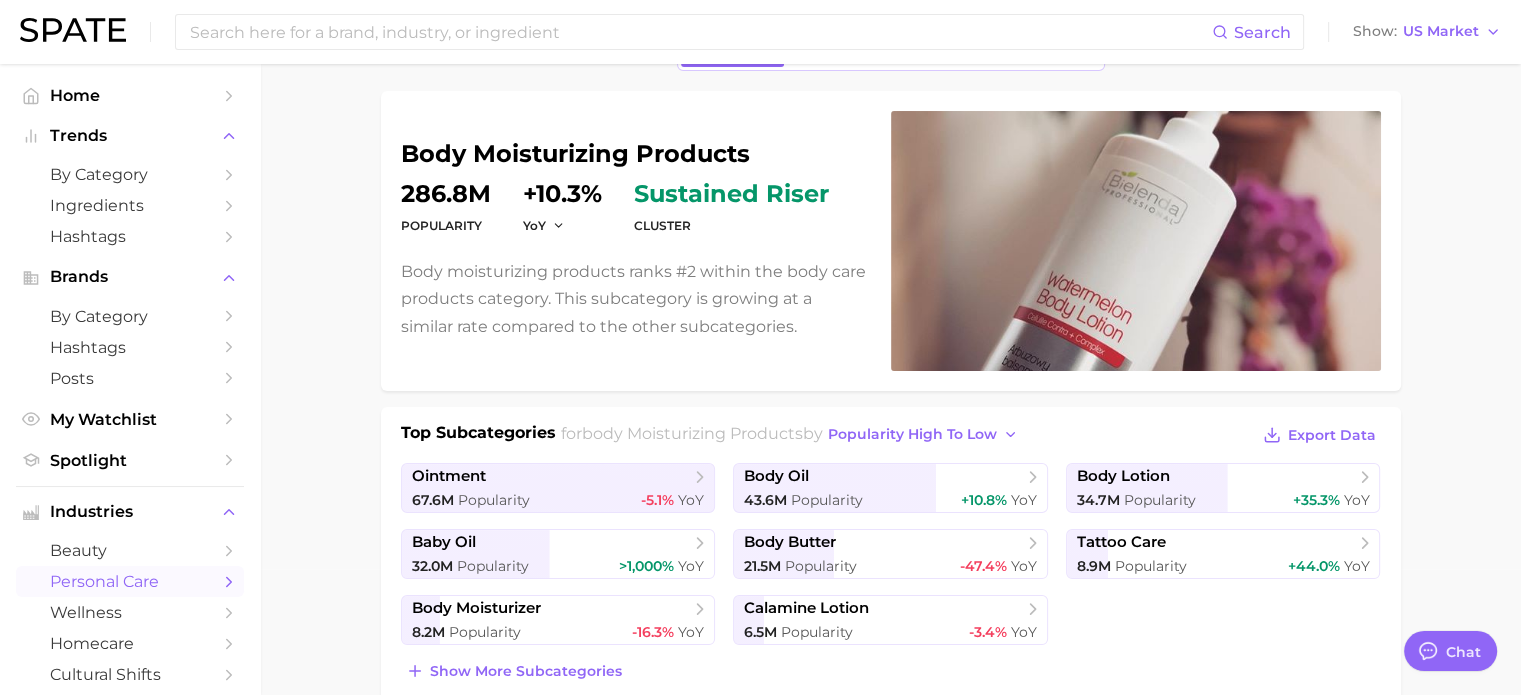 scroll, scrollTop: 0, scrollLeft: 0, axis: both 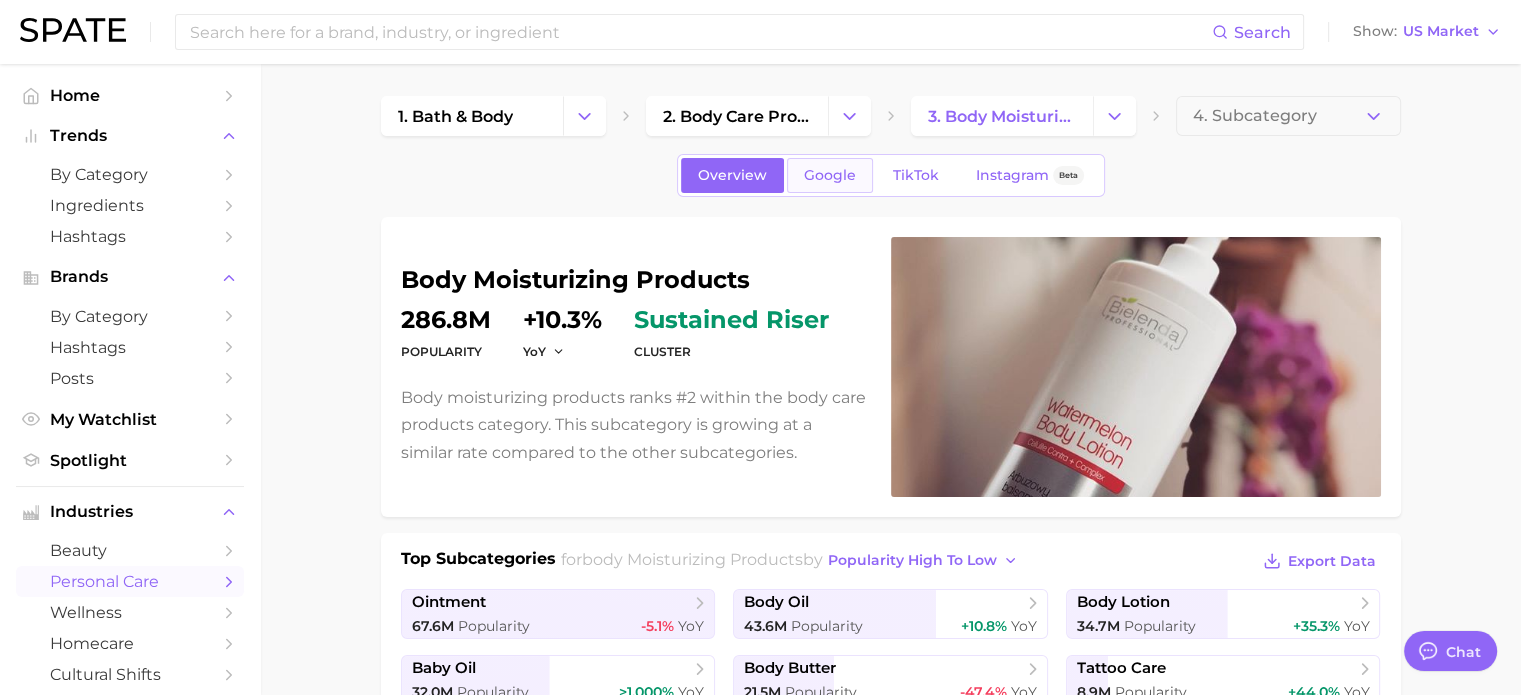 click on "Google" at bounding box center (830, 175) 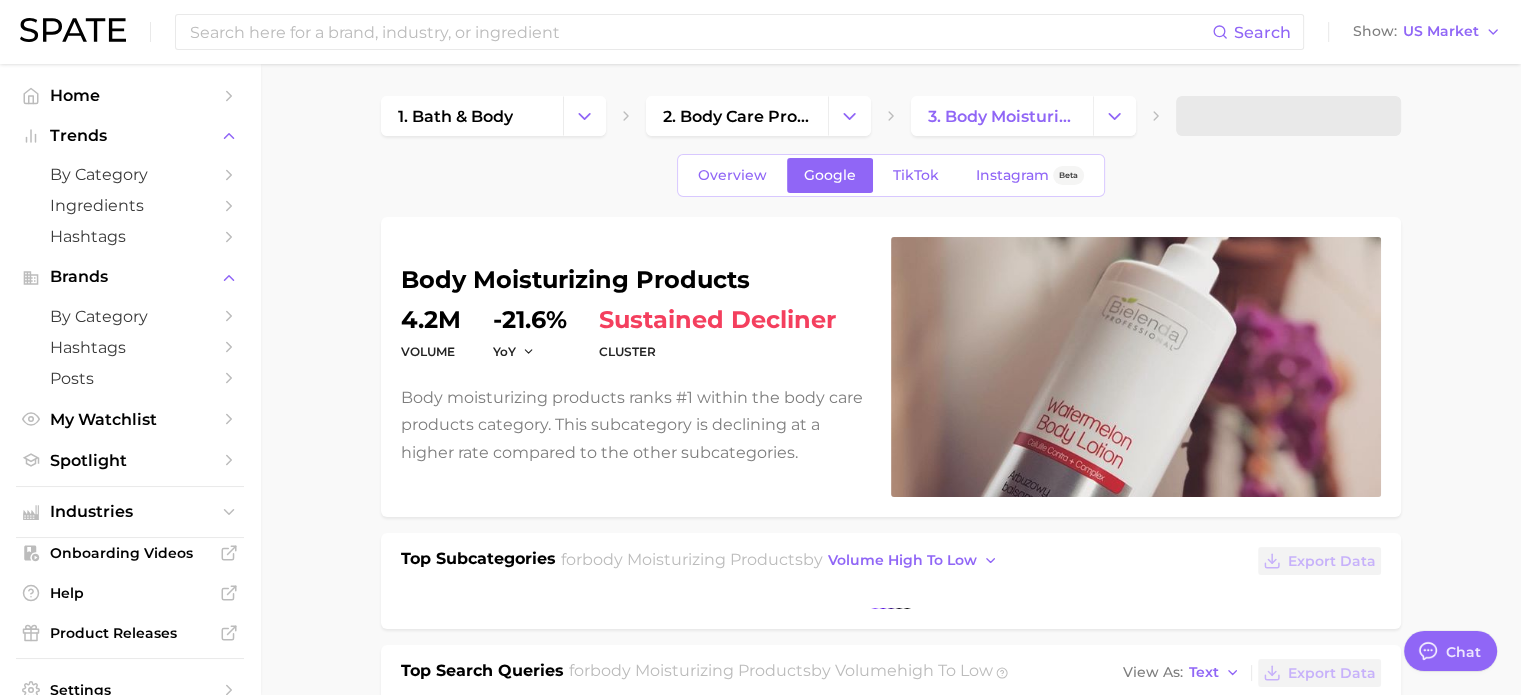 click on "Google" at bounding box center [830, 175] 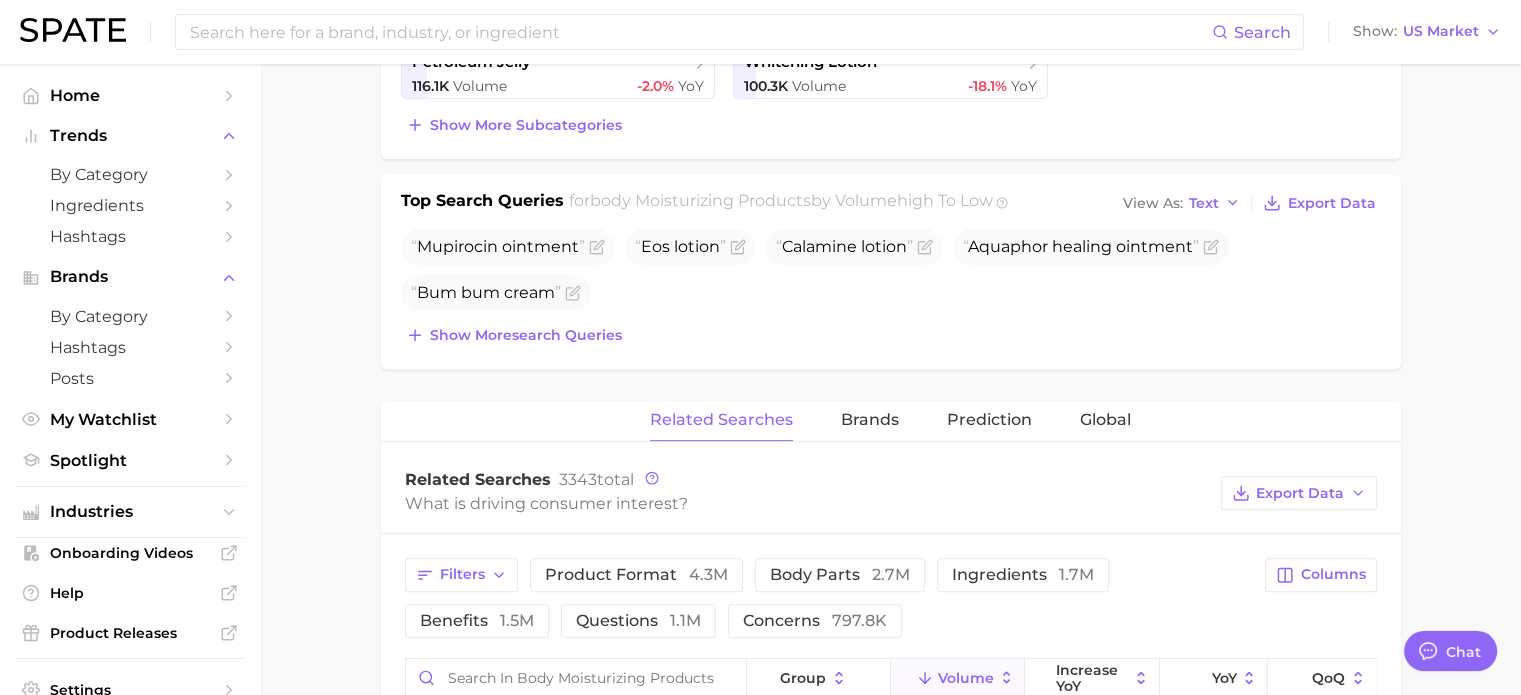 scroll, scrollTop: 900, scrollLeft: 0, axis: vertical 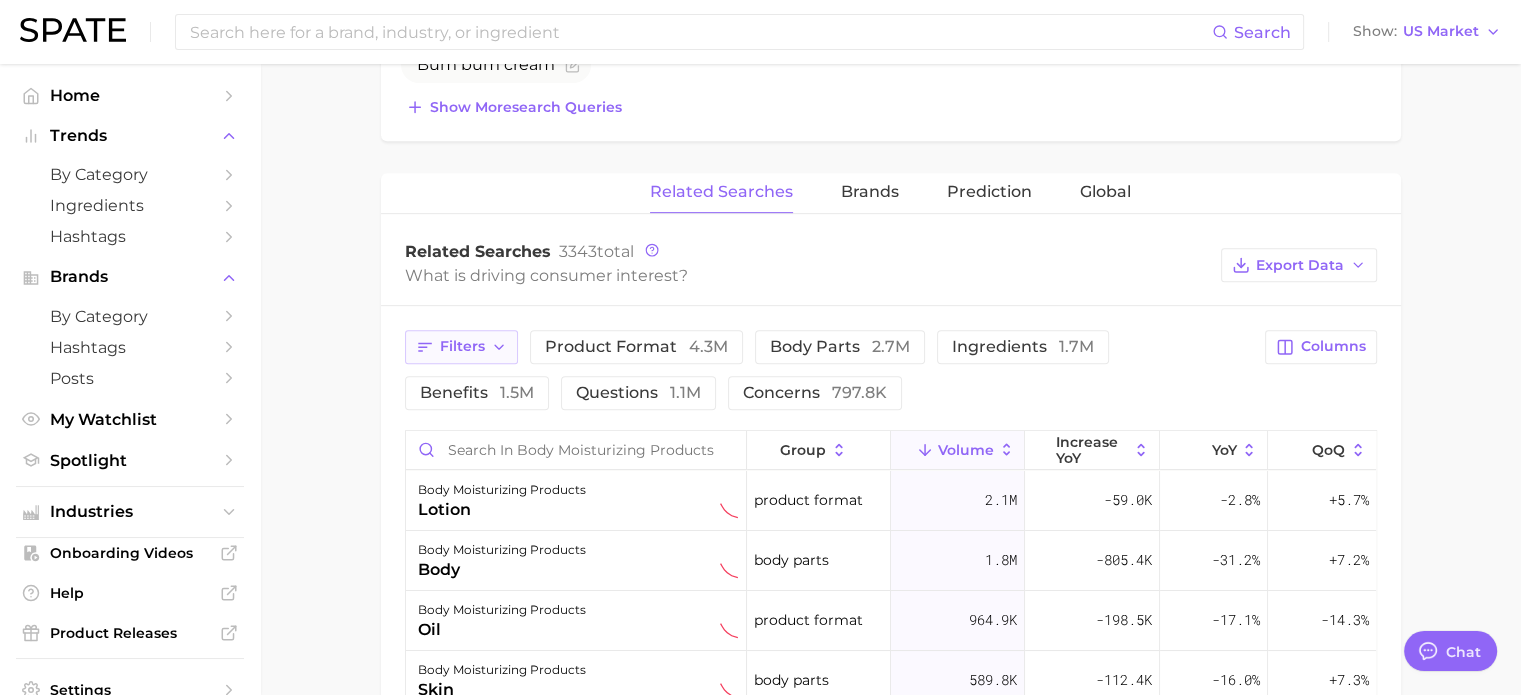 click 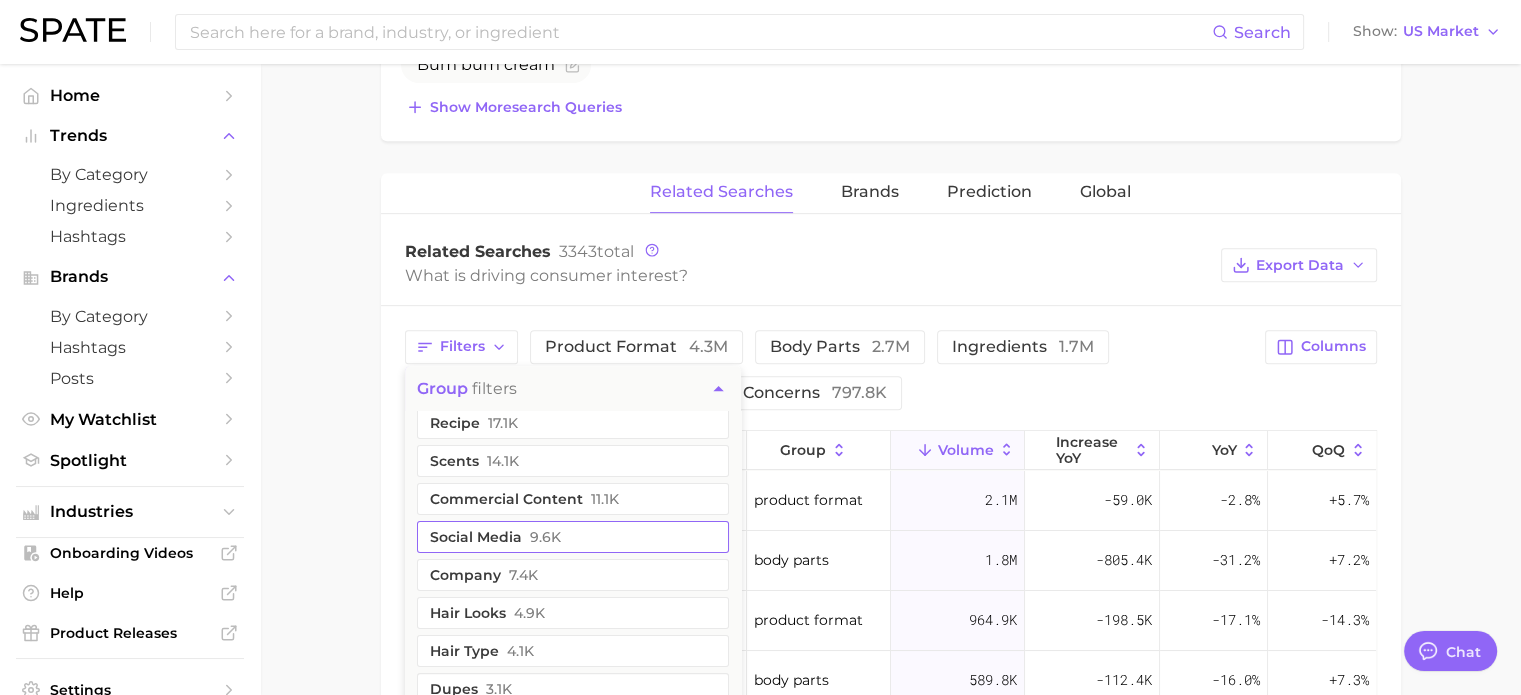 scroll, scrollTop: 700, scrollLeft: 0, axis: vertical 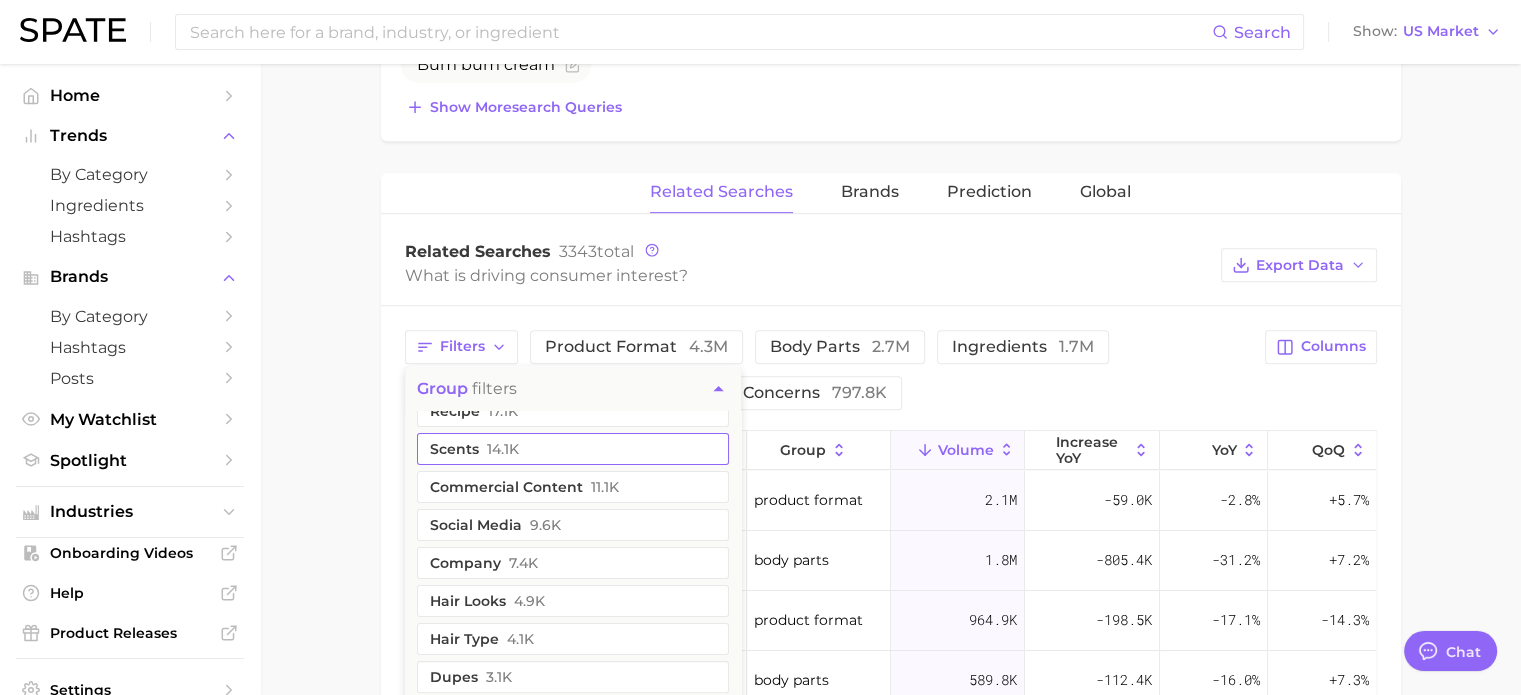click on "scents   14.1k" at bounding box center [573, 449] 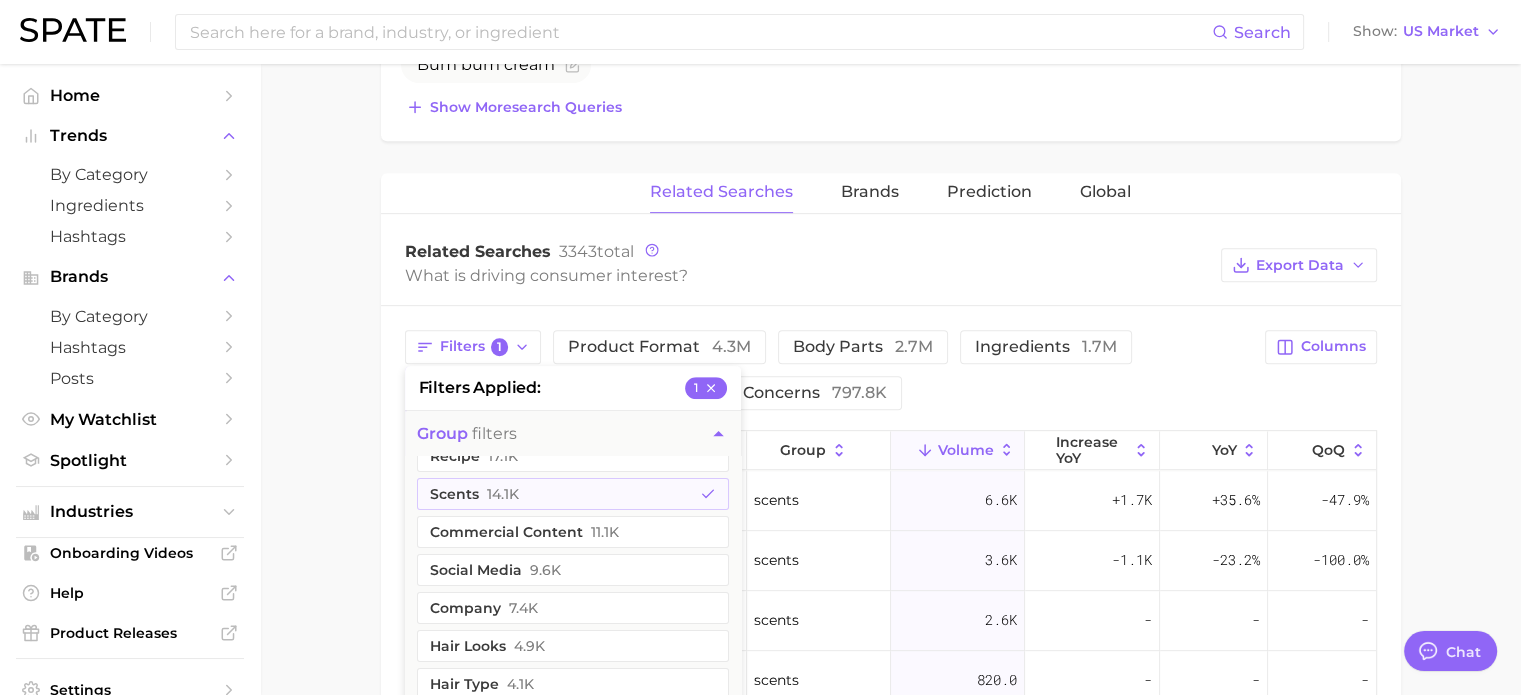 click on "Filters 1 filters applied 1 group   filters food ingredients   641.7k demographics   309.9k purchases   261.1k colors & prints   216.5k theme   206.5k clean beauty   186.6k routines   164.4k retailers   144.7k sentiment   122.5k geographic location   96.5k beauty trends   54.3k creator content   43.8k location types   38.3k taste & composition   31.8k diy   29.3k influencers   24.6k holidays   22.3k skin tone   17.5k recipe   17.1k scents   14.1k commercial content   11.1k social media   9.6k company   7.4k hair looks   4.9k hair type   4.1k dupes   3.1k experts & advisers   1.6k skin type   1.6k packaging   770.0 cluster   filters product format   4.3m body parts   2.7m ingredients   1.7m benefits   1.5m questions   1.1m concerns   797.8k" at bounding box center (829, 370) 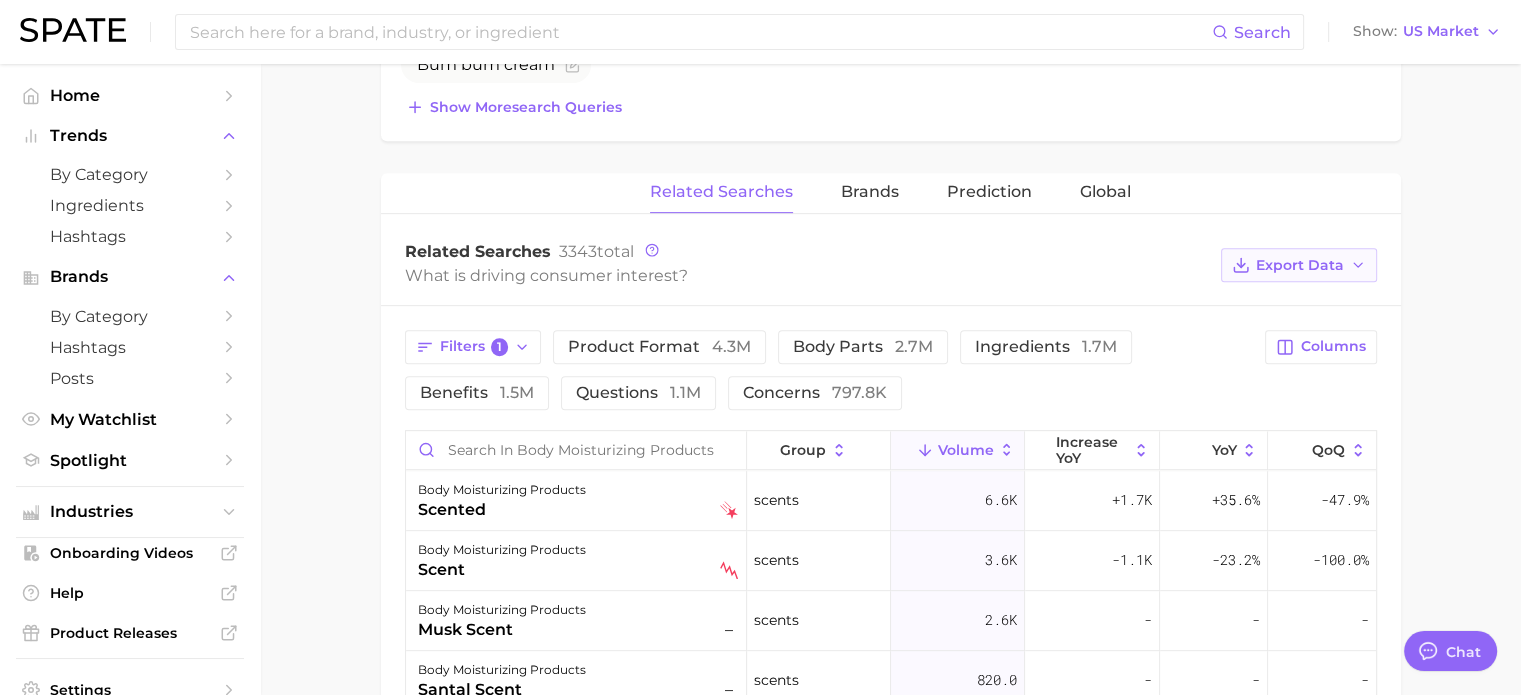 click on "Export Data" at bounding box center [1300, 265] 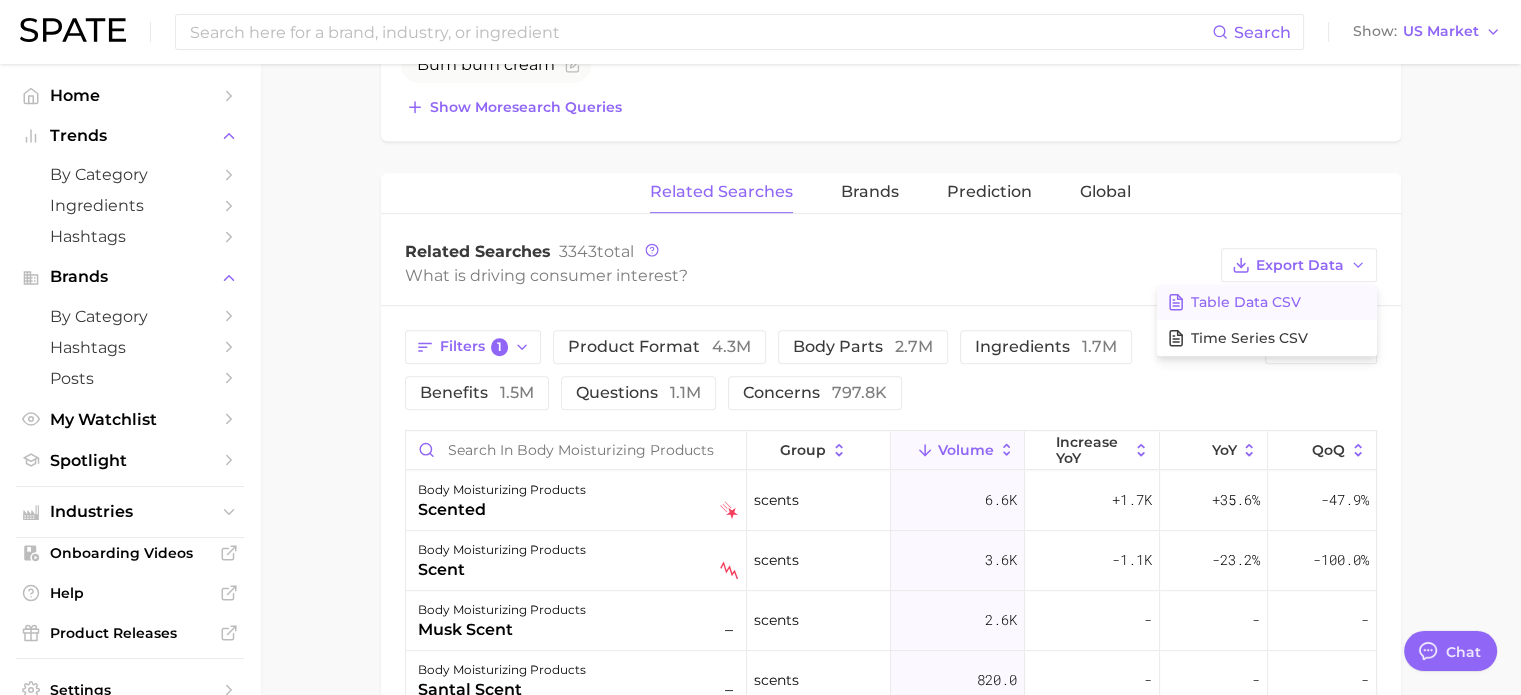 click on "Table Data CSV" at bounding box center (1246, 302) 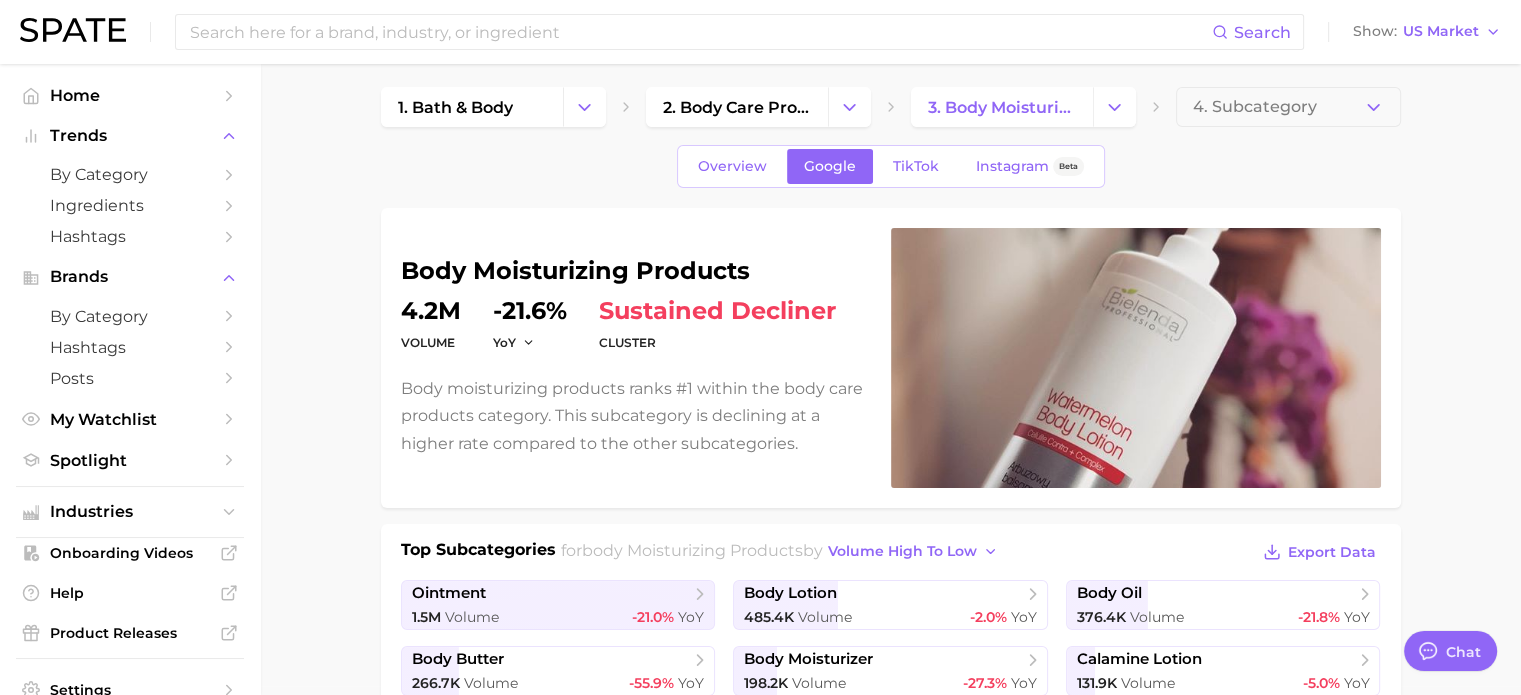 scroll, scrollTop: 0, scrollLeft: 0, axis: both 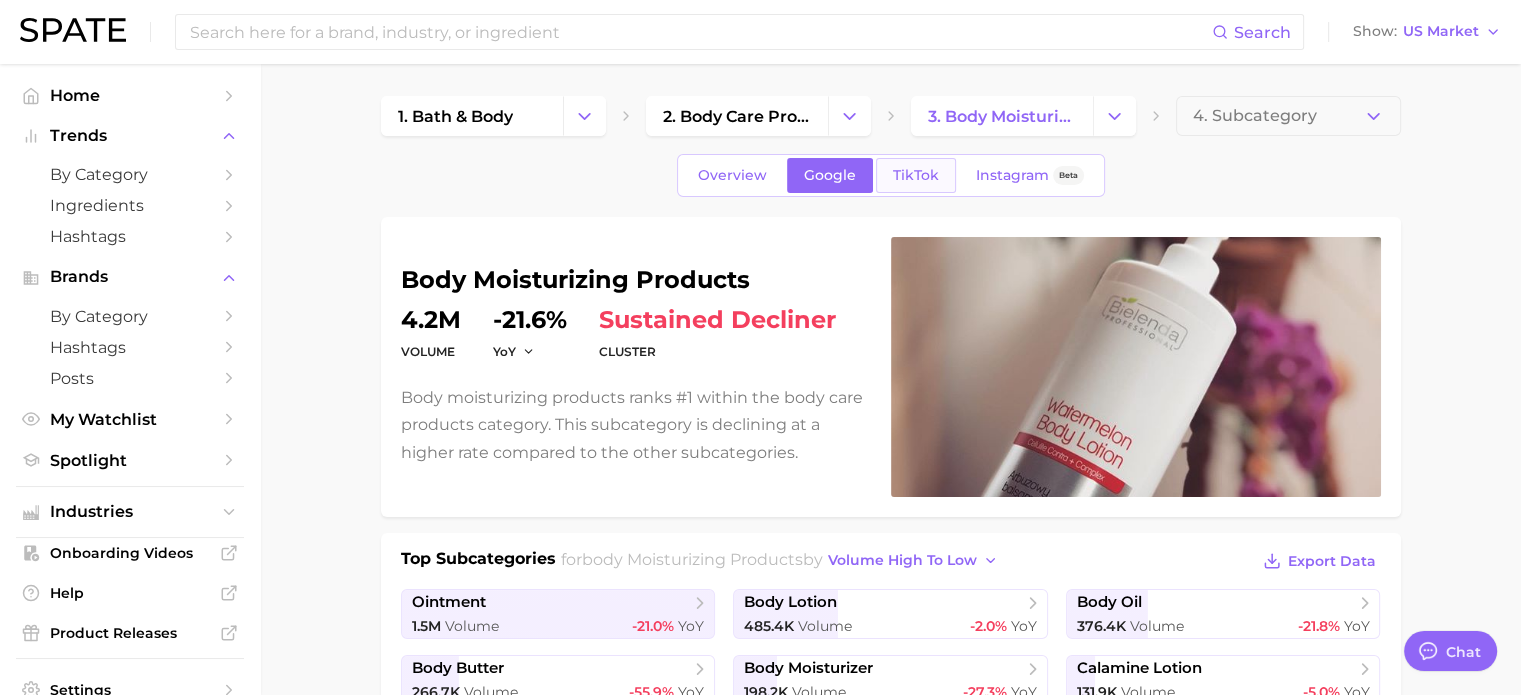 click on "TikTok" at bounding box center (916, 175) 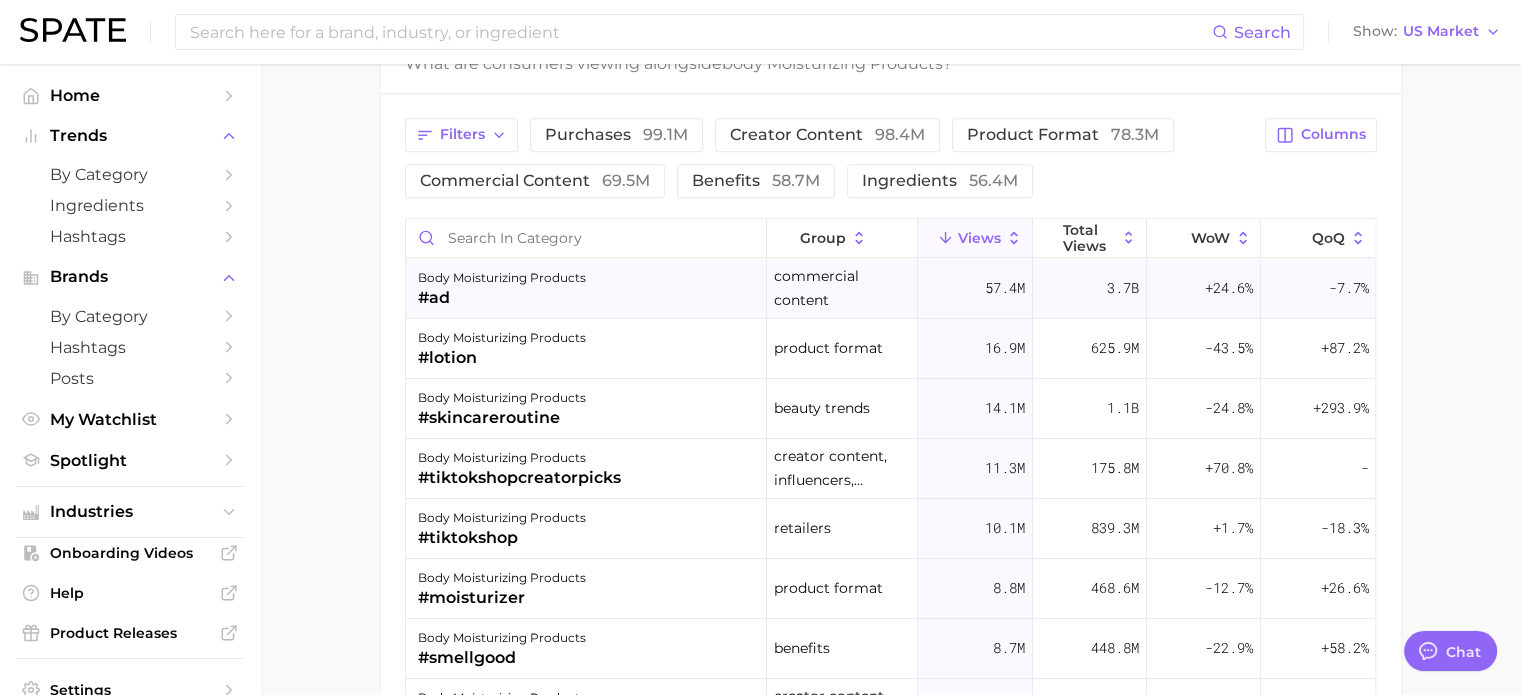 scroll, scrollTop: 1600, scrollLeft: 0, axis: vertical 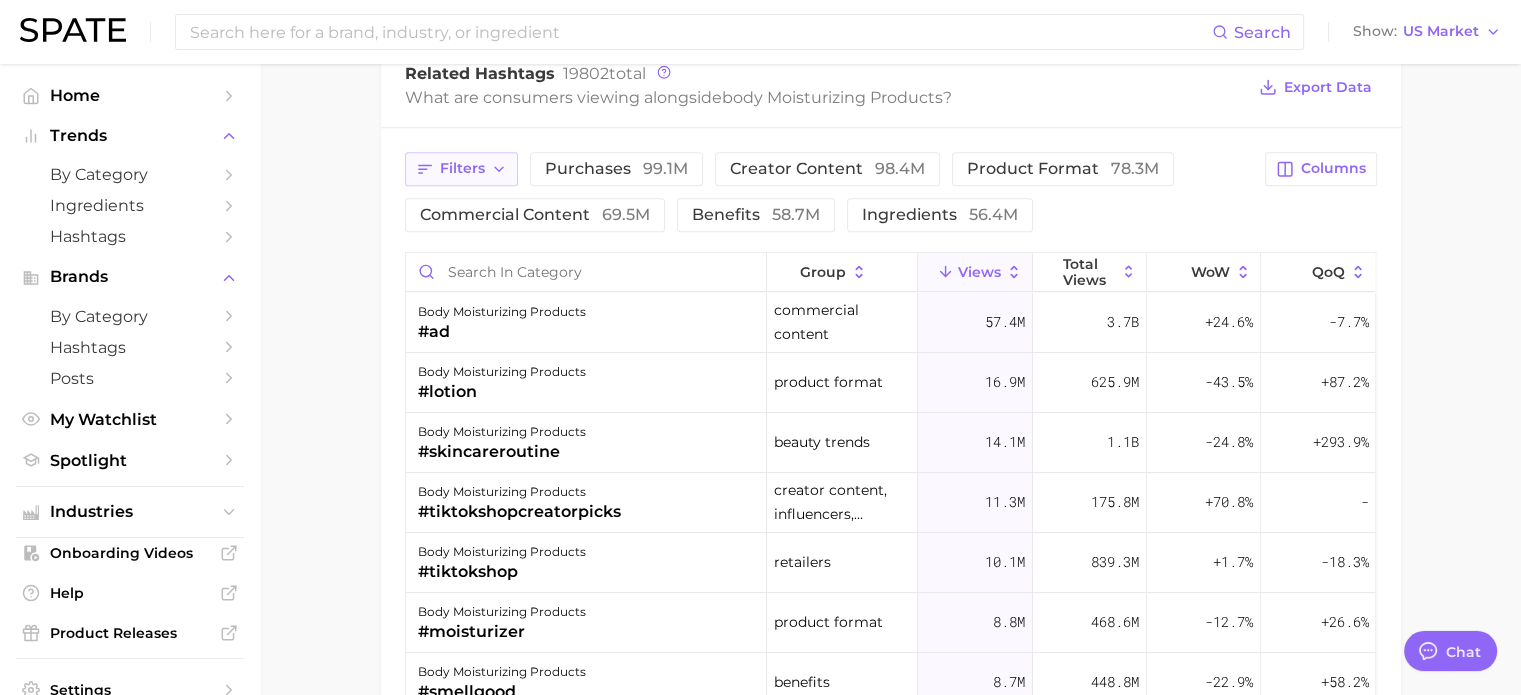 click 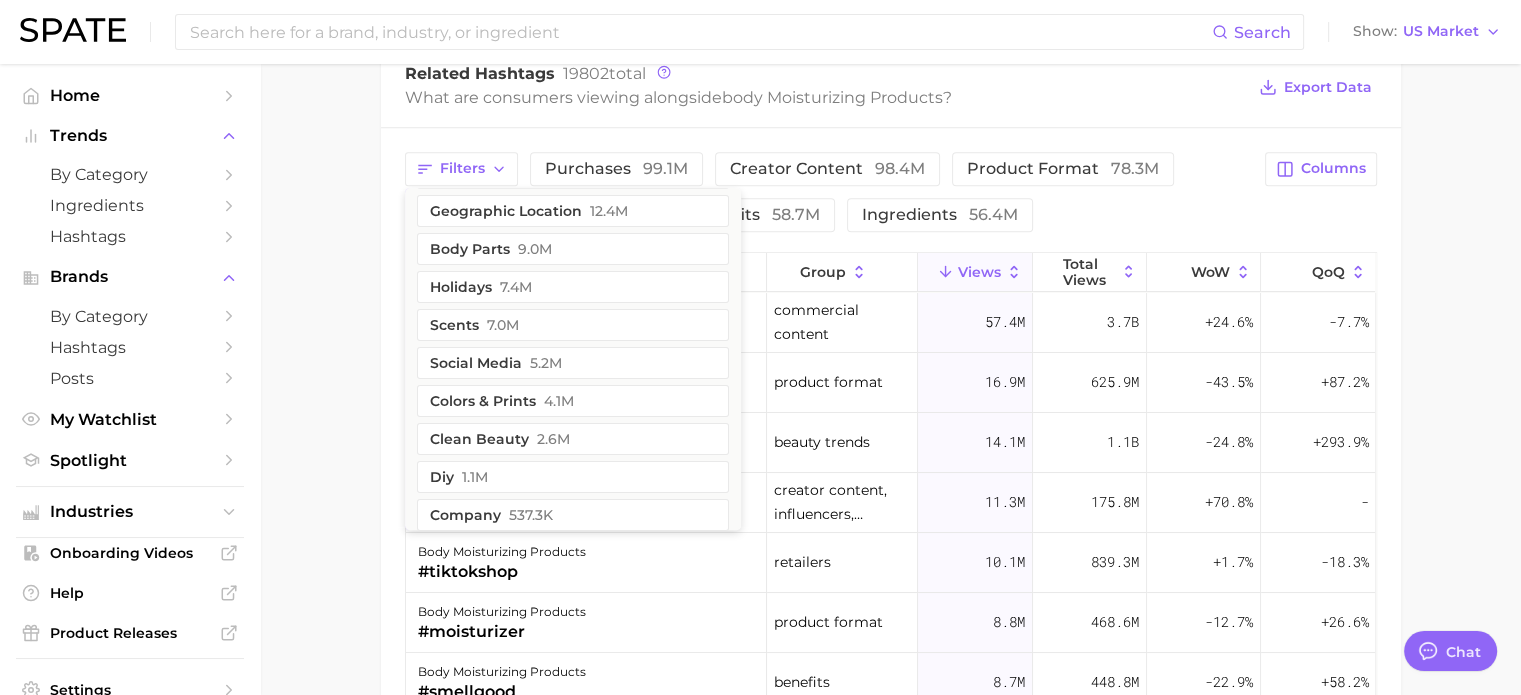 scroll, scrollTop: 400, scrollLeft: 0, axis: vertical 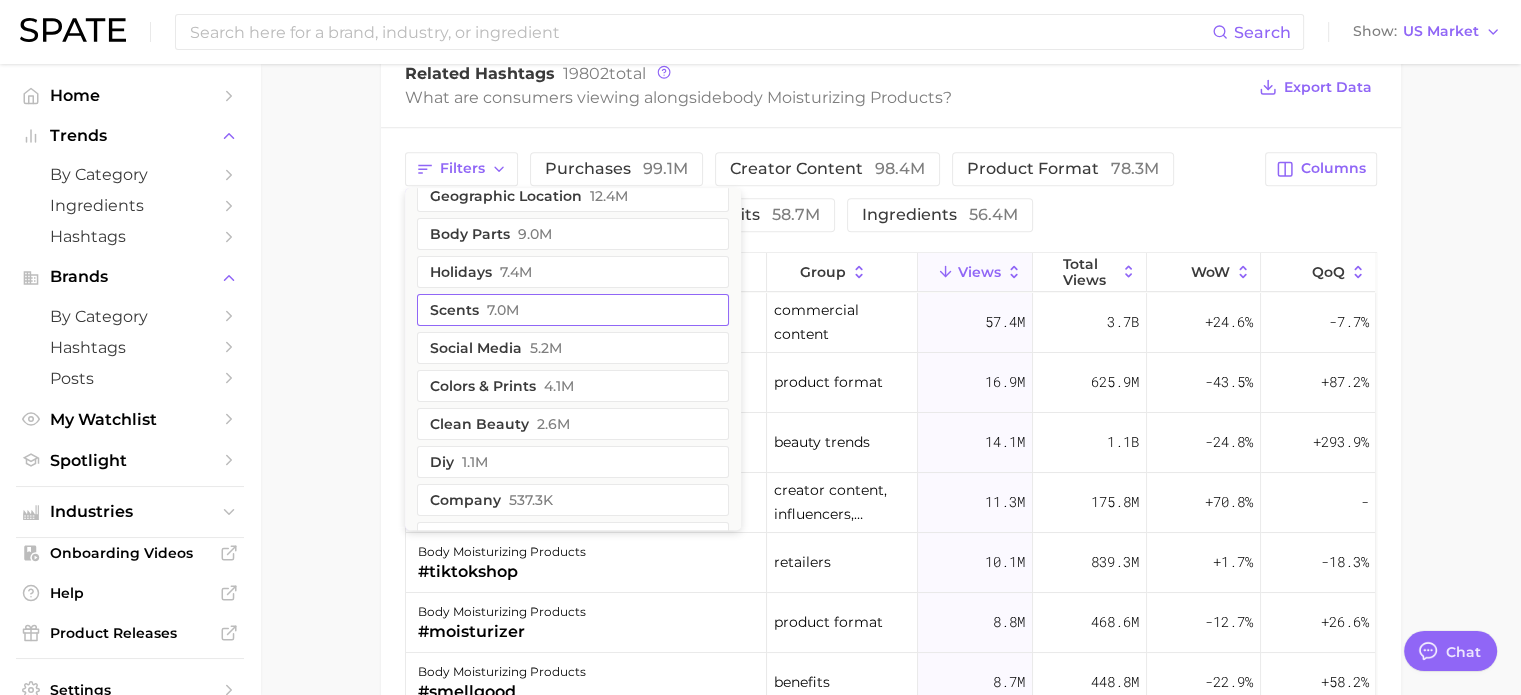 click on "scents   7.0m" at bounding box center (573, 310) 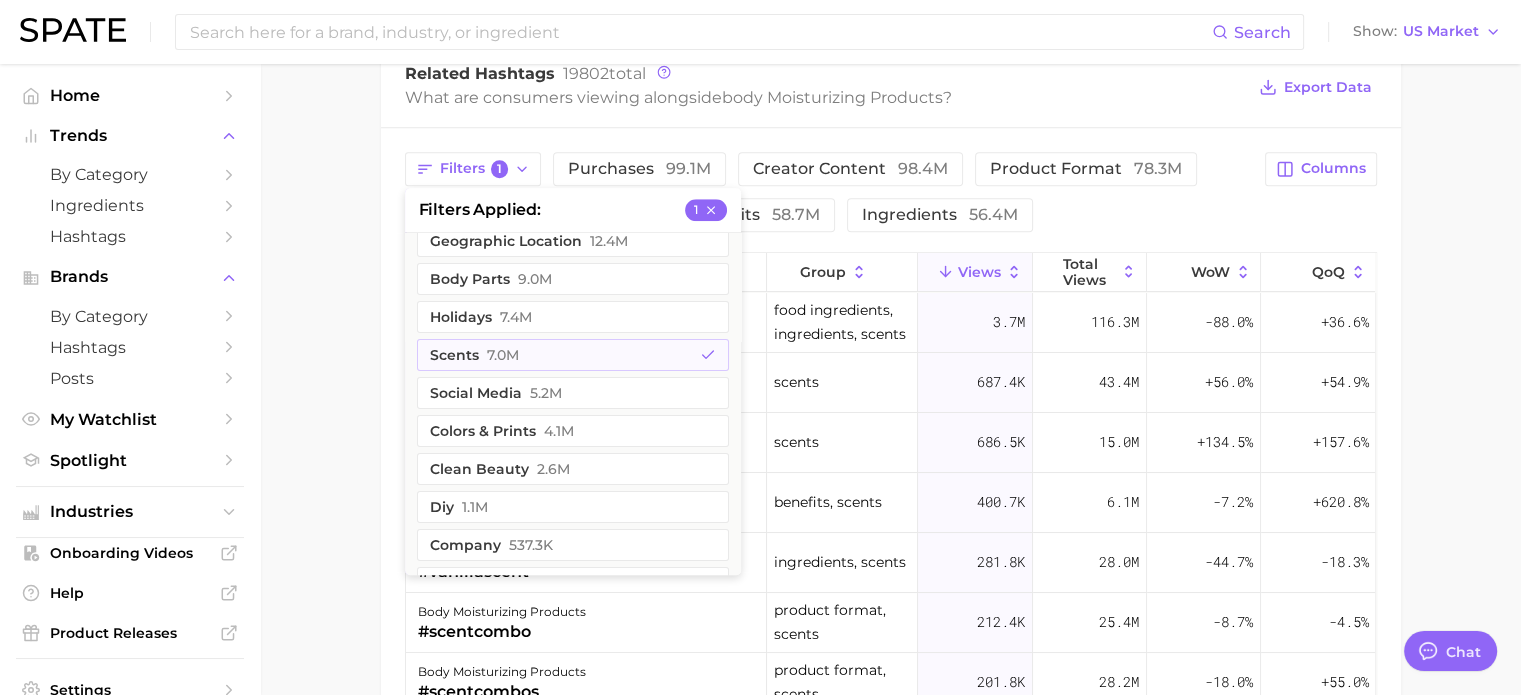 click on "1. bath & body 2. body care products 3. body moisturizing products 4. Subcategory Overview Google TikTok Instagram Beta body moisturizing products Views 79.7m YoY +114.2% cluster falling star Body moisturizing products ranks #2 within the body care products category. This subcategory is growing at a higher rate compared to the other subcategories. Top Subcategories for body moisturizing products by views high to low Export Data body oil 26.0m Views +74.0% YoY body lotion 12.4m Views +131.4% YoY baby oil 7.7m Views >1,000% YoY body butter 6.5m Views -4.6% YoY tattoo care 6.3m Views +159.9% YoY stretch mark cream 4.7m Views +337.8% YoY shimmer body lotion 3.3m Views +78.7% YoY body serum 2.3m Views +193.9% YoY Show more subcategories Top Hashtags for body moisturizing products by Views high to low View As Text Export Data # body oil # body lotion #babyoil # body butter #tattoocare Show more hashtags Top Posts for body moisturizing products Export Data" at bounding box center (890, -233) 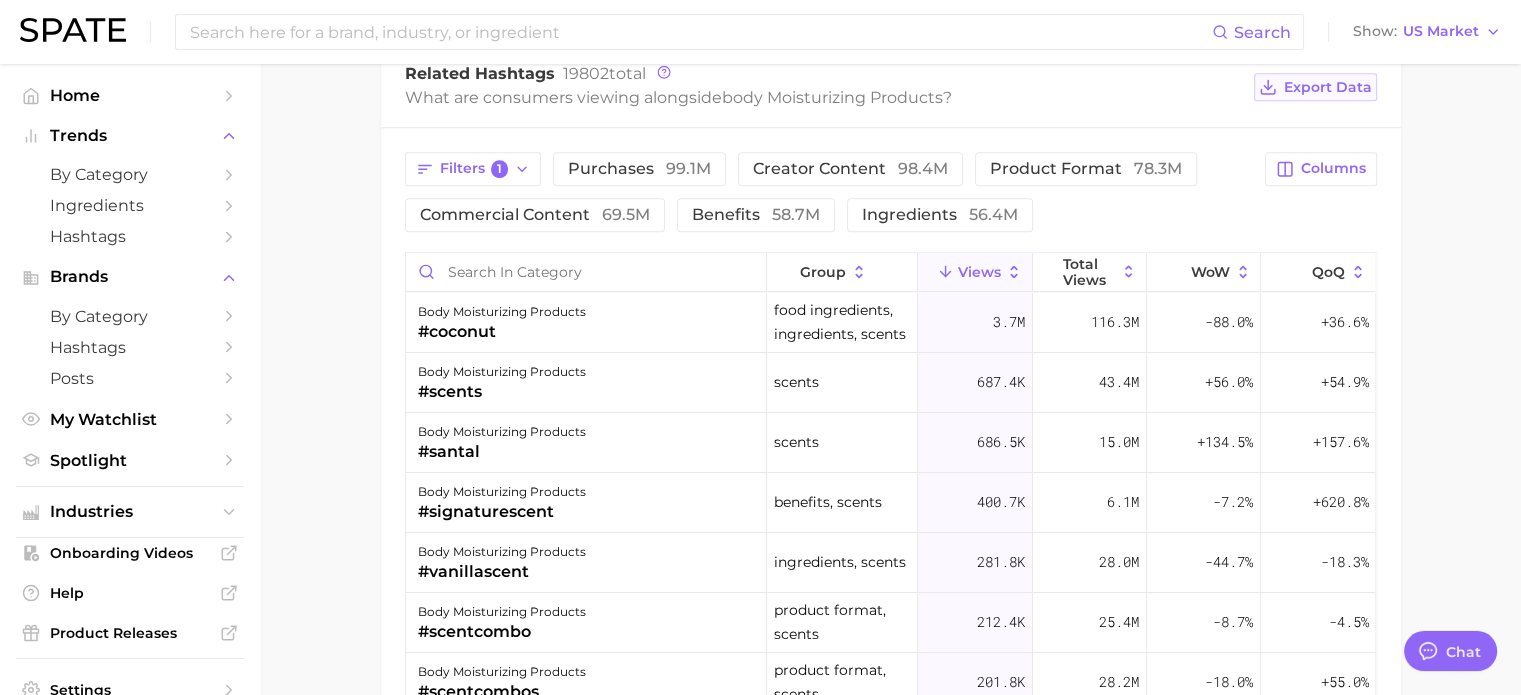 click on "Export Data" at bounding box center (1328, 87) 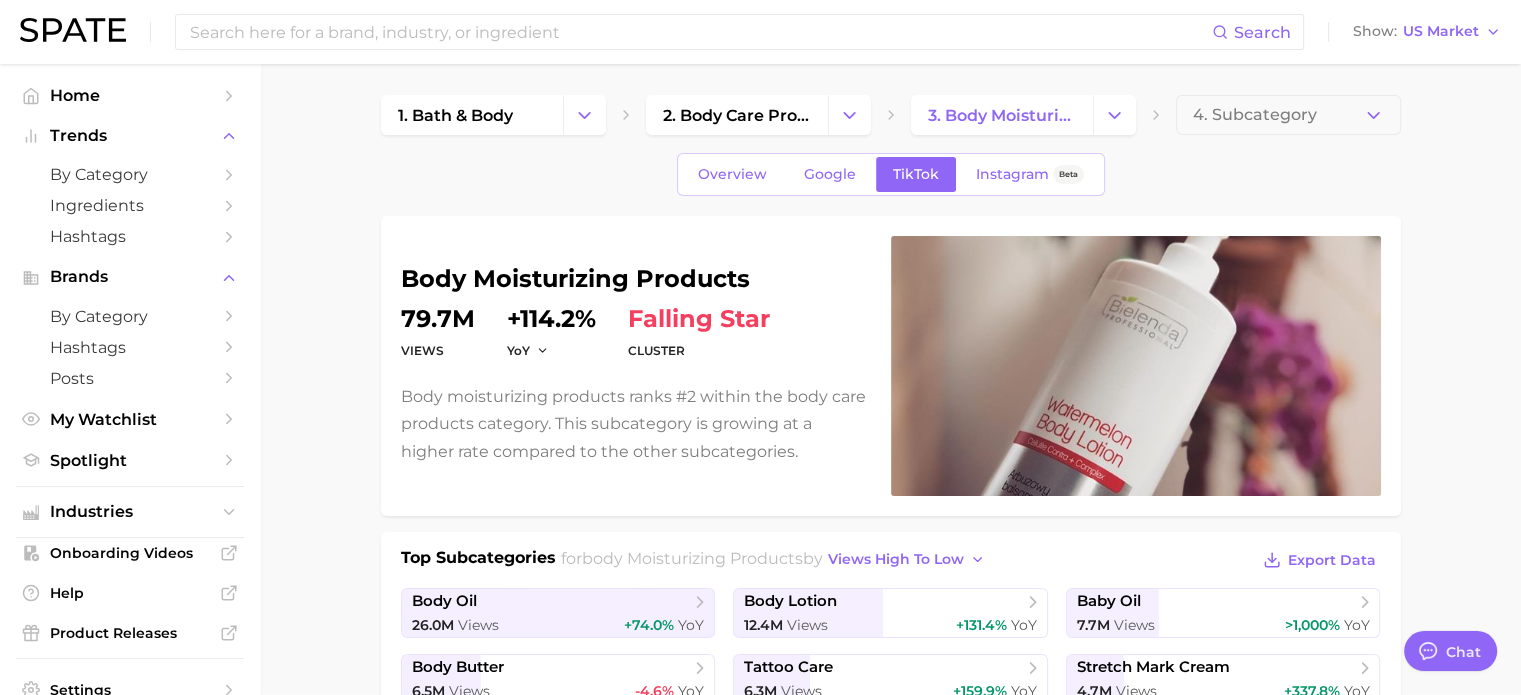 scroll, scrollTop: 0, scrollLeft: 0, axis: both 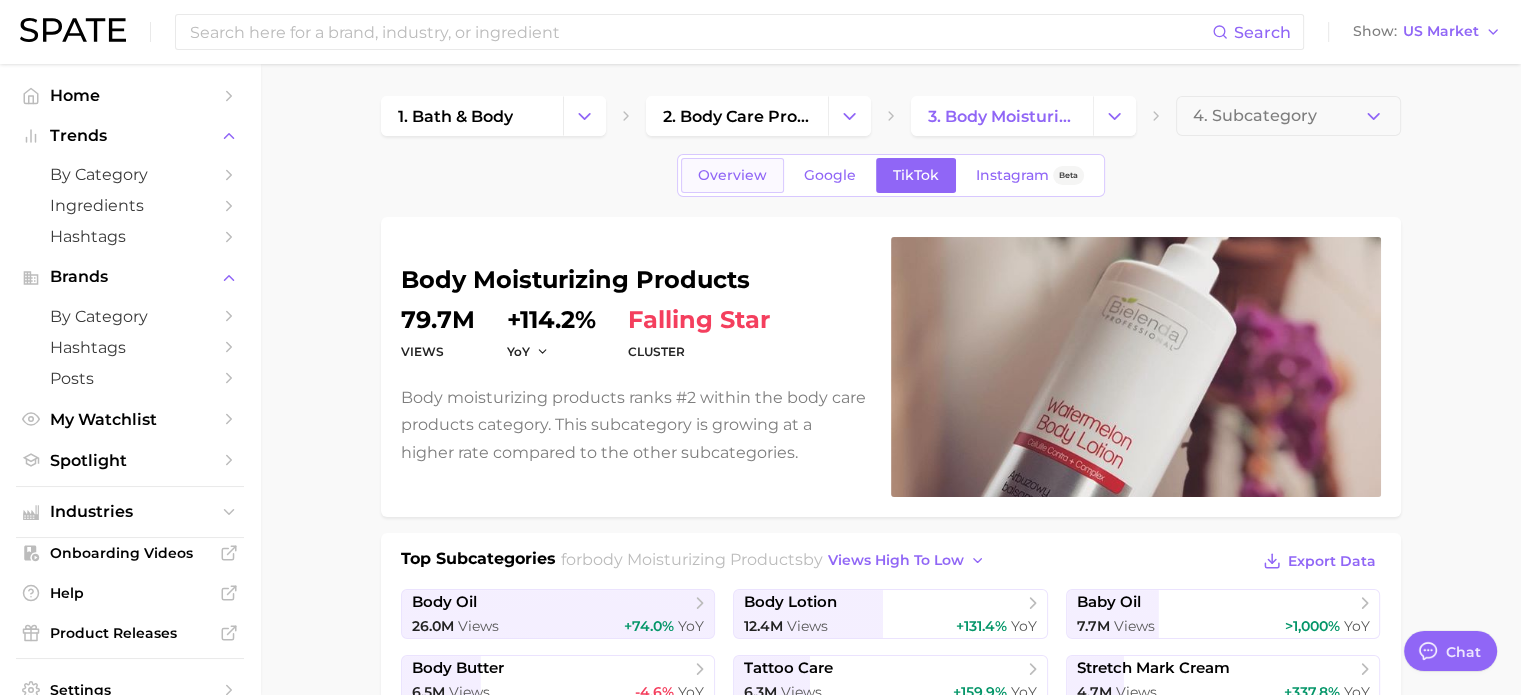 click on "Overview" at bounding box center (732, 175) 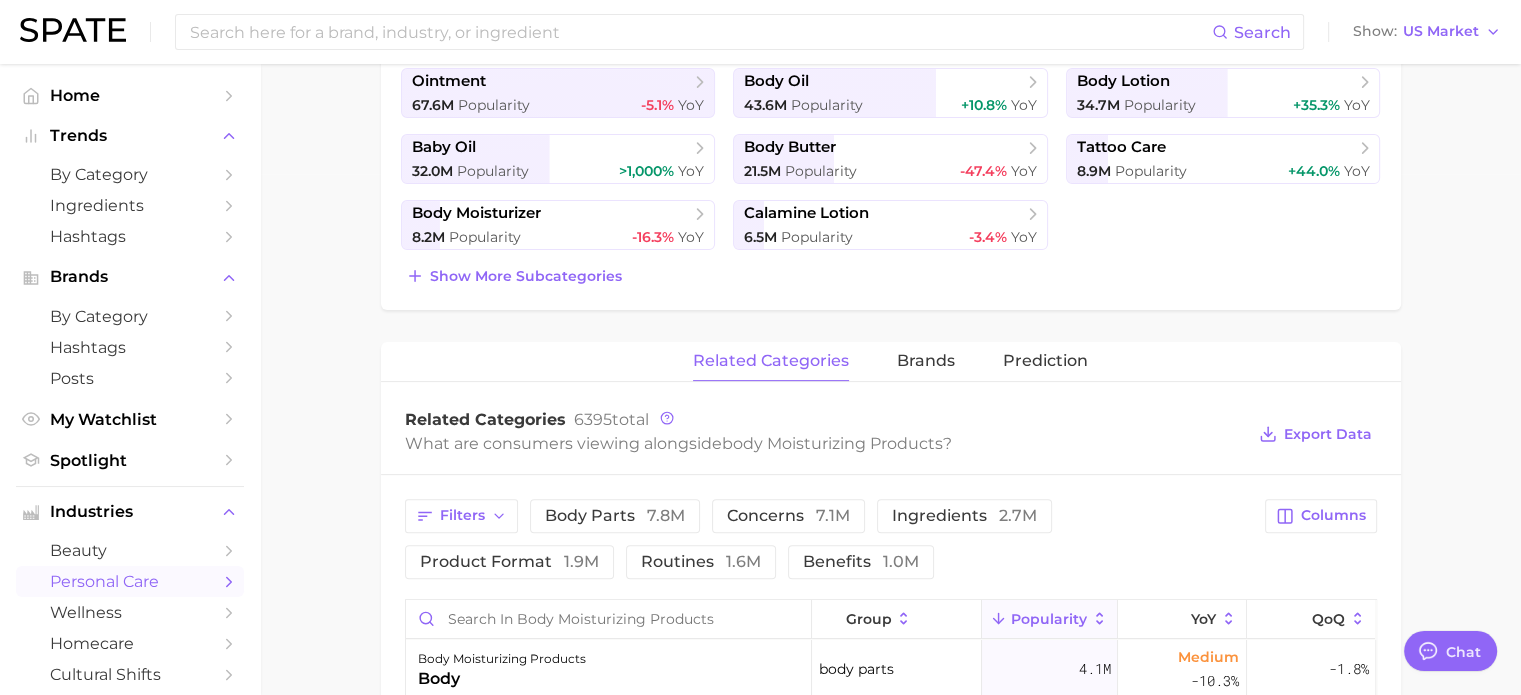 scroll, scrollTop: 500, scrollLeft: 0, axis: vertical 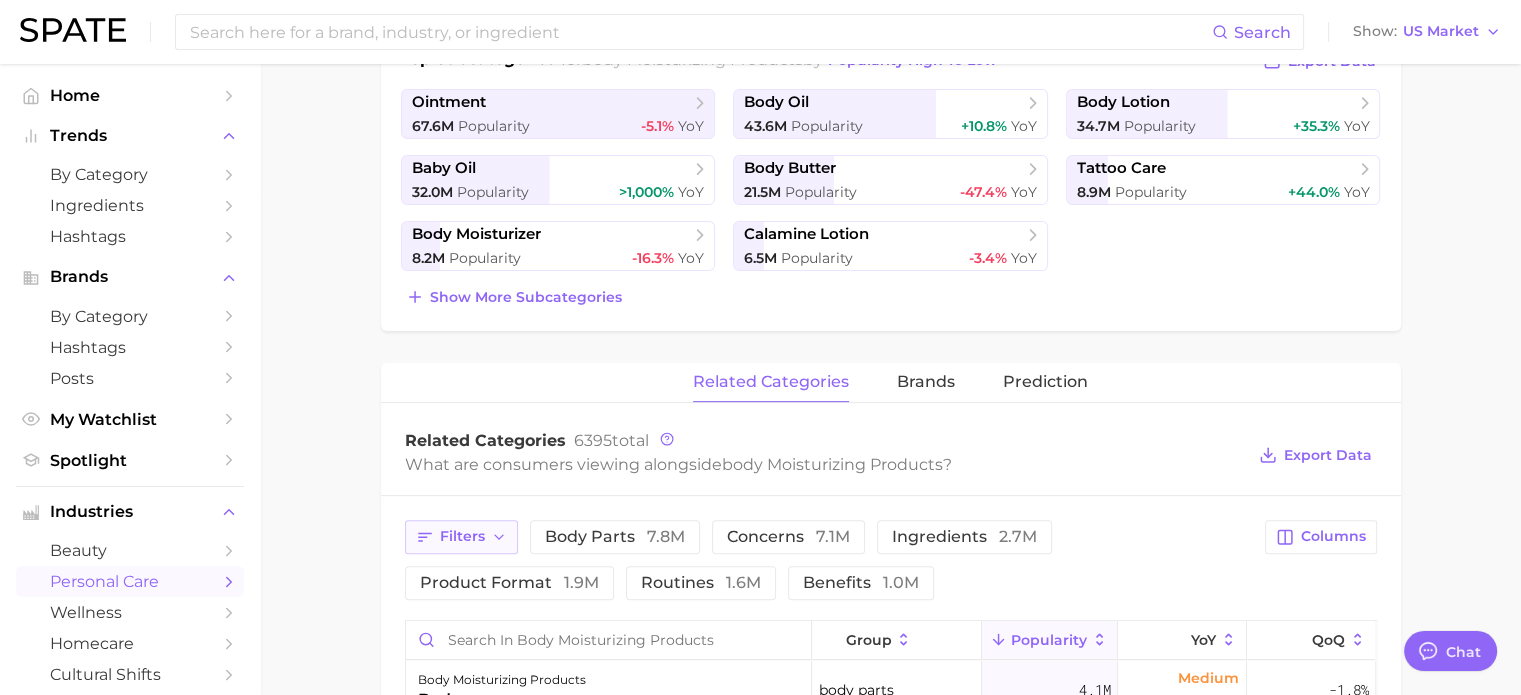 click 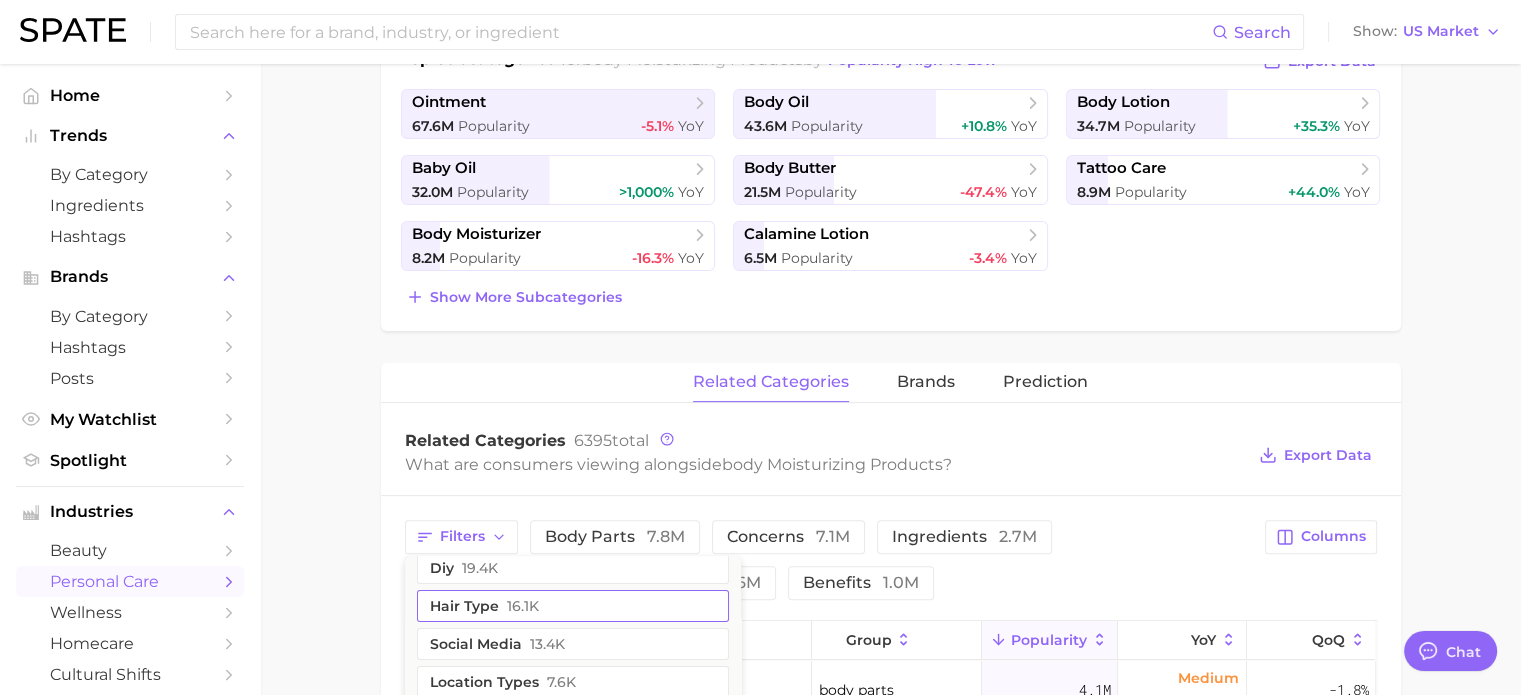 scroll, scrollTop: 600, scrollLeft: 0, axis: vertical 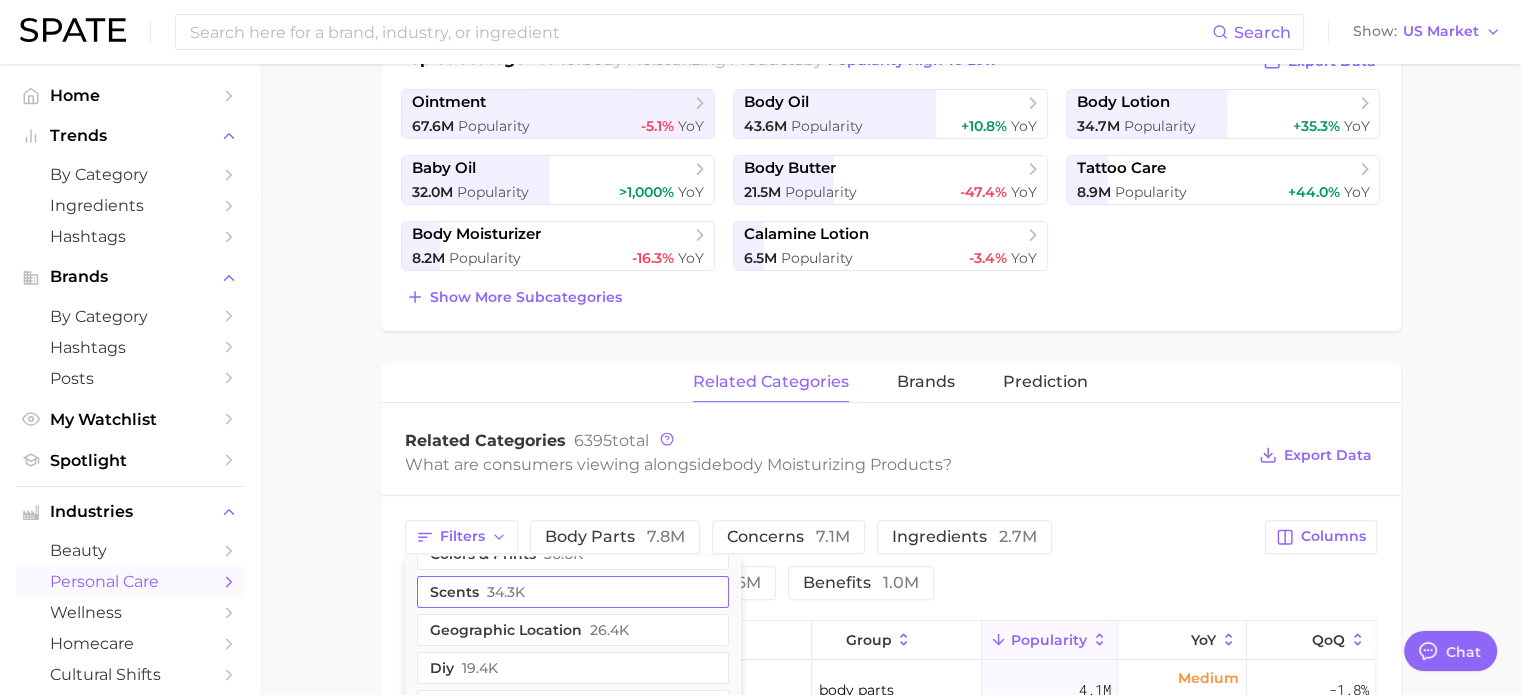 click on "scents   34.3k" at bounding box center (573, 592) 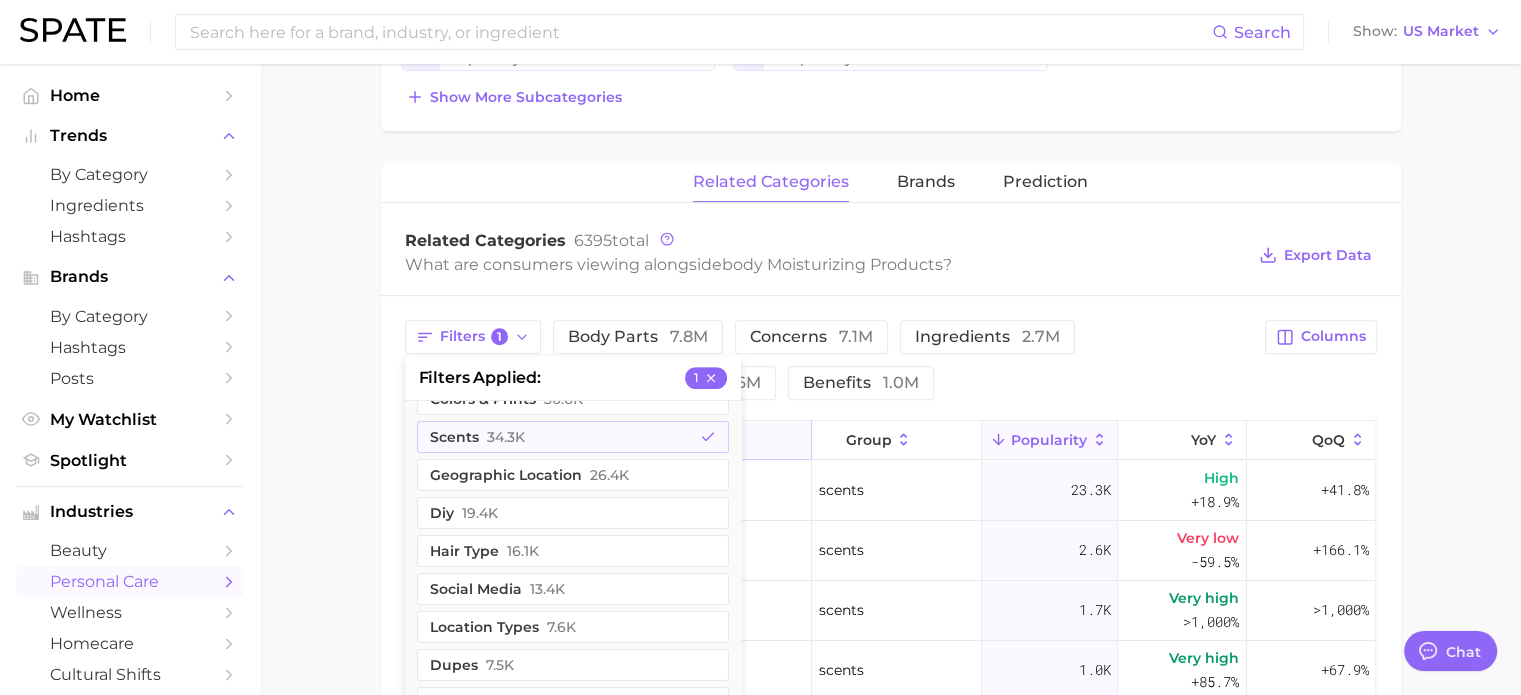 scroll, scrollTop: 700, scrollLeft: 0, axis: vertical 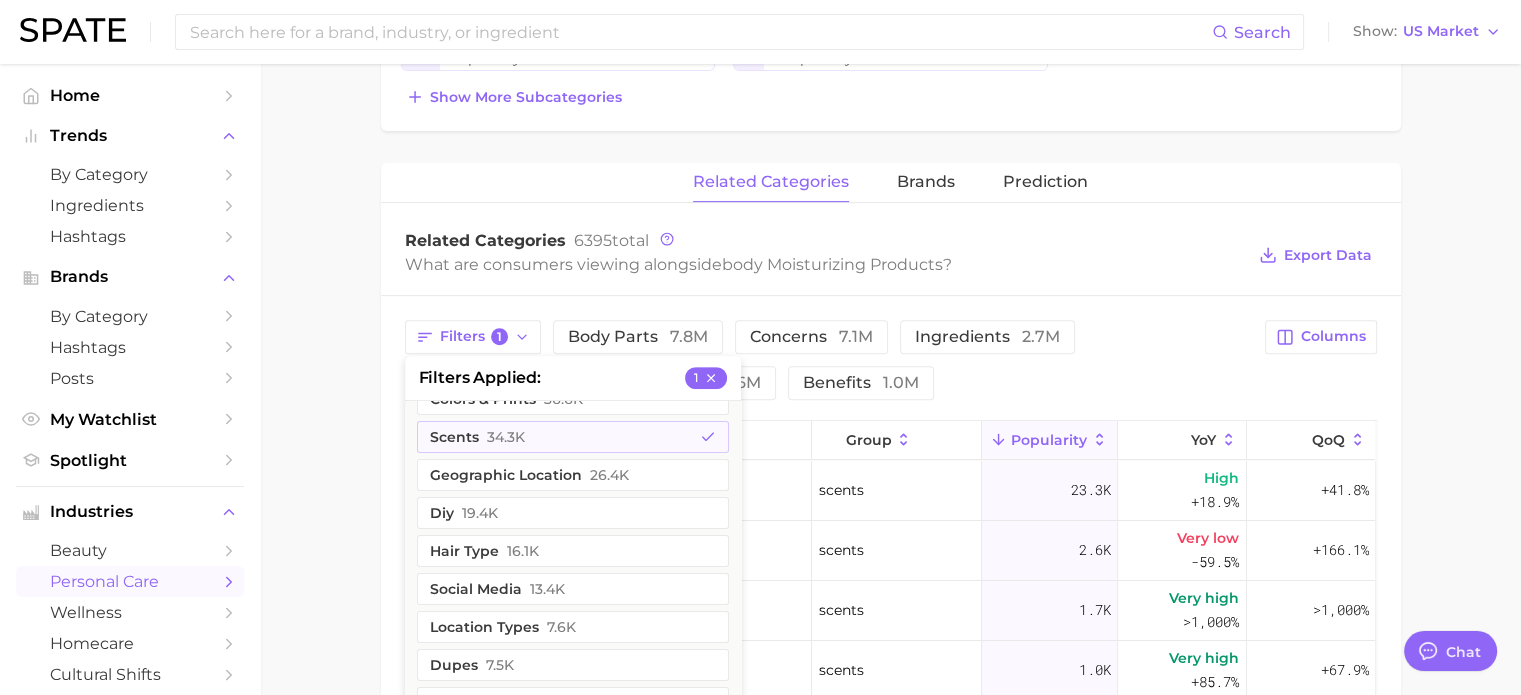 click on "What are consumers viewing alongside  body moisturizing products ?" at bounding box center [825, 264] 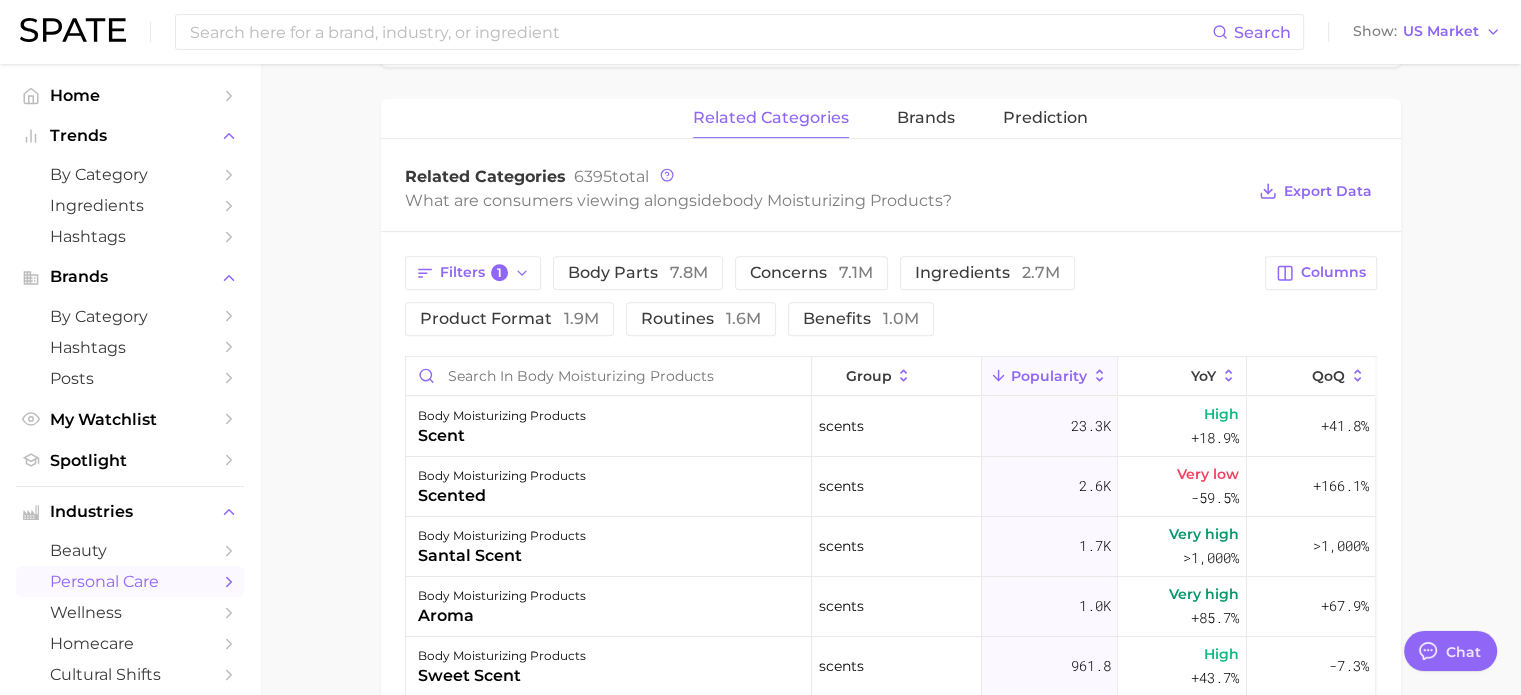 scroll, scrollTop: 800, scrollLeft: 0, axis: vertical 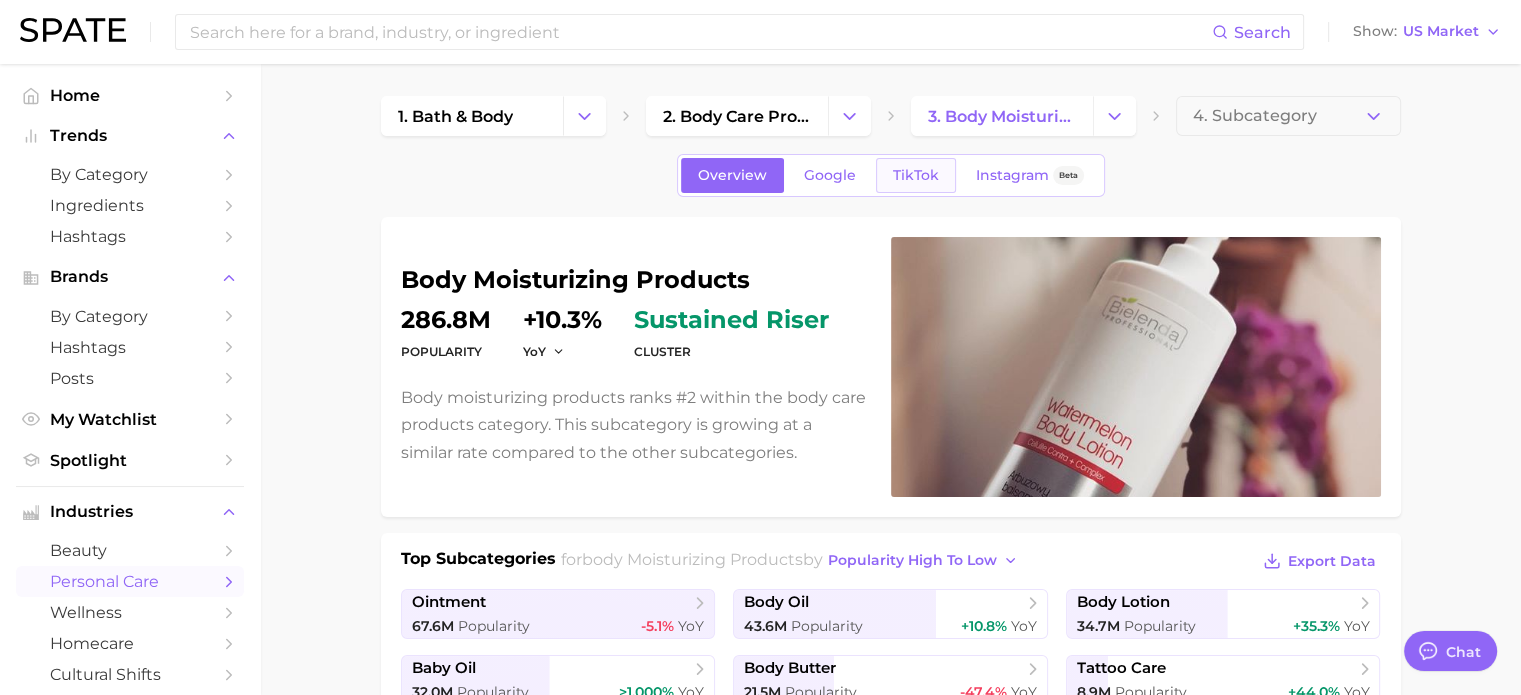 click on "TikTok" at bounding box center (916, 175) 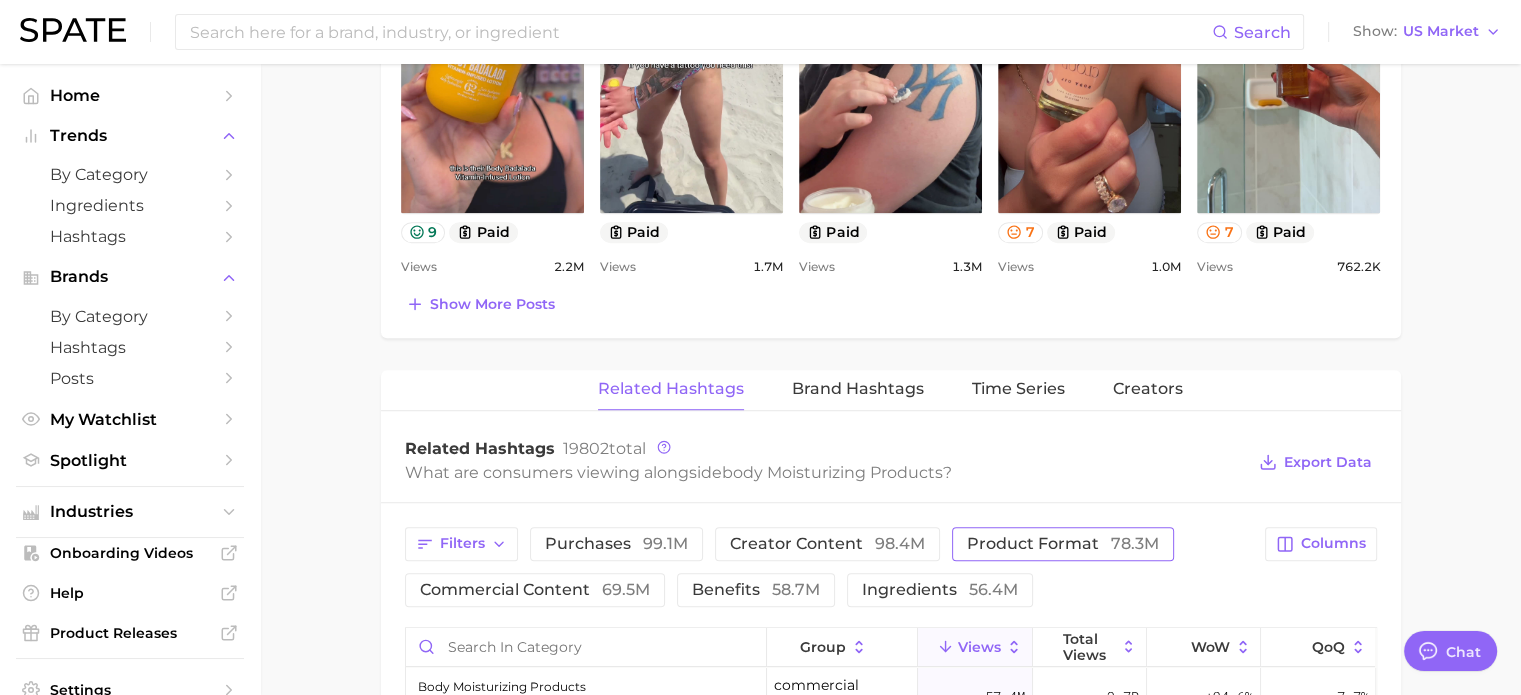 scroll, scrollTop: 1500, scrollLeft: 0, axis: vertical 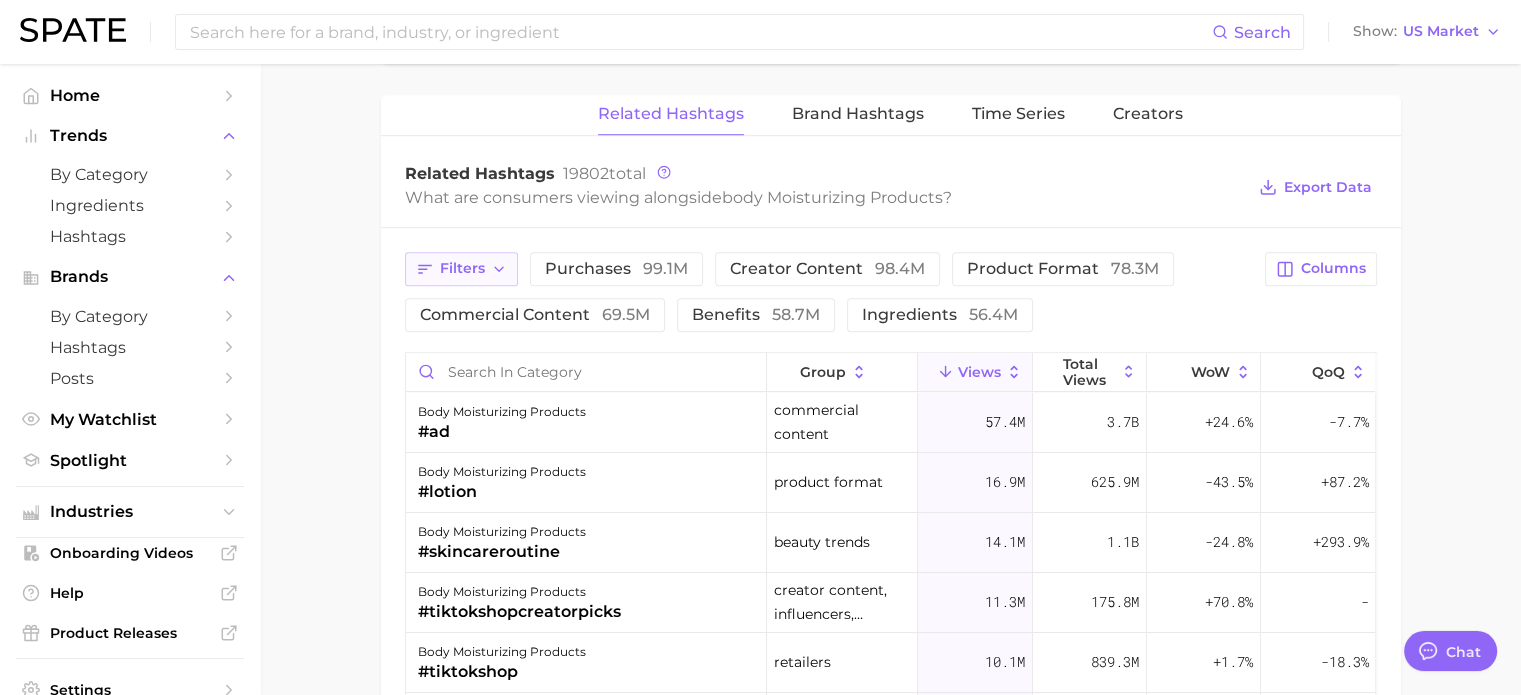 click on "Filters" at bounding box center [462, 268] 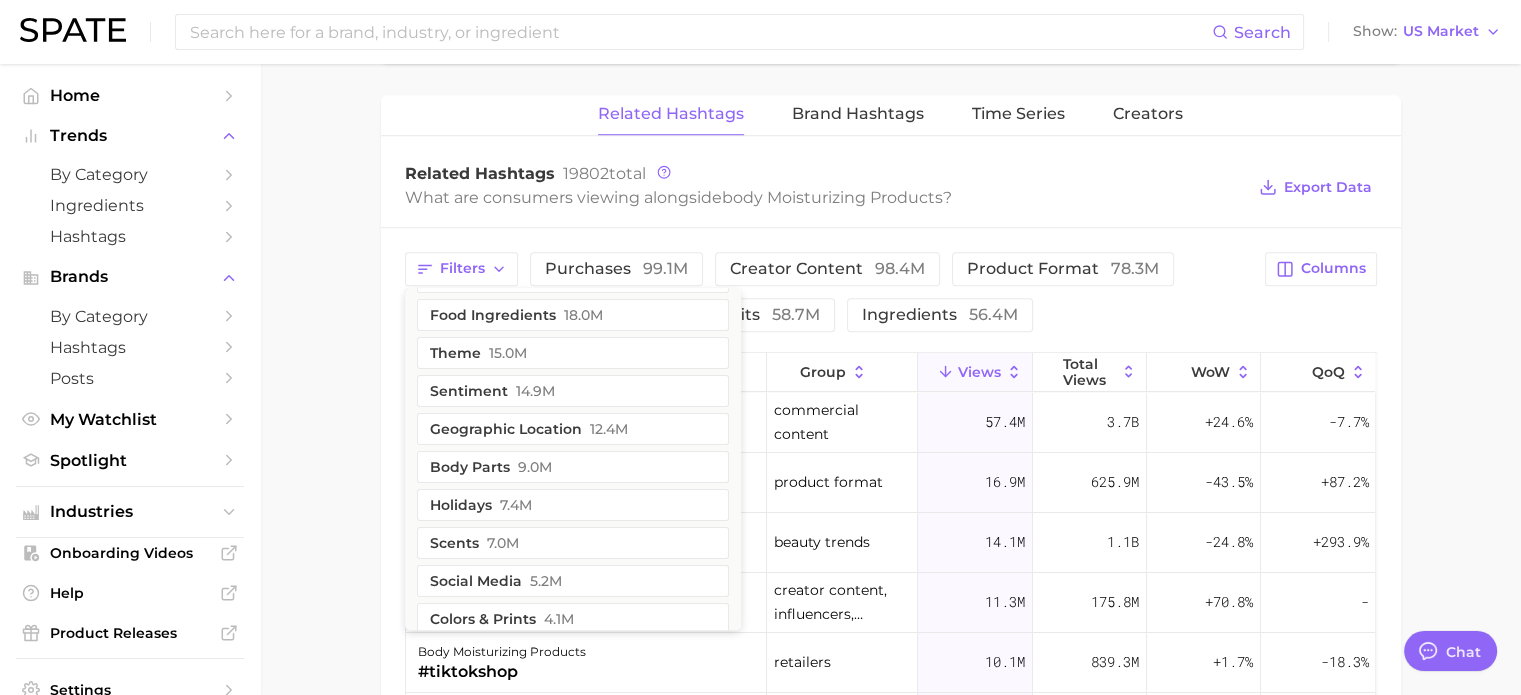 scroll, scrollTop: 300, scrollLeft: 0, axis: vertical 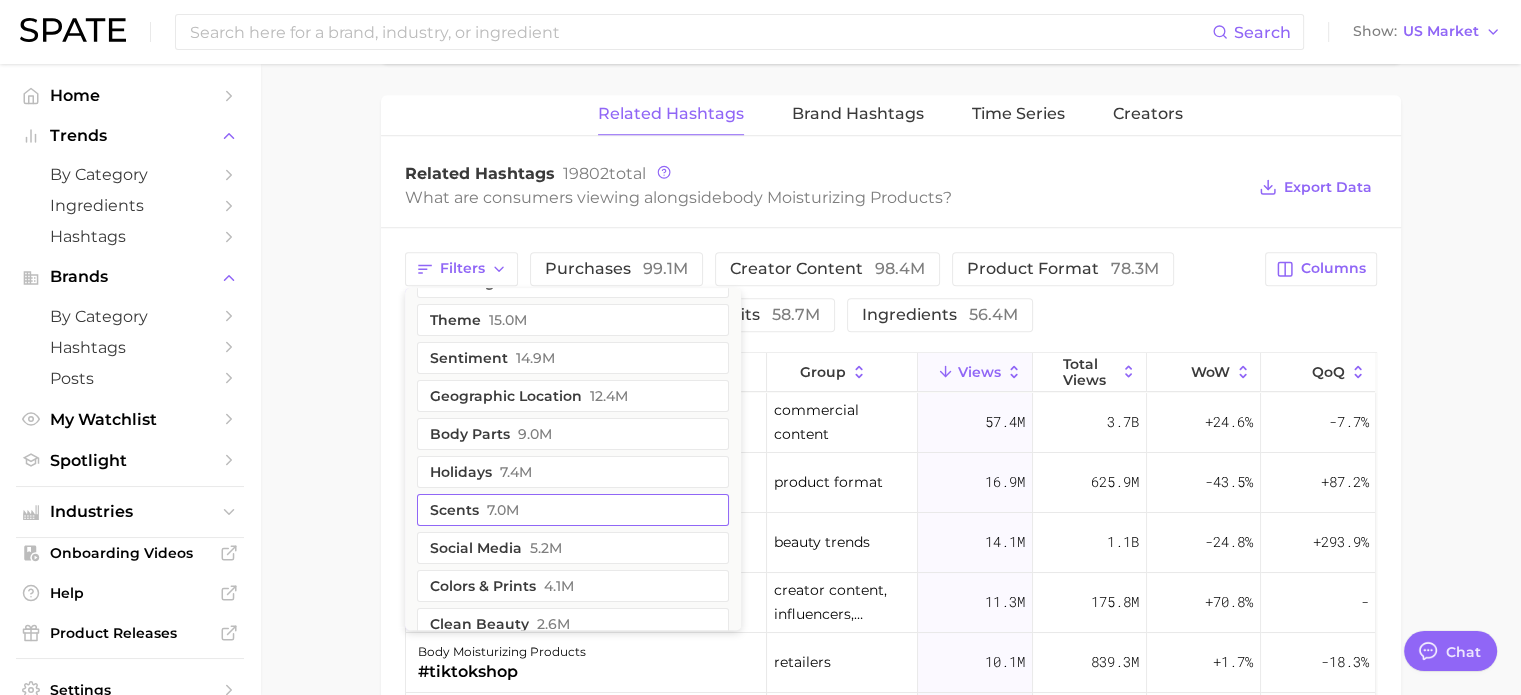 click on "7.0m" at bounding box center (503, 510) 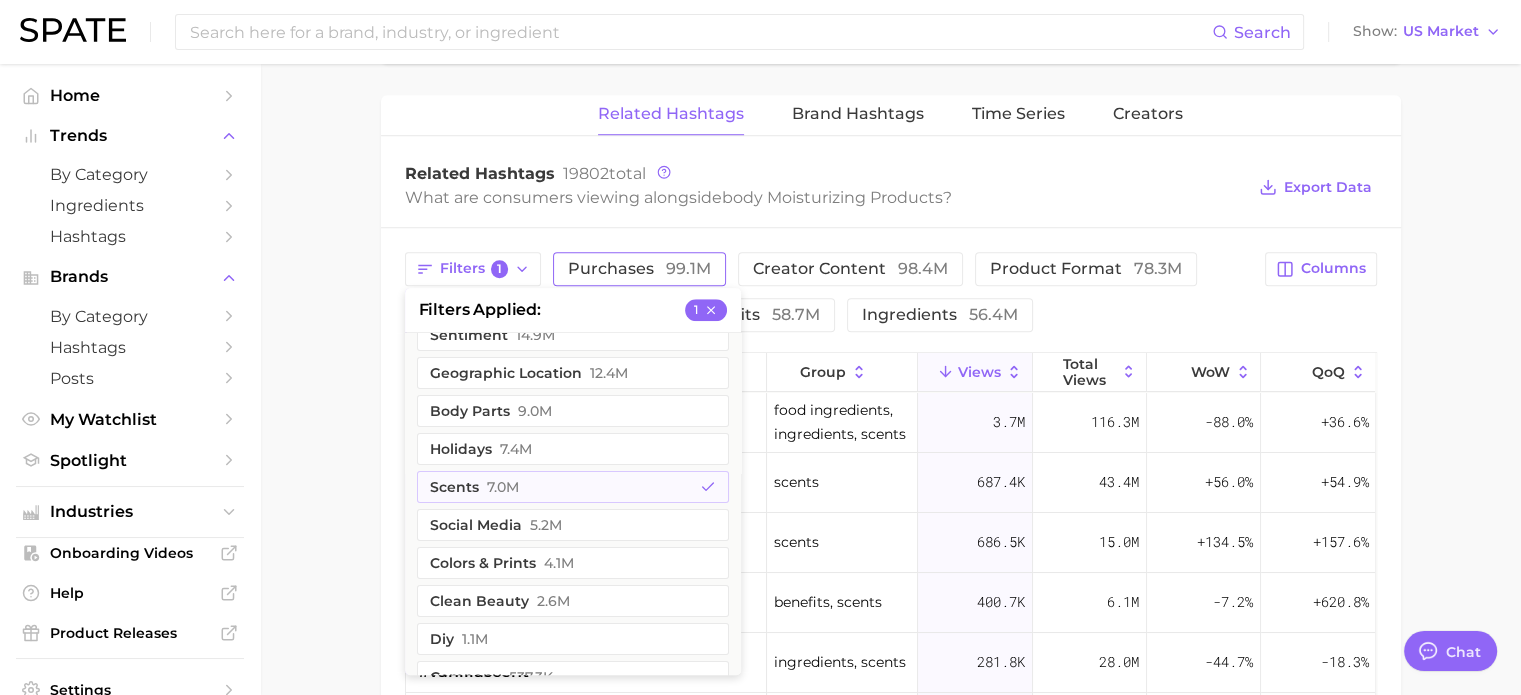 scroll, scrollTop: 400, scrollLeft: 0, axis: vertical 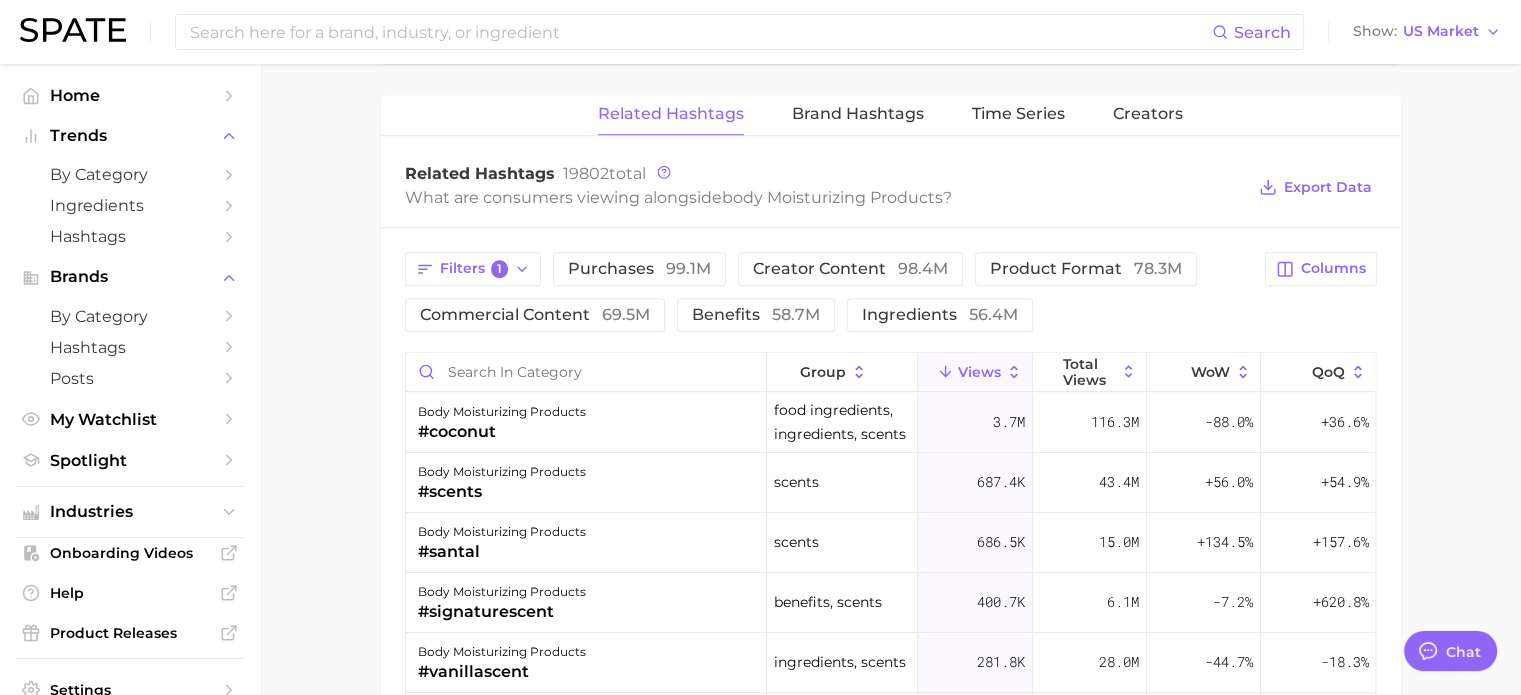 click on "What are consumers viewing alongside  body moisturizing products ?" at bounding box center (825, 197) 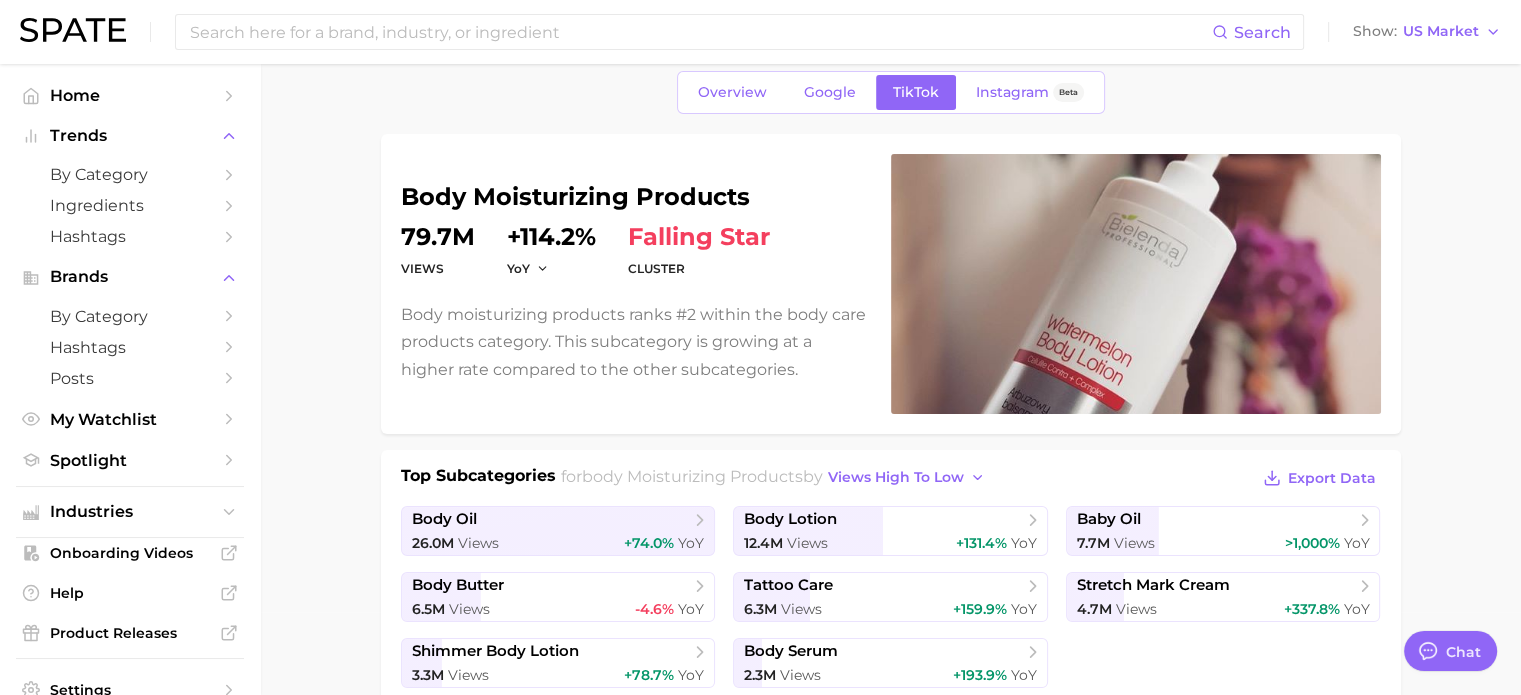 scroll, scrollTop: 0, scrollLeft: 0, axis: both 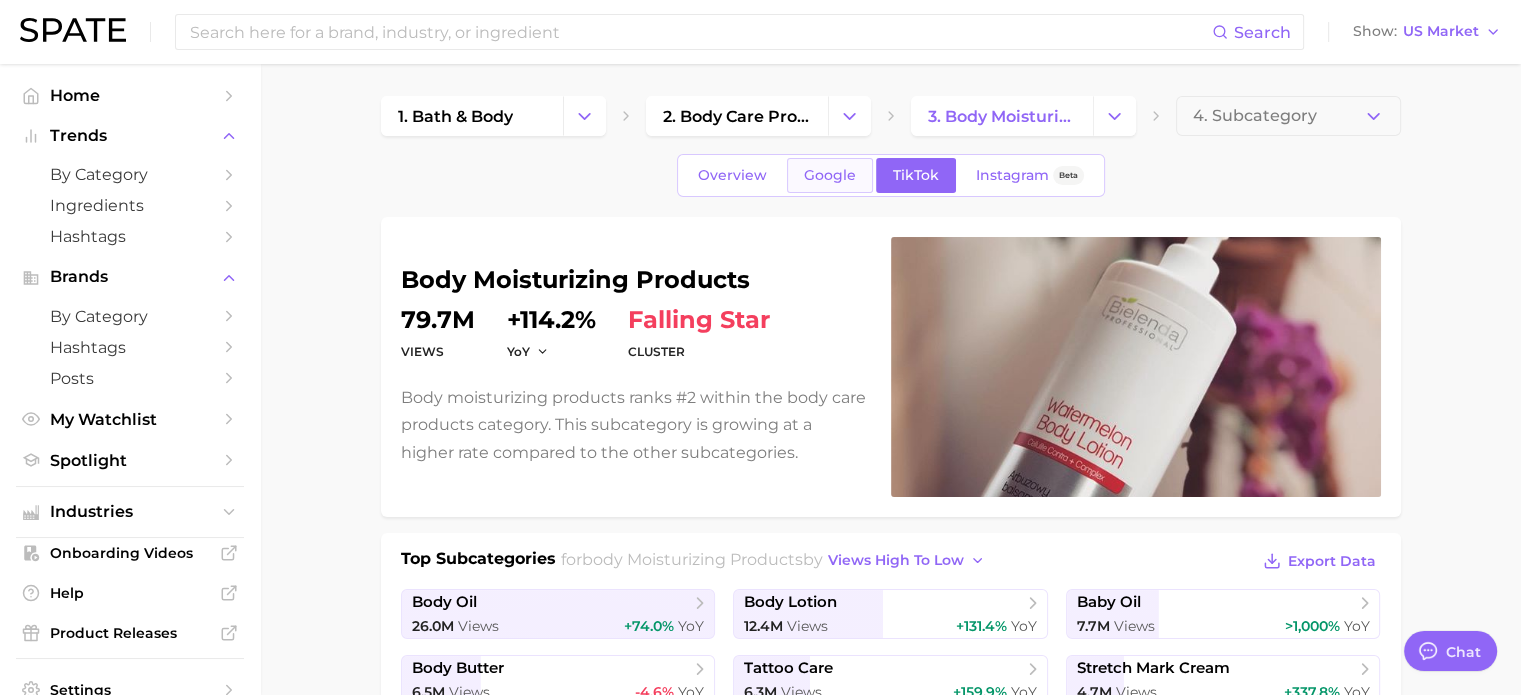 click on "Google" at bounding box center (830, 175) 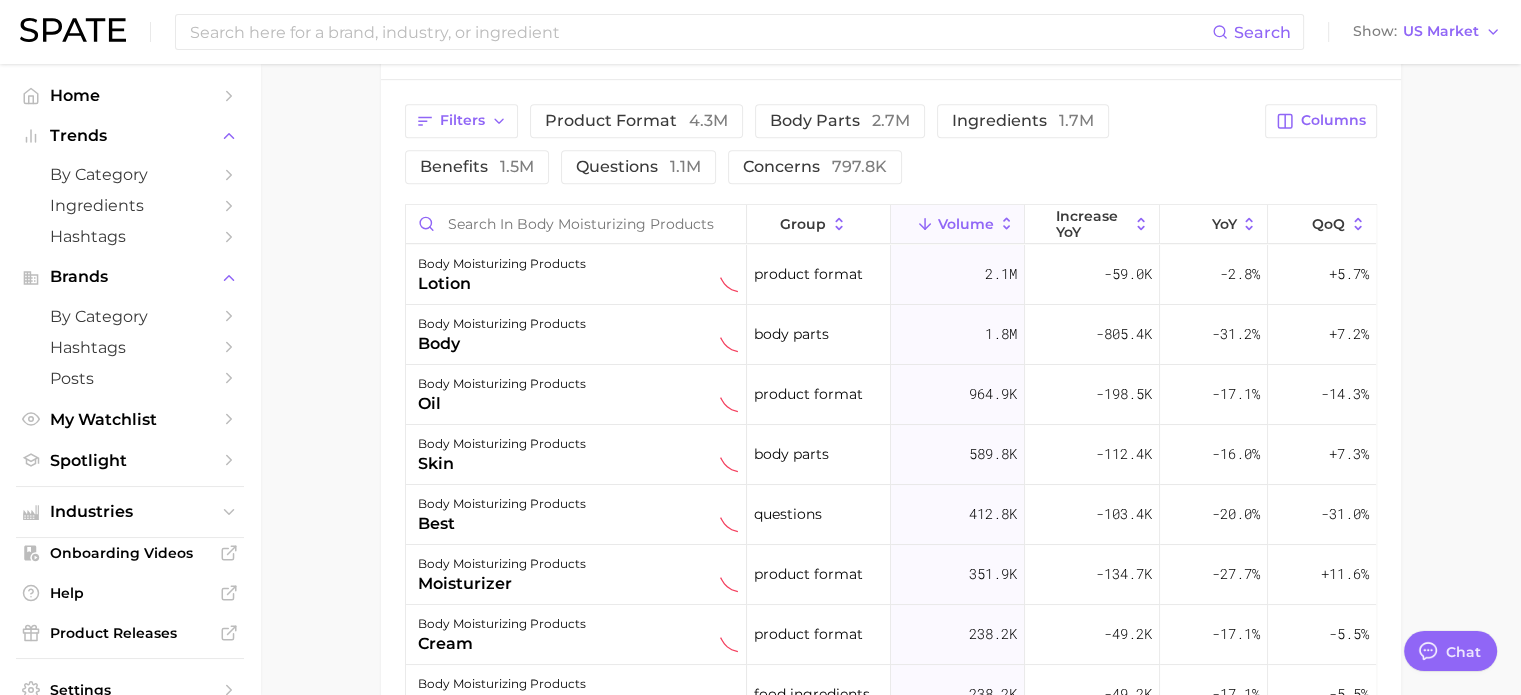 scroll, scrollTop: 900, scrollLeft: 0, axis: vertical 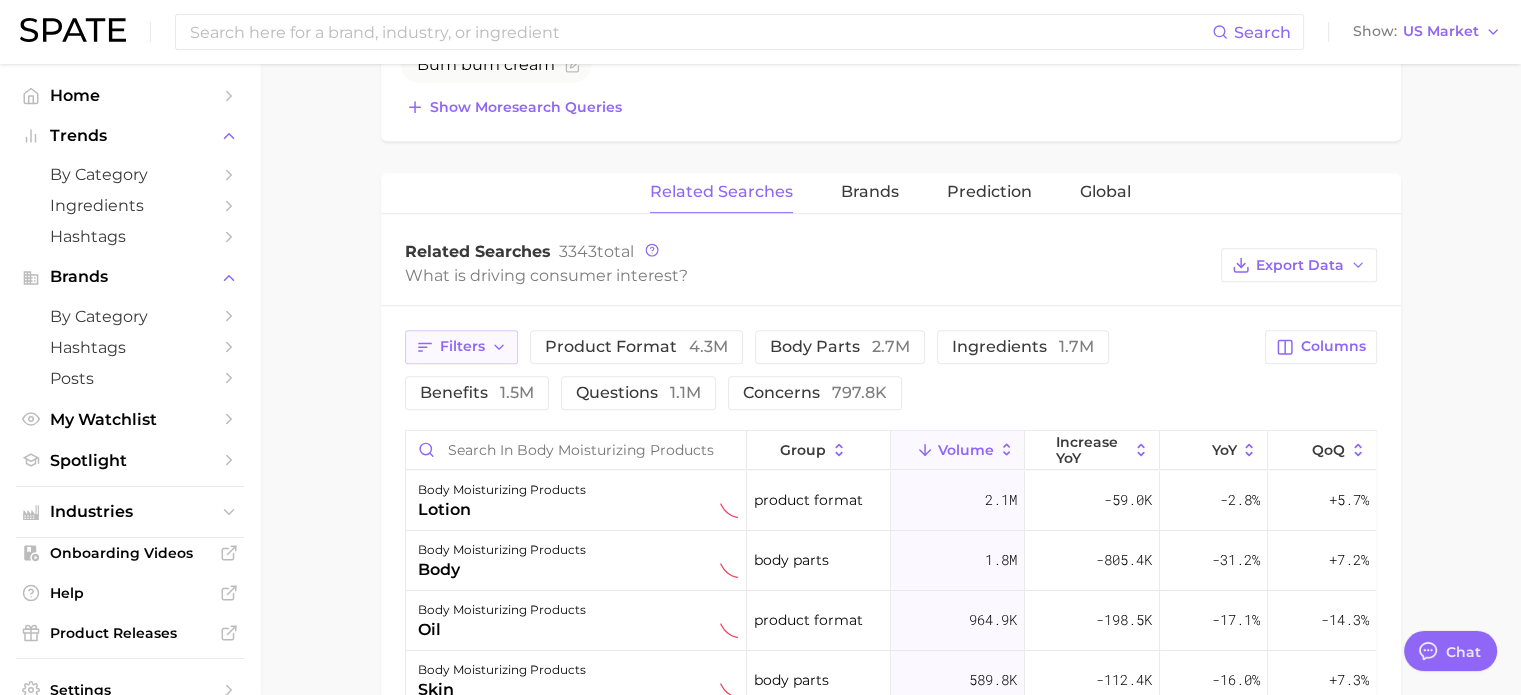 click 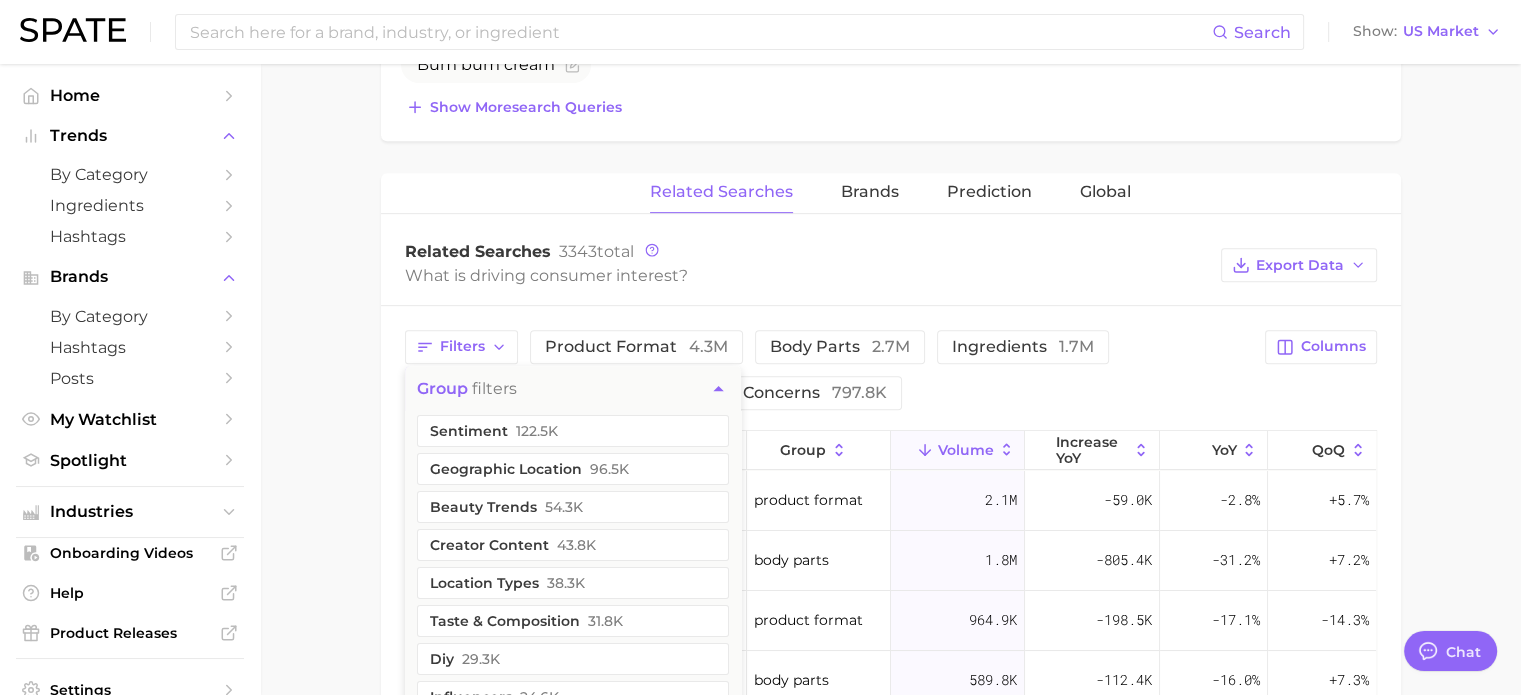 scroll, scrollTop: 500, scrollLeft: 0, axis: vertical 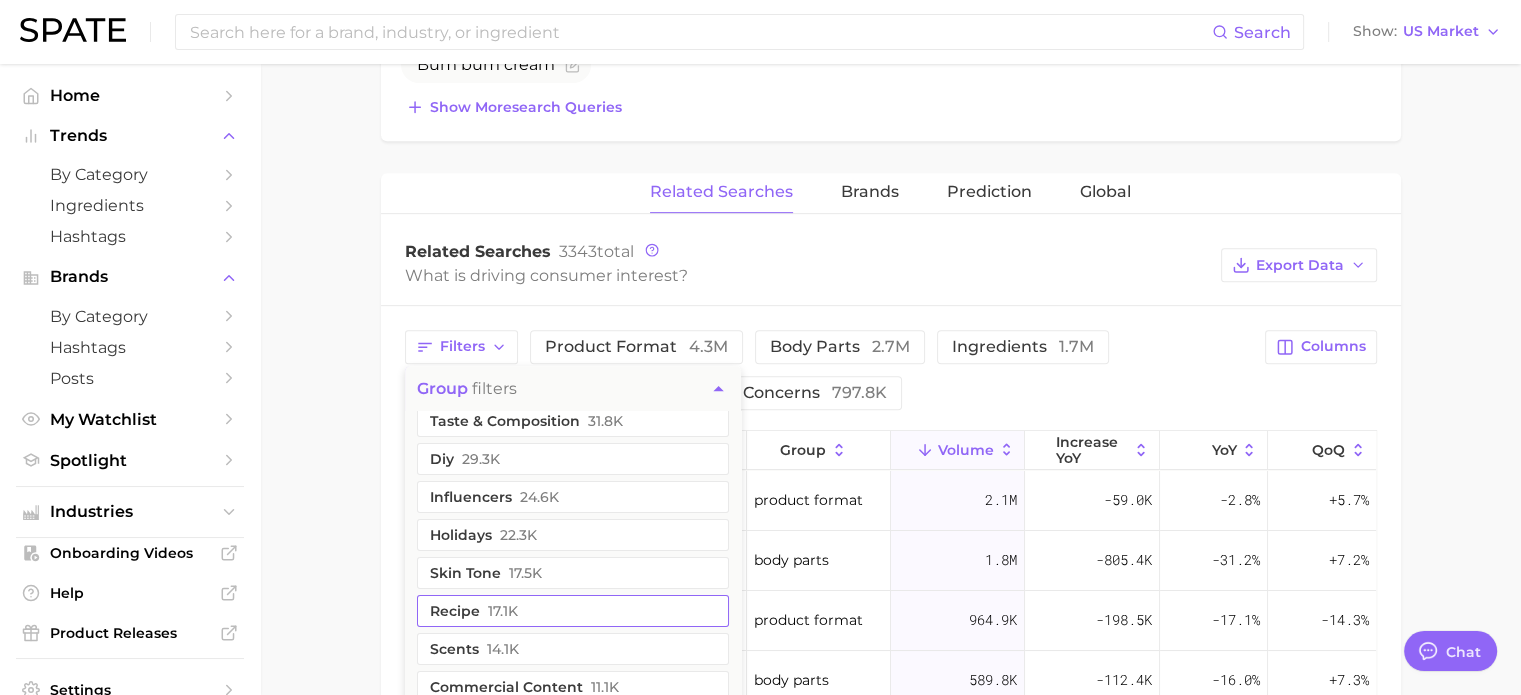 click on "scents   14.1k" at bounding box center [573, 649] 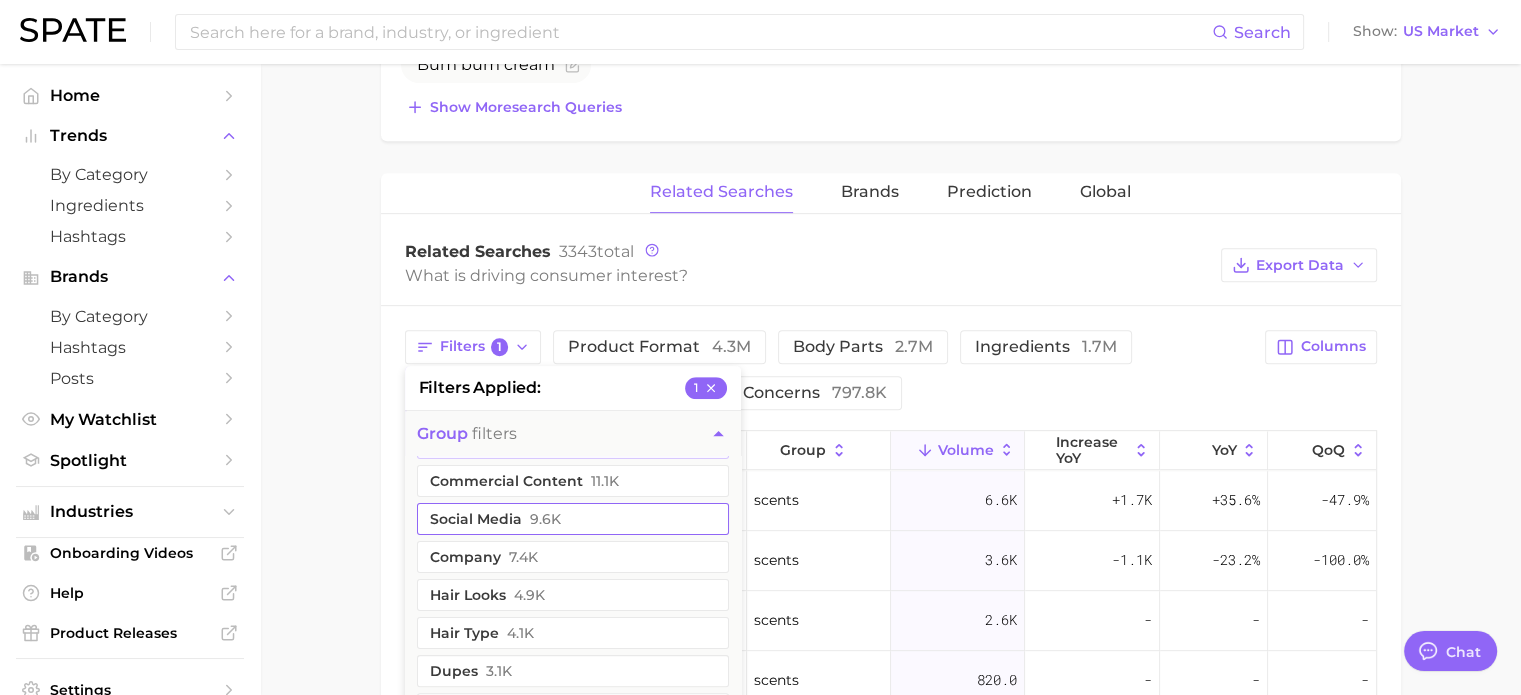 scroll, scrollTop: 765, scrollLeft: 0, axis: vertical 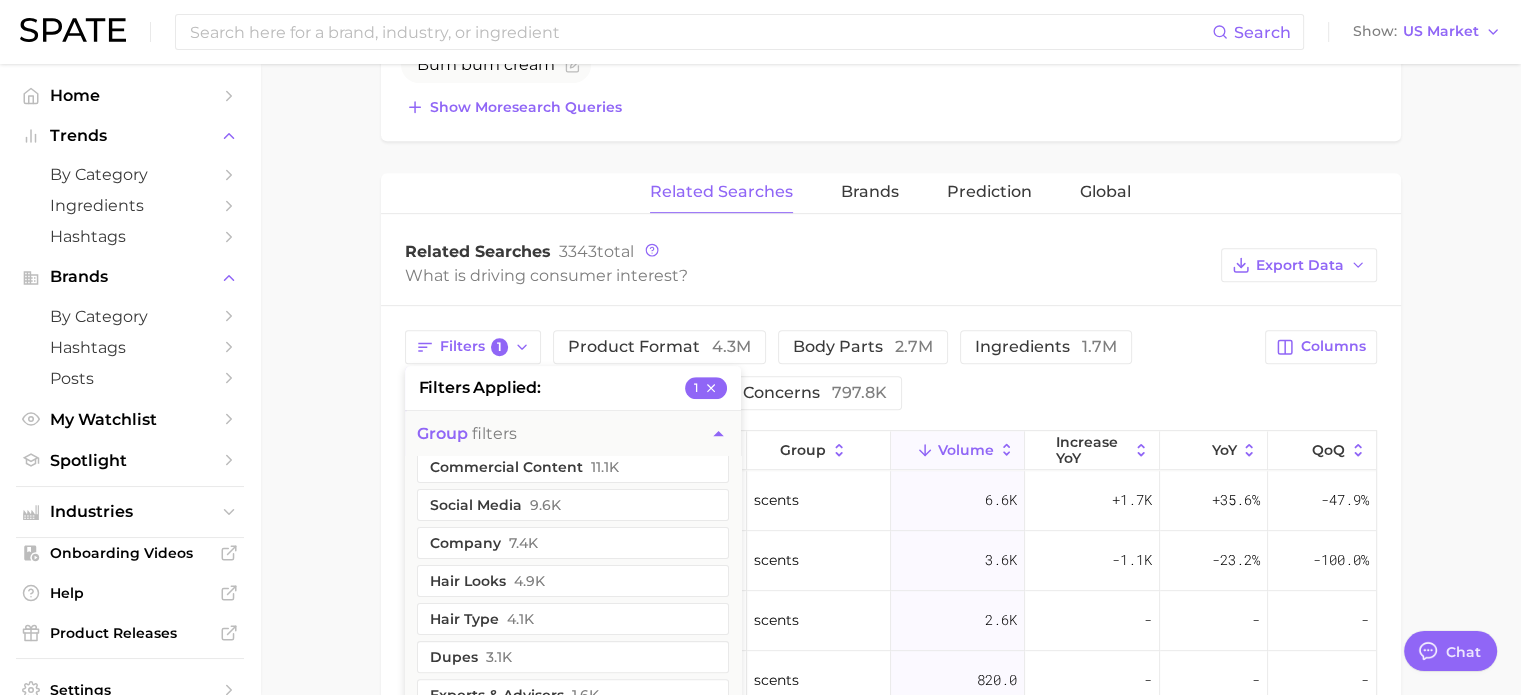 click on "What is driving consumer interest?" at bounding box center (808, 275) 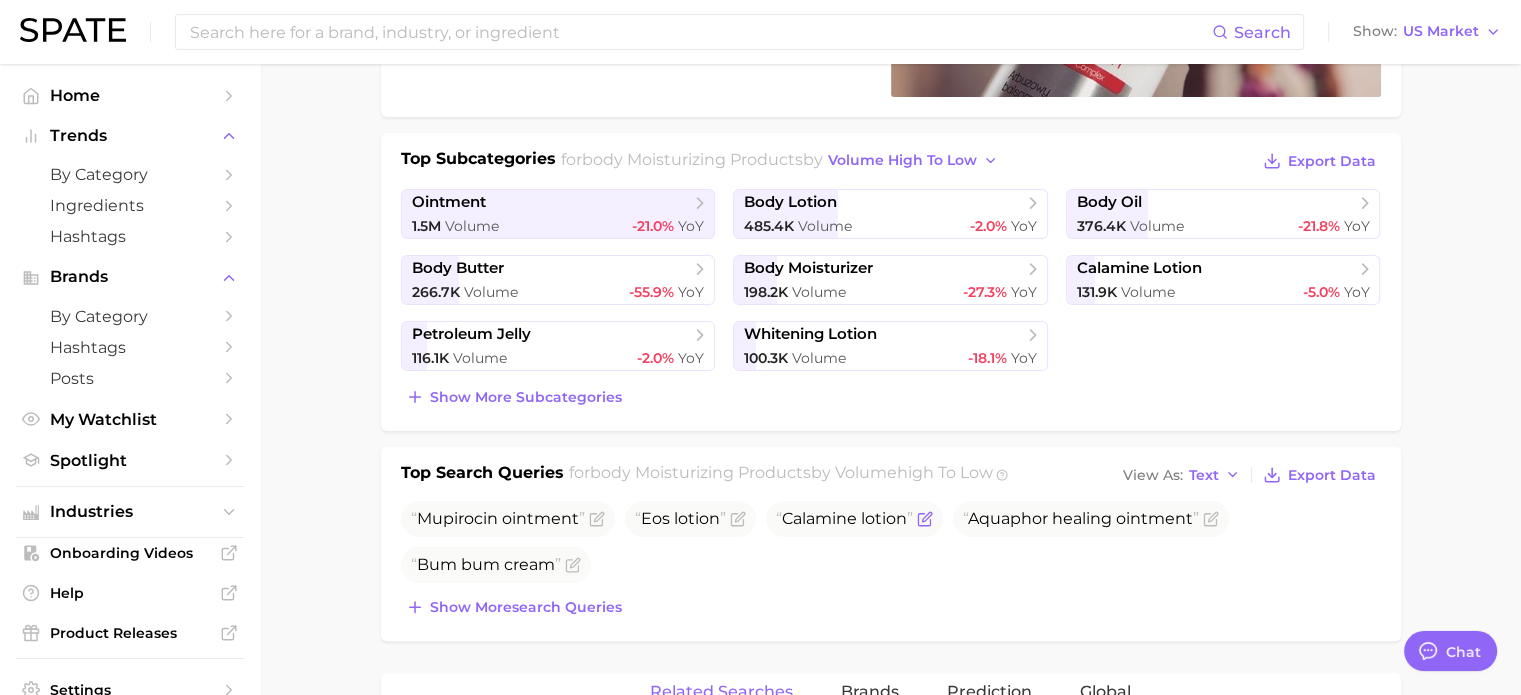 scroll, scrollTop: 0, scrollLeft: 0, axis: both 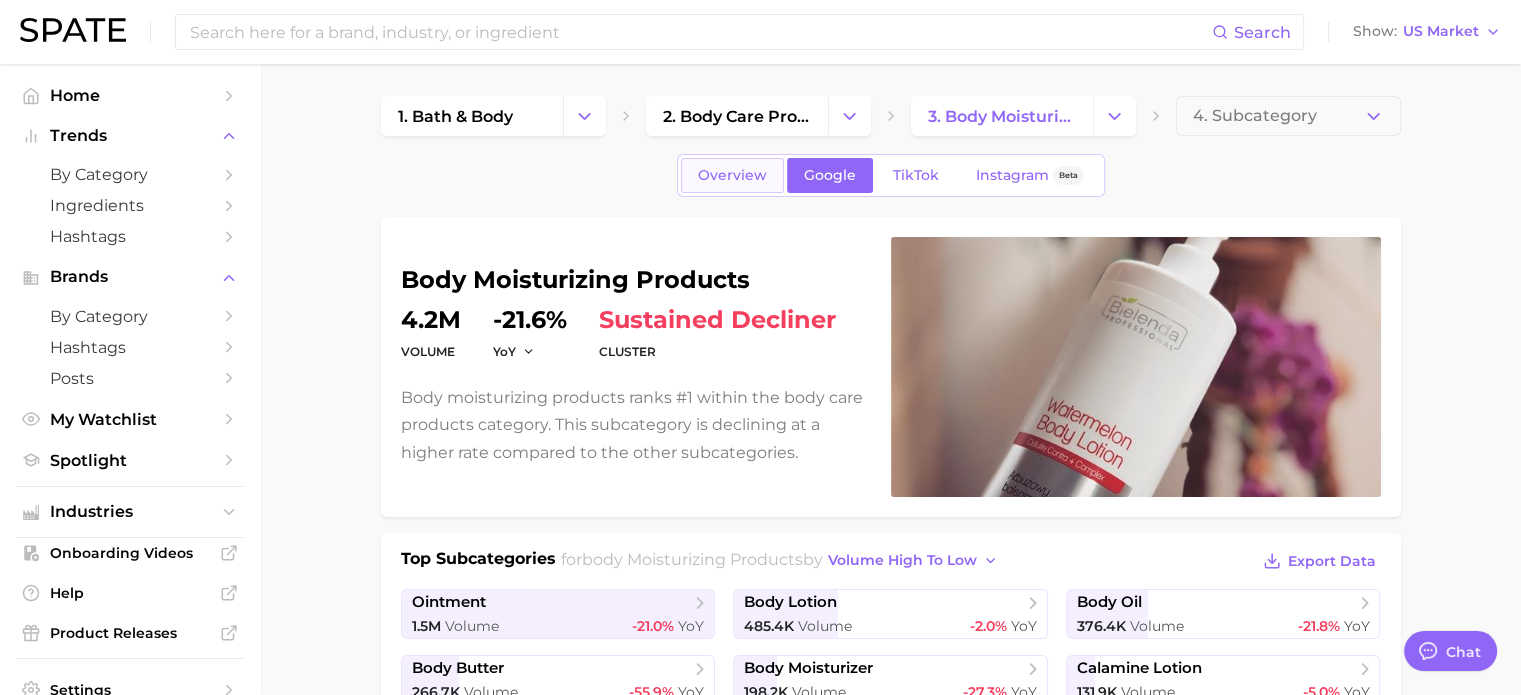 click on "Overview" at bounding box center (732, 175) 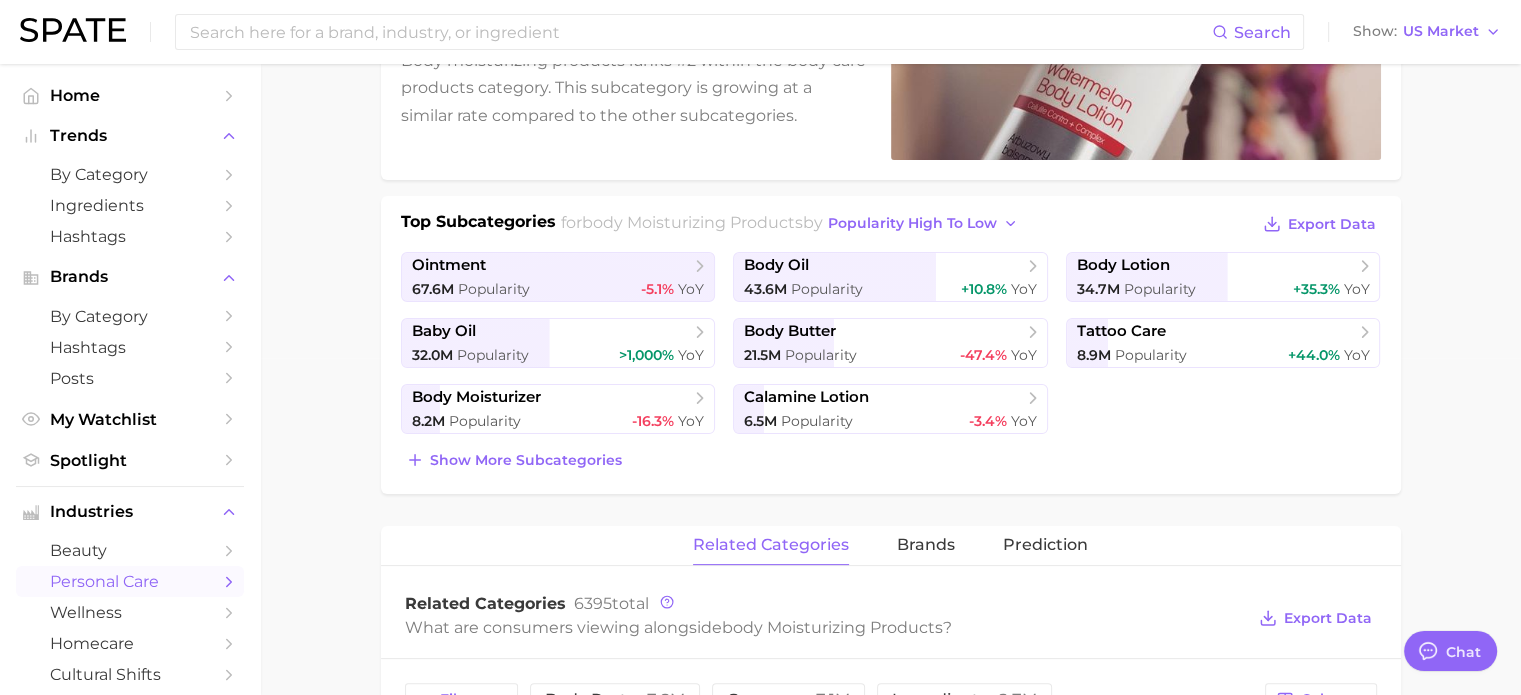 scroll, scrollTop: 500, scrollLeft: 0, axis: vertical 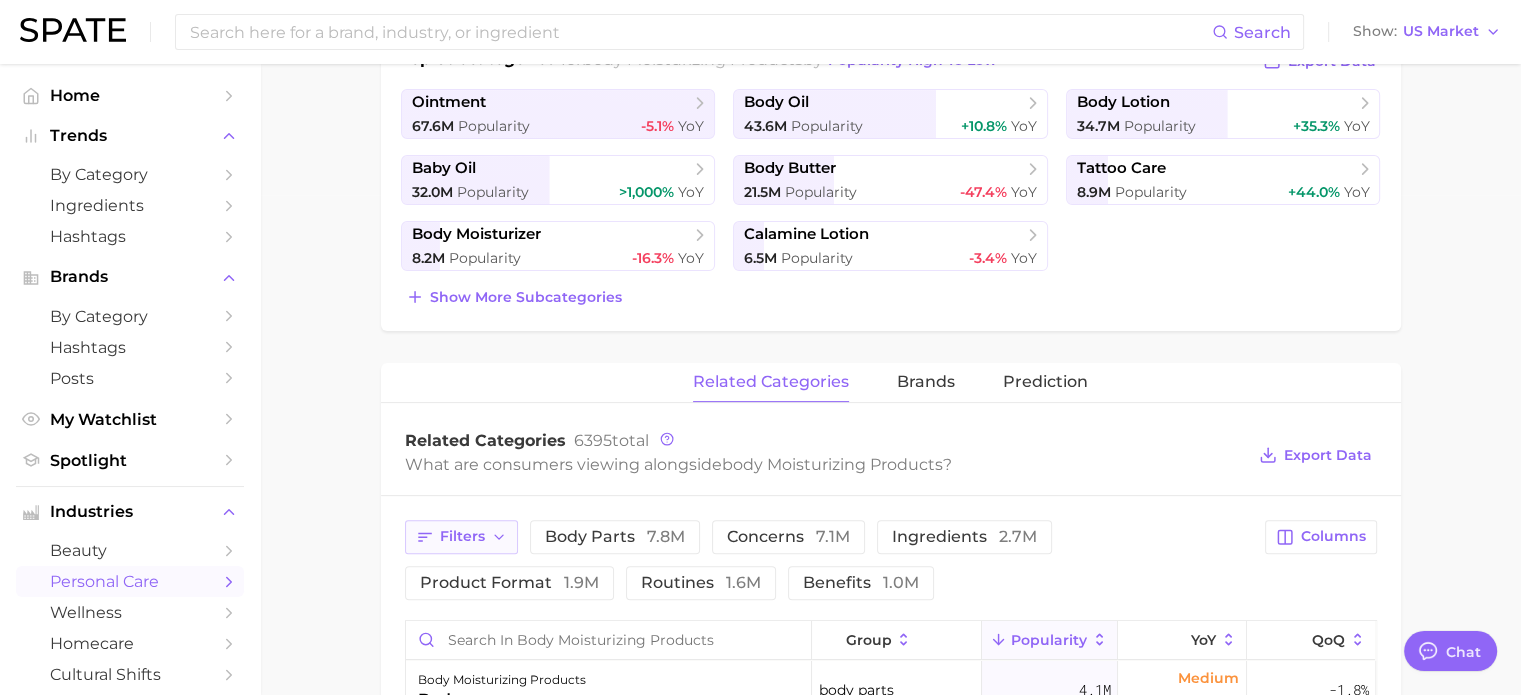 click on "Filters" at bounding box center [461, 537] 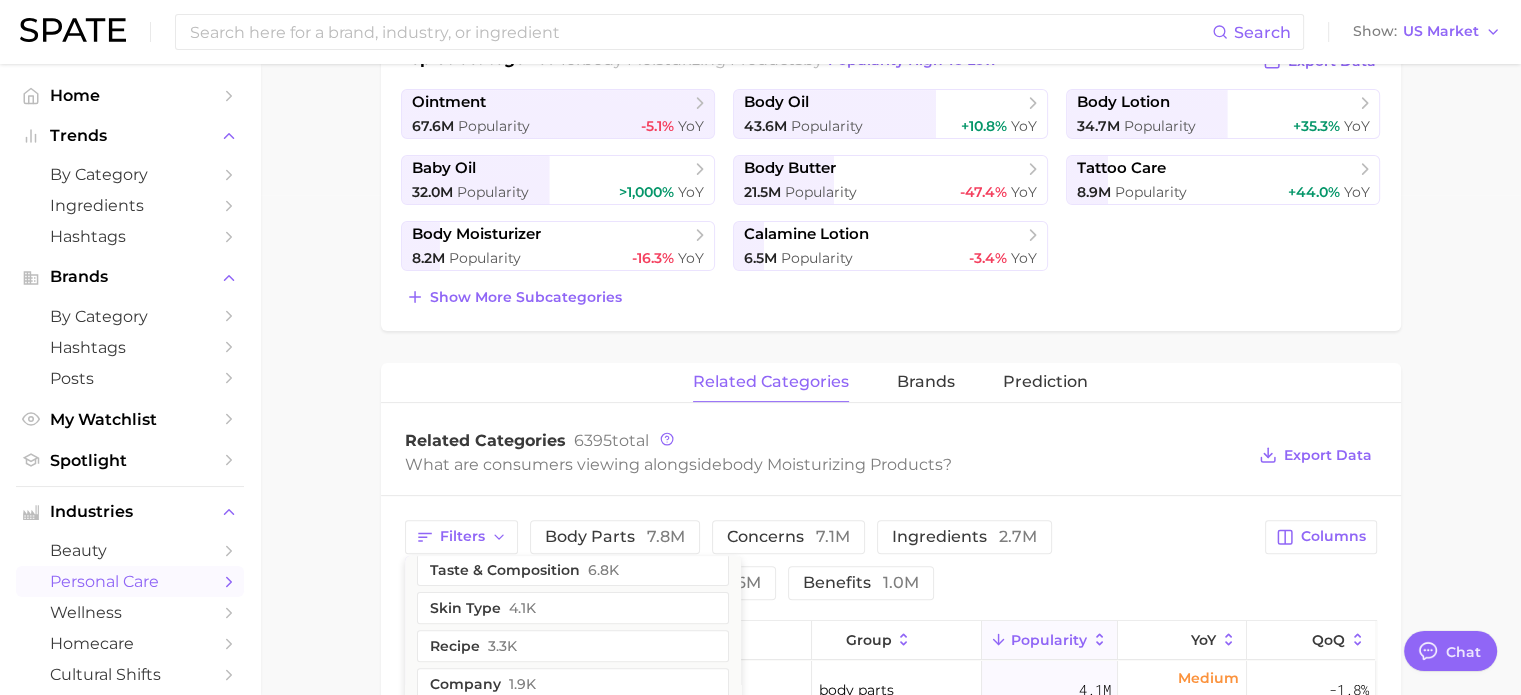 scroll, scrollTop: 892, scrollLeft: 0, axis: vertical 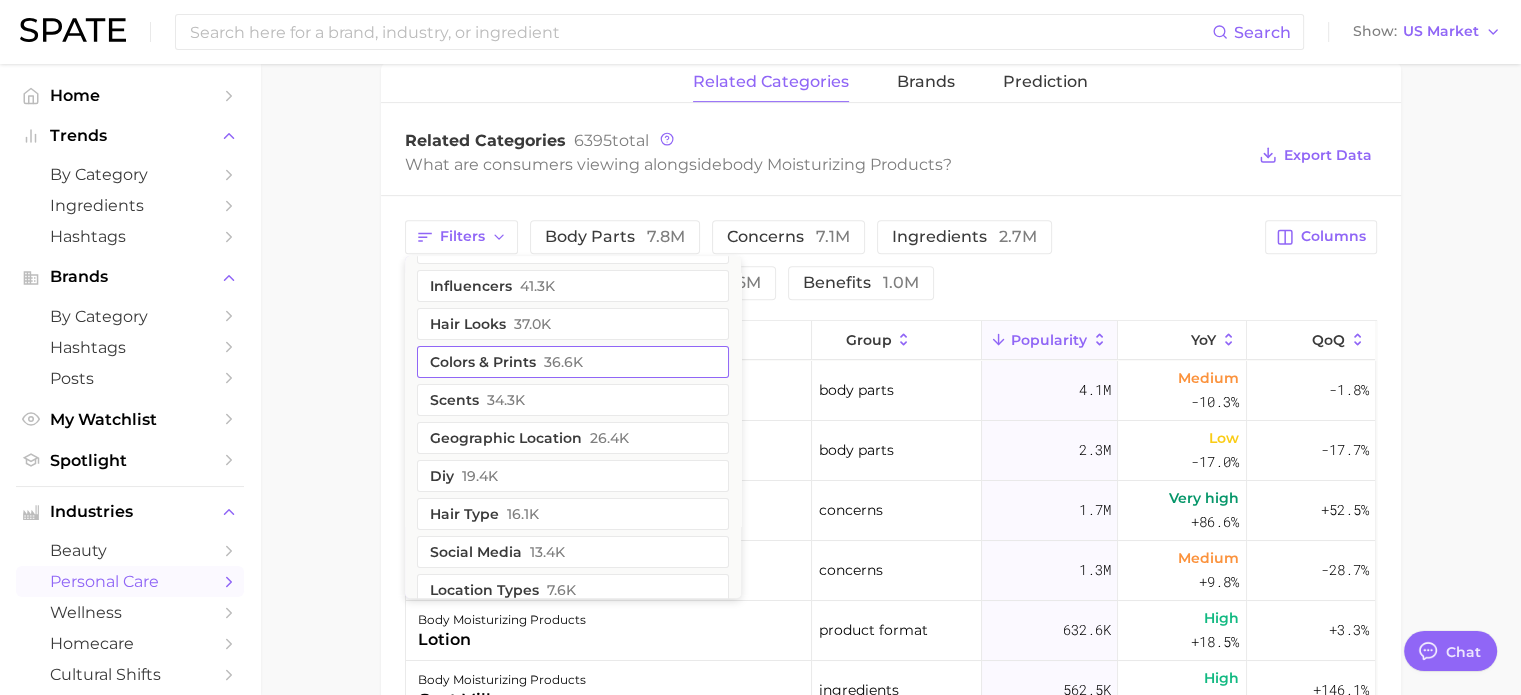 click on "scents   34.3k" at bounding box center (573, 400) 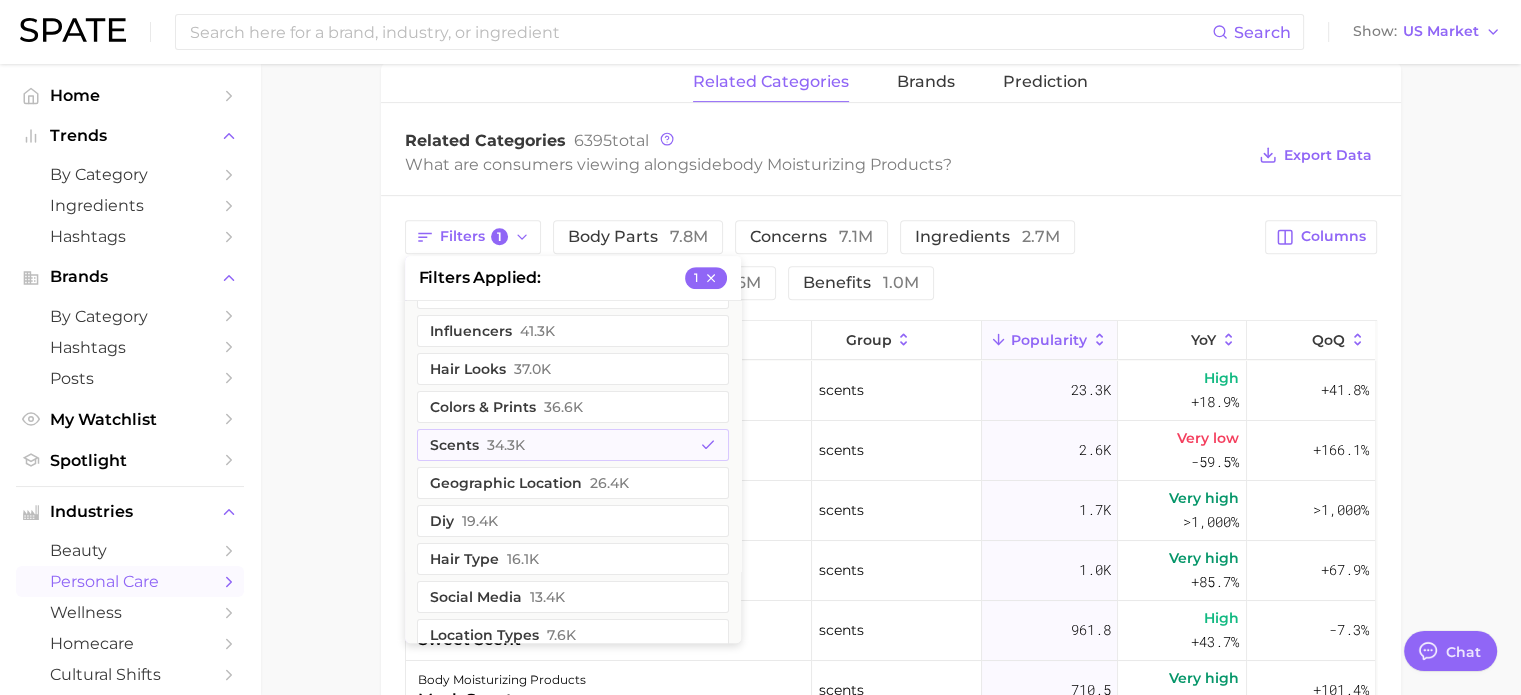 click on "What are consumers viewing alongside  body moisturizing products ?" at bounding box center [825, 164] 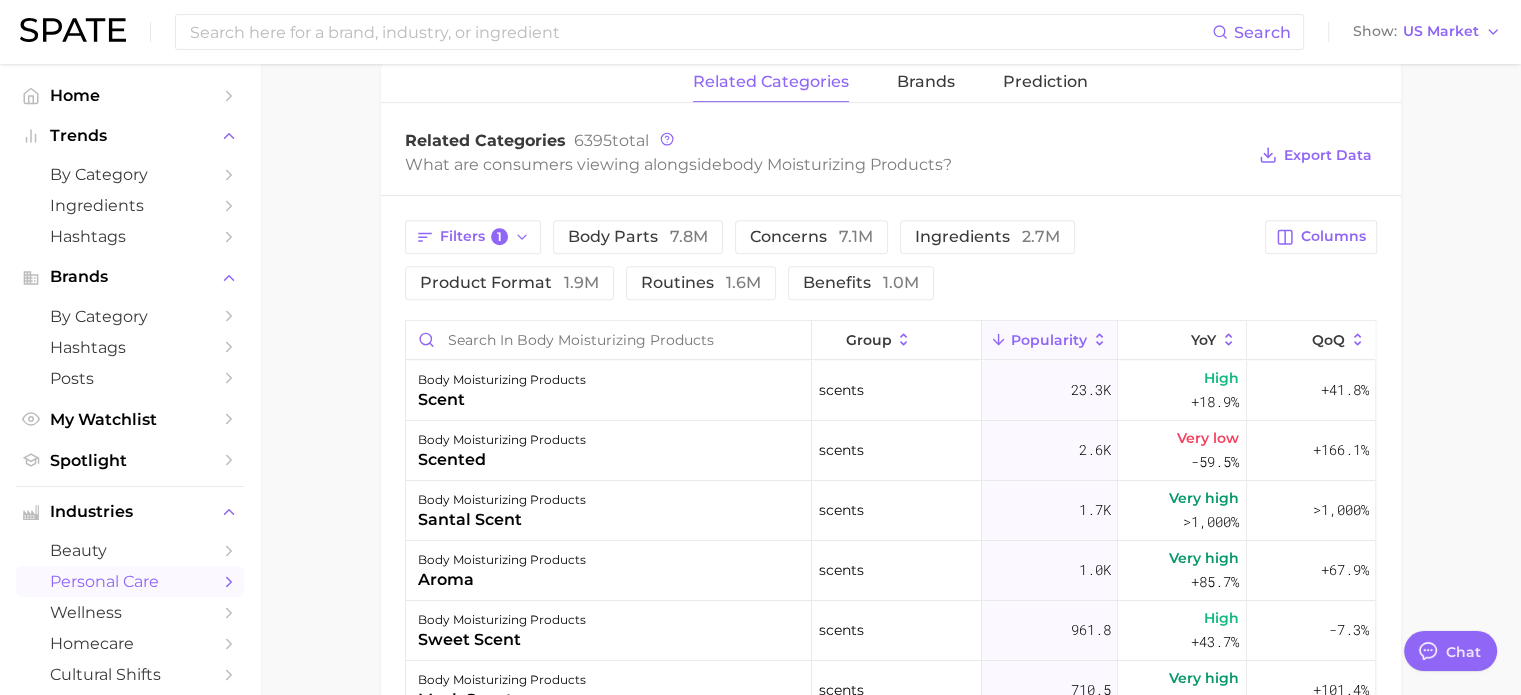 type on "x" 